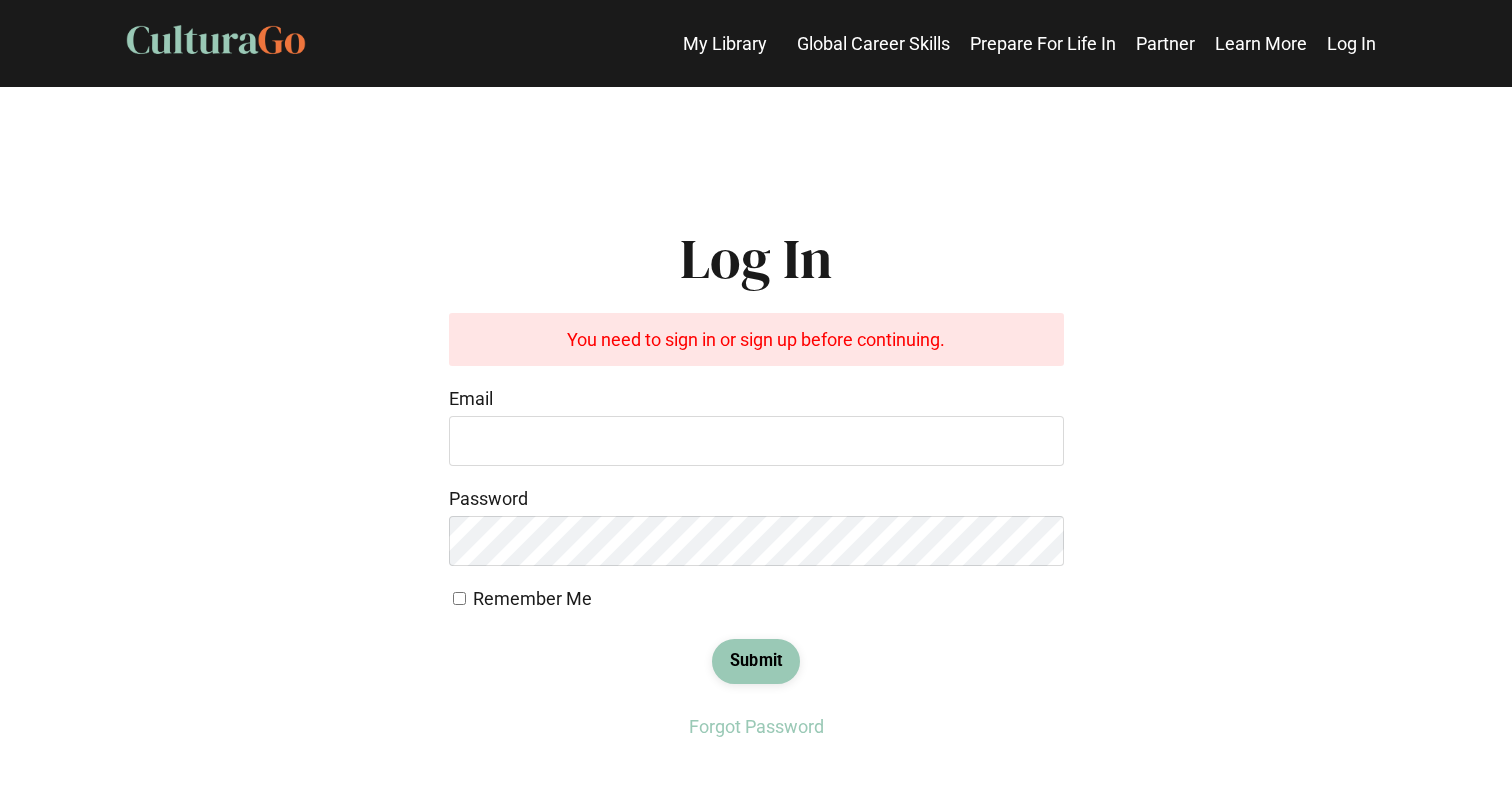 scroll, scrollTop: 0, scrollLeft: 0, axis: both 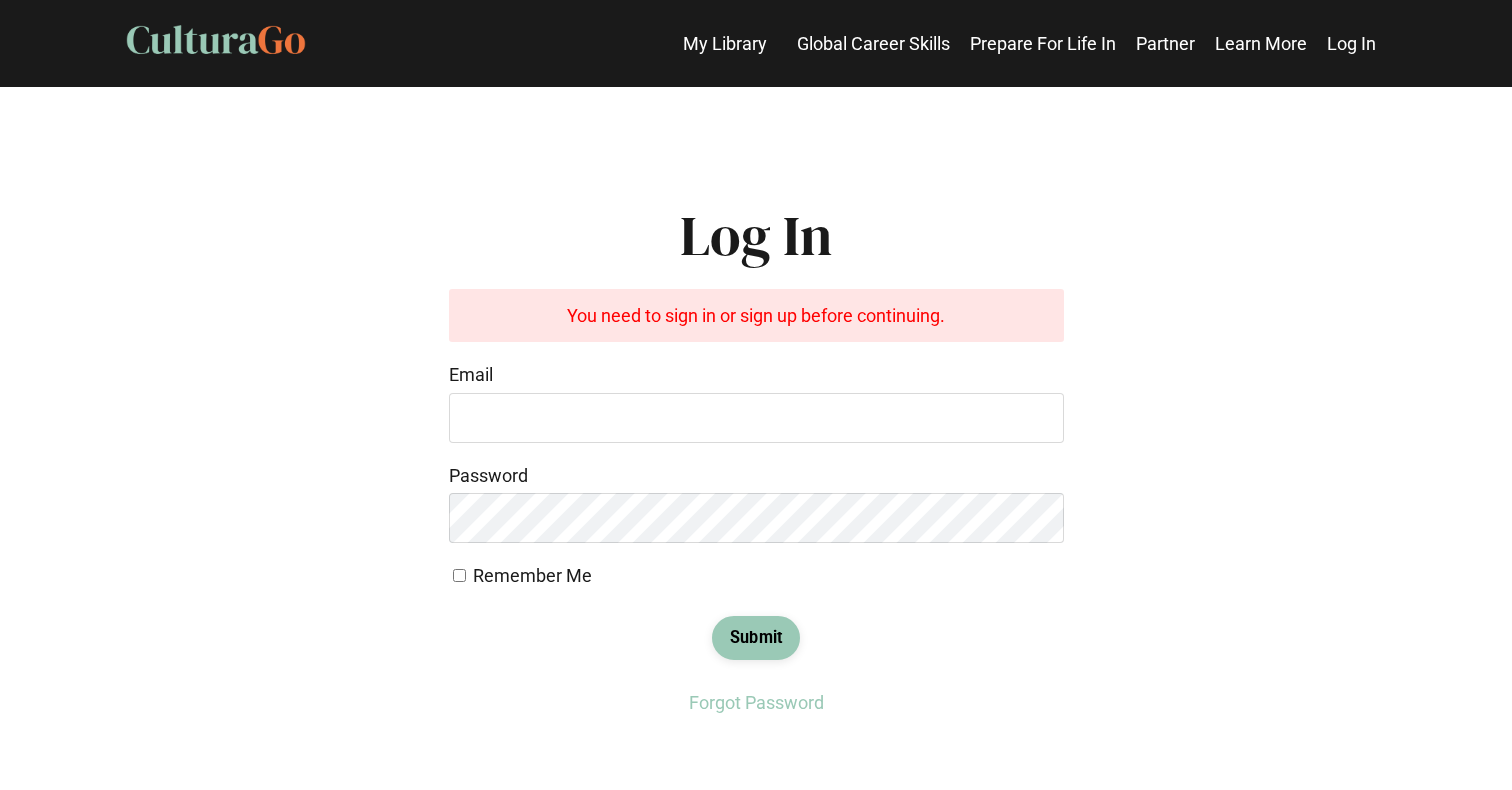 click on "Email" at bounding box center [756, 402] 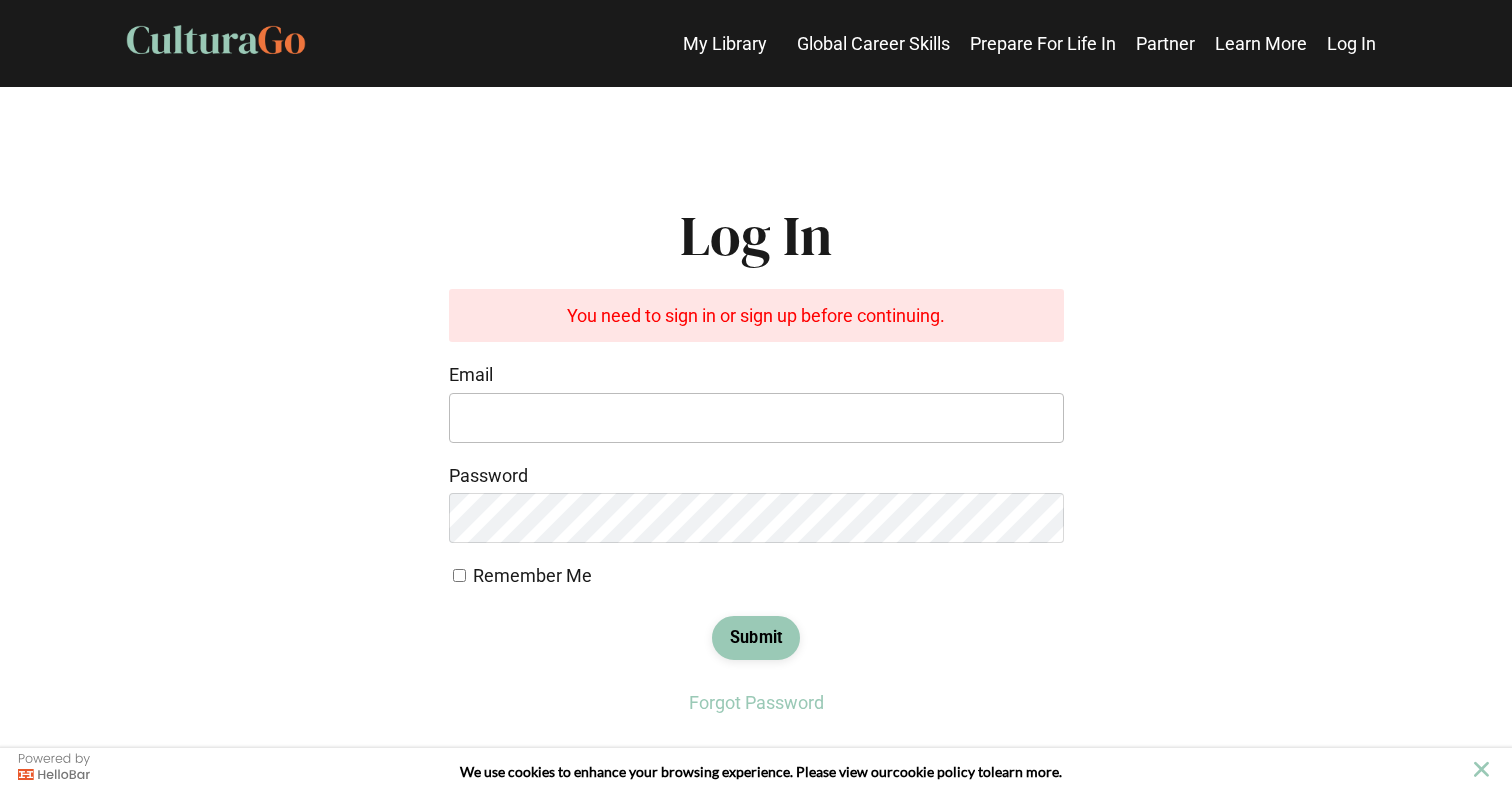 click on "Email" at bounding box center (756, 418) 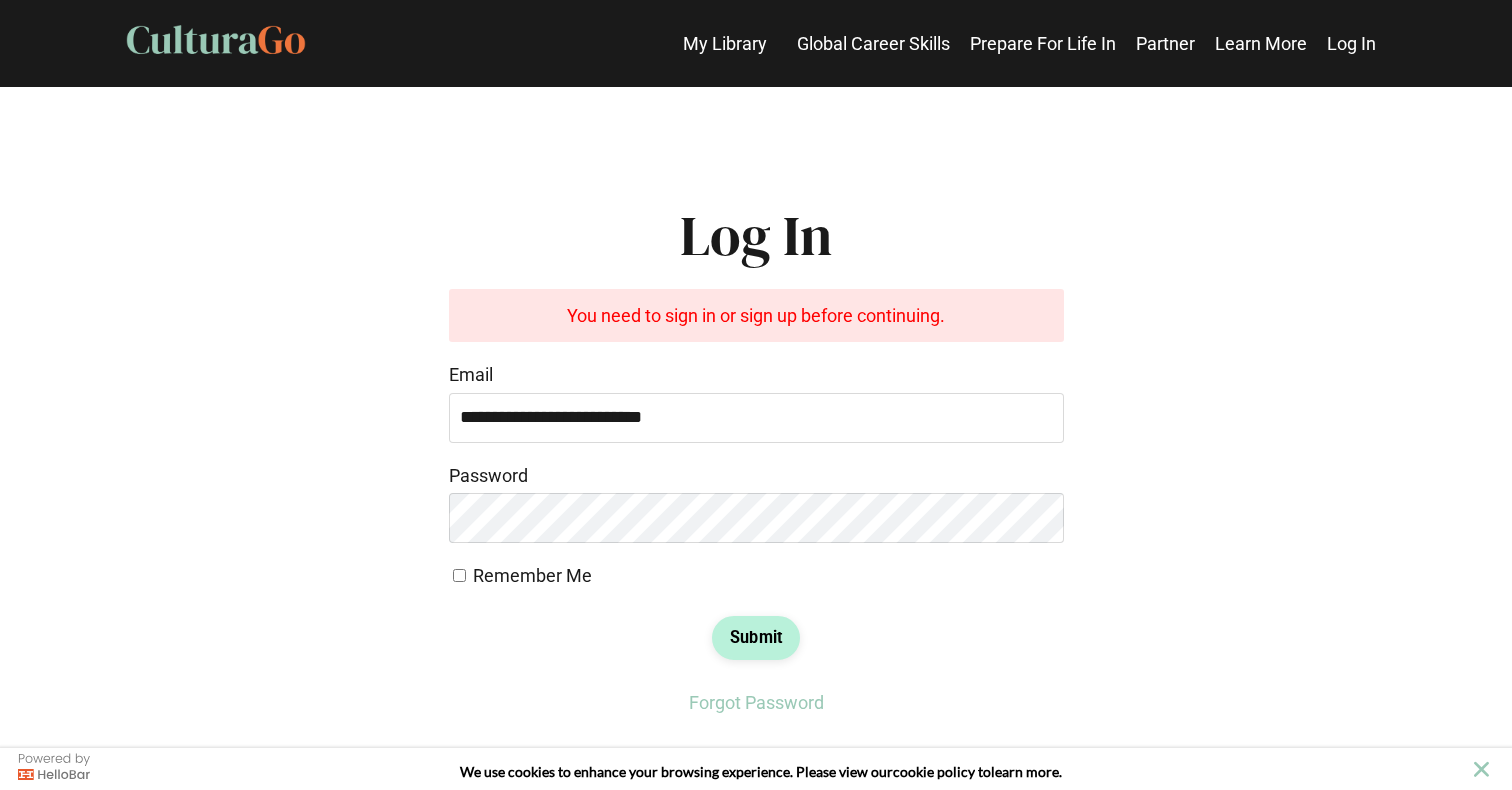 click on "Submit" at bounding box center [756, 638] 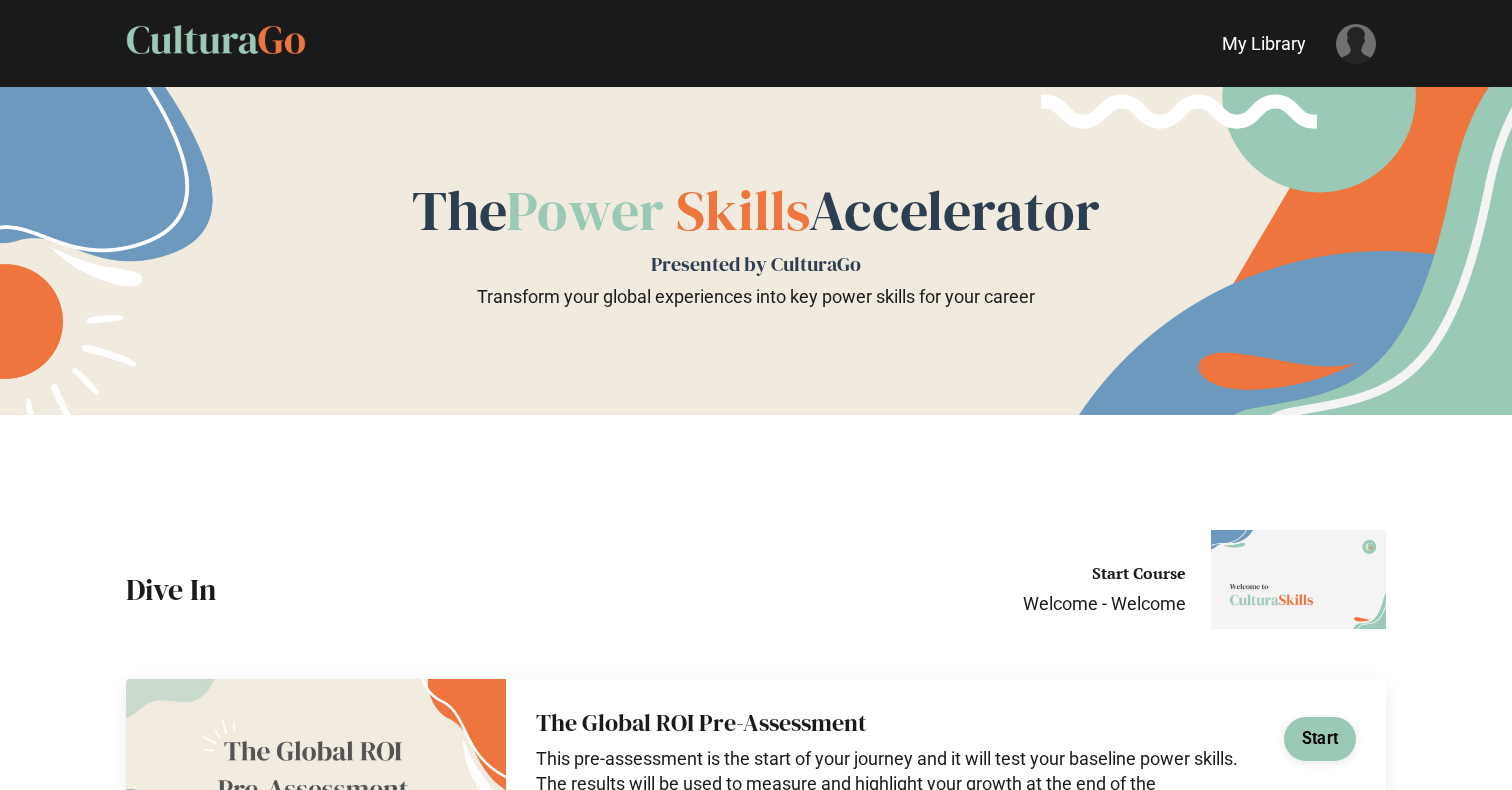 scroll, scrollTop: 0, scrollLeft: 0, axis: both 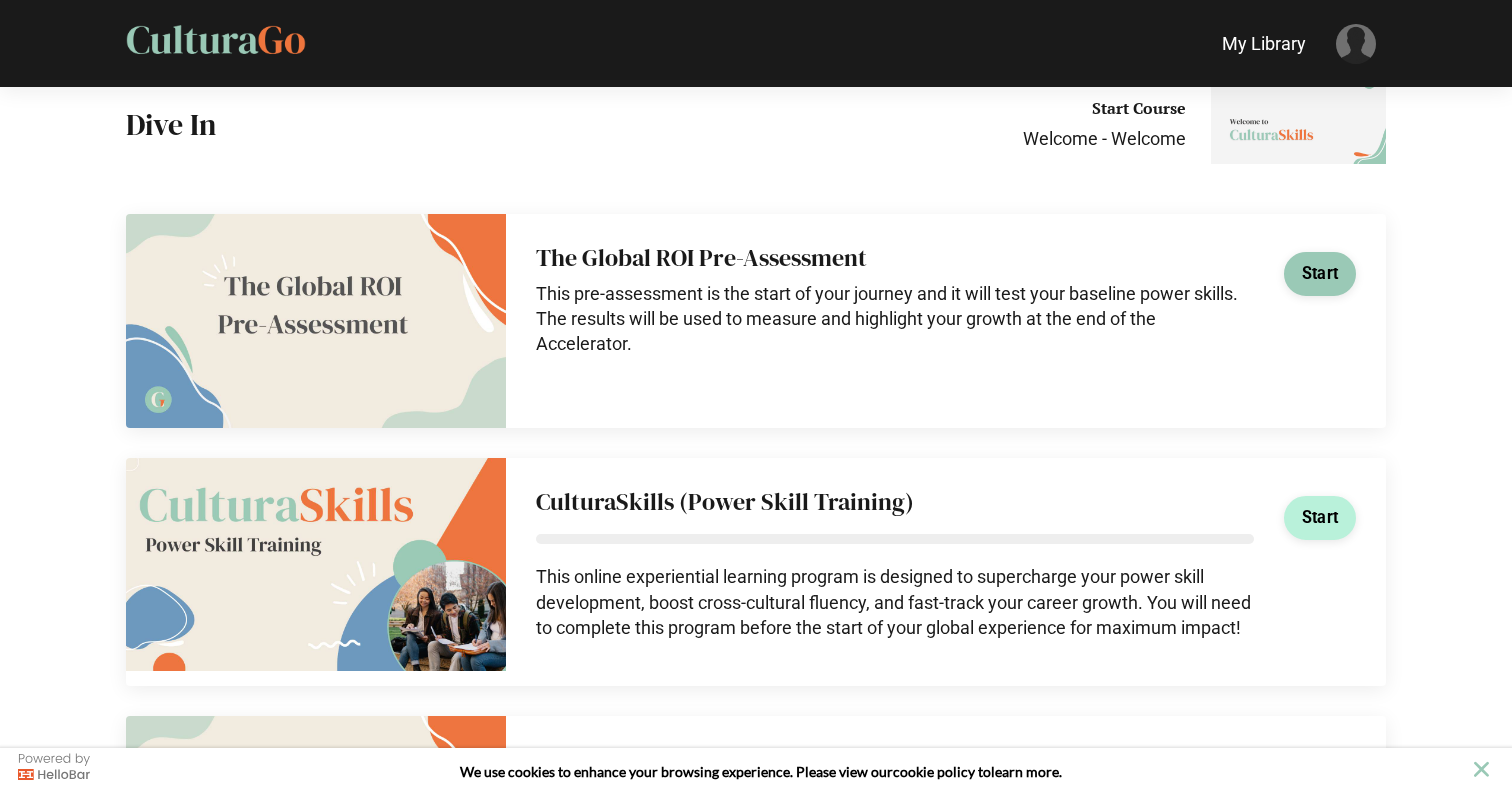 click on "Start" at bounding box center [1320, 518] 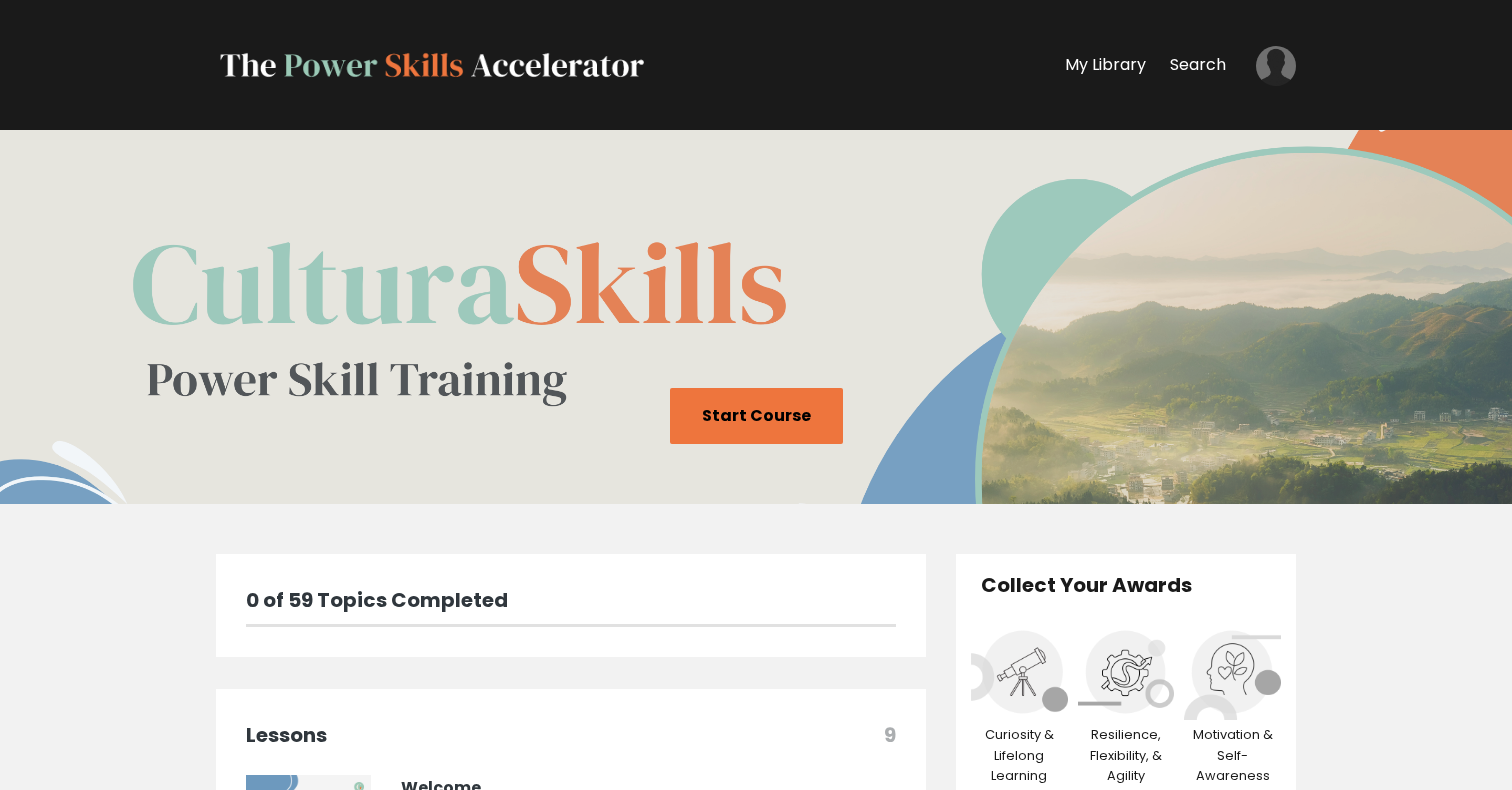scroll, scrollTop: 0, scrollLeft: 0, axis: both 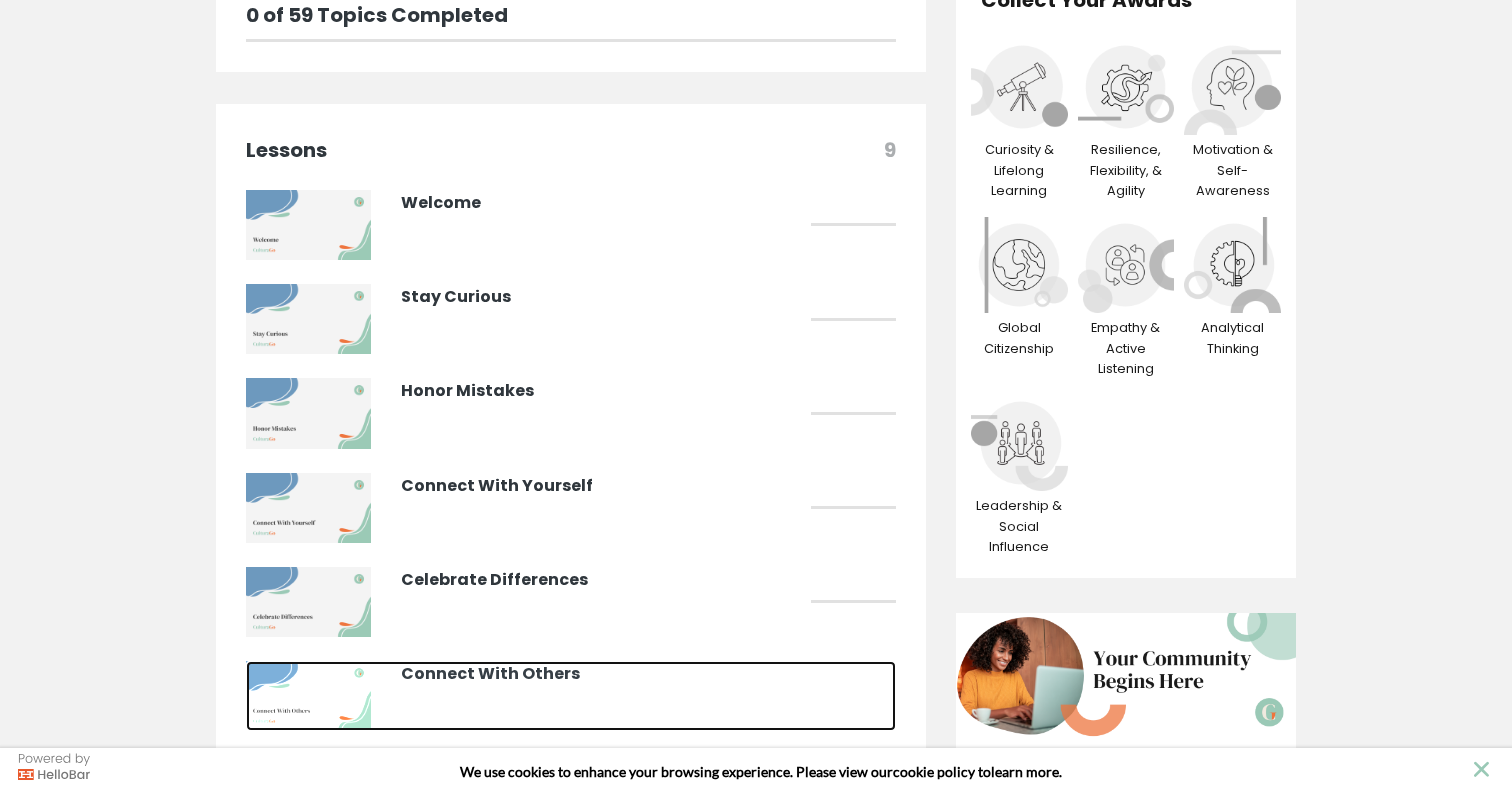 click on "Connect With Others" at bounding box center (601, 674) 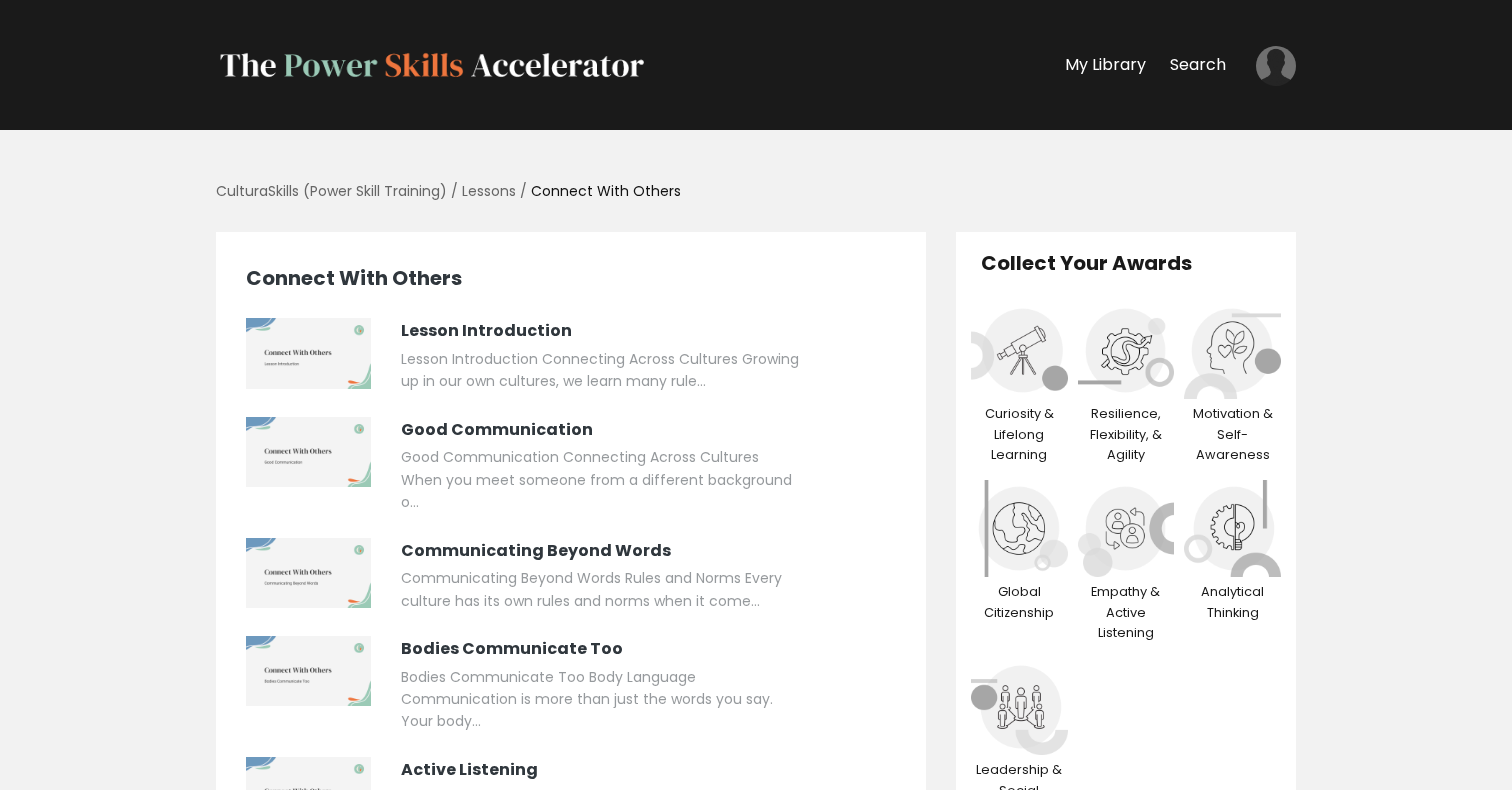 scroll, scrollTop: 0, scrollLeft: 0, axis: both 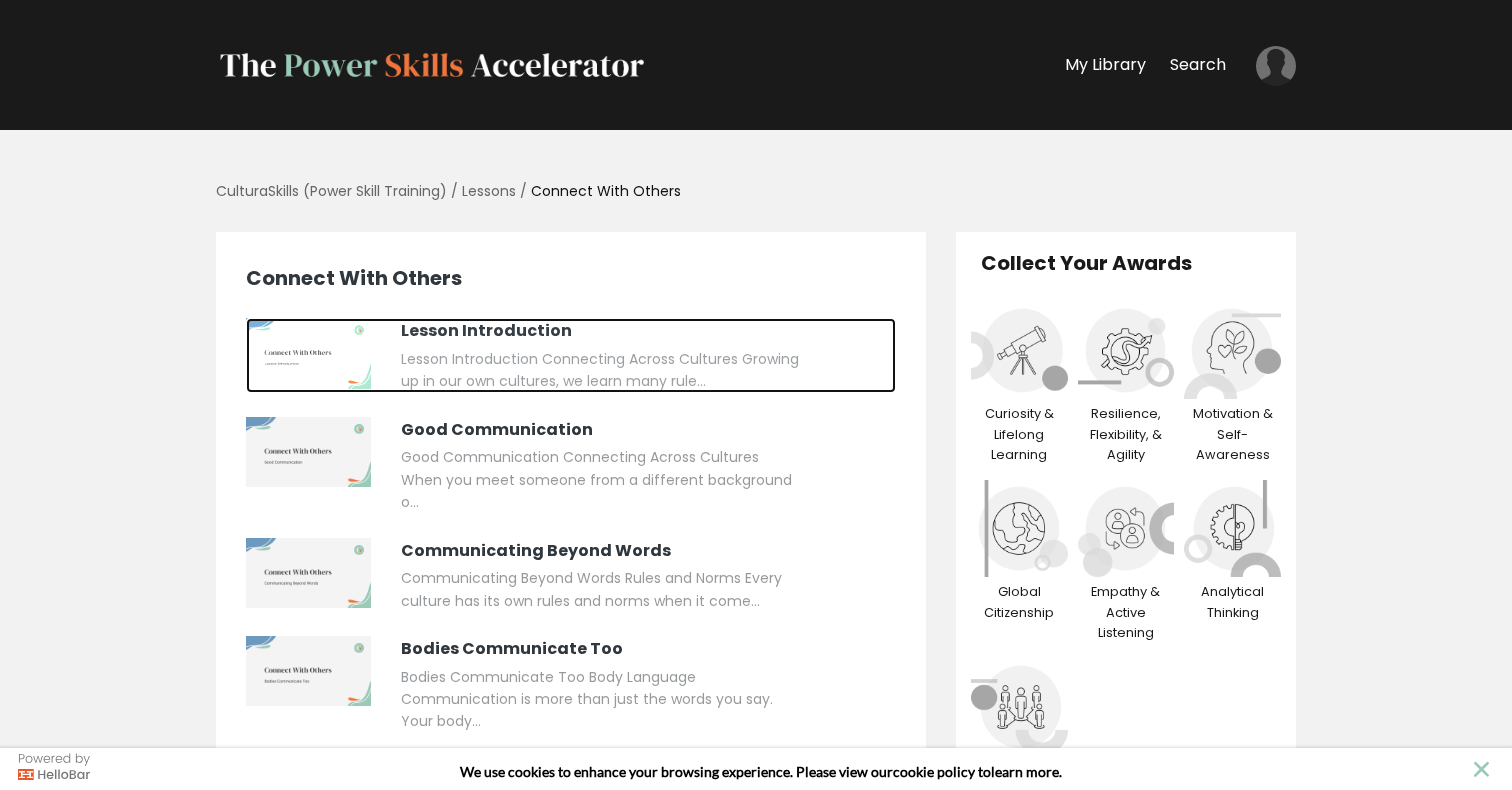 click at bounding box center [308, 353] 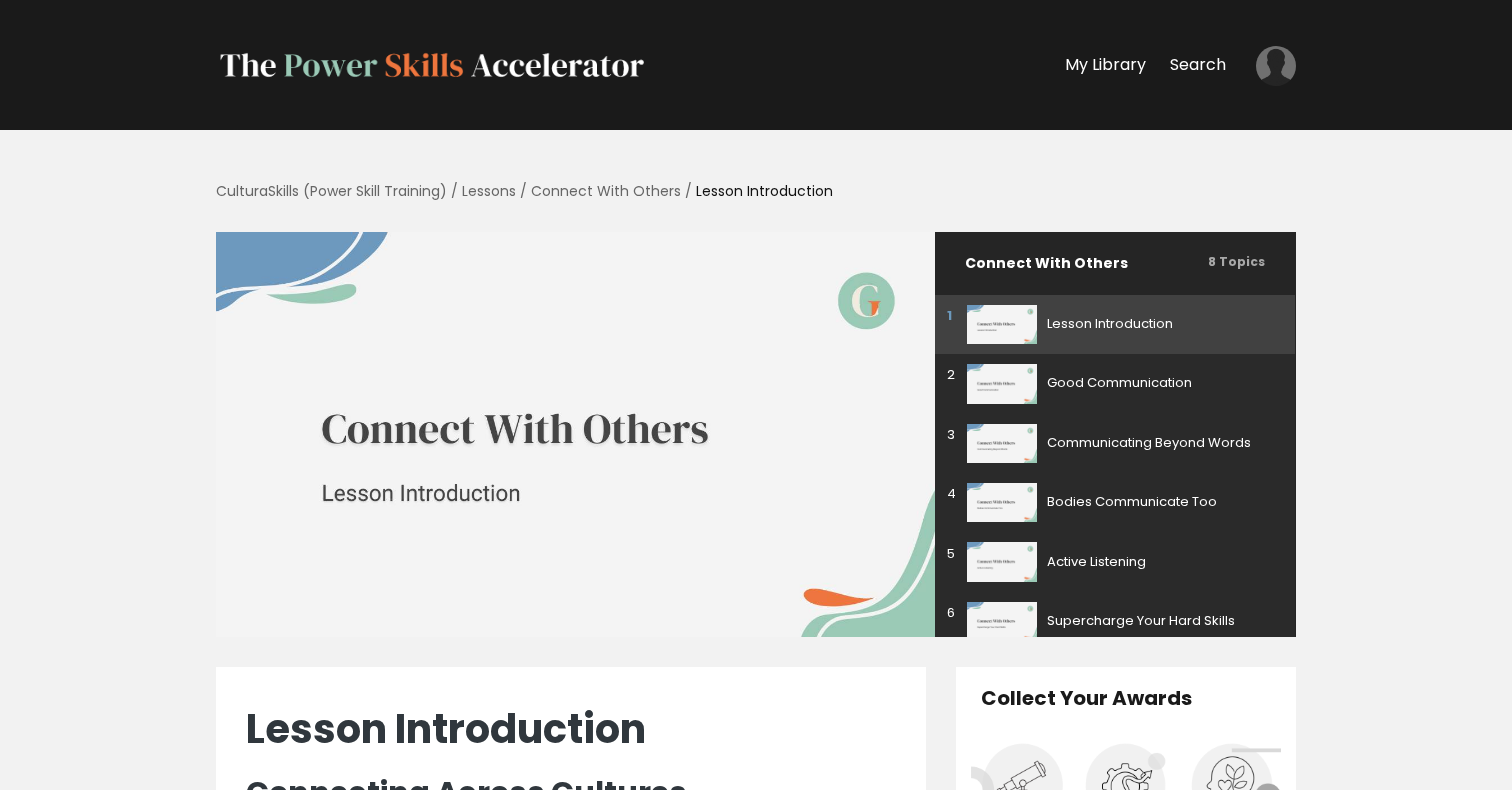 scroll, scrollTop: 168, scrollLeft: 0, axis: vertical 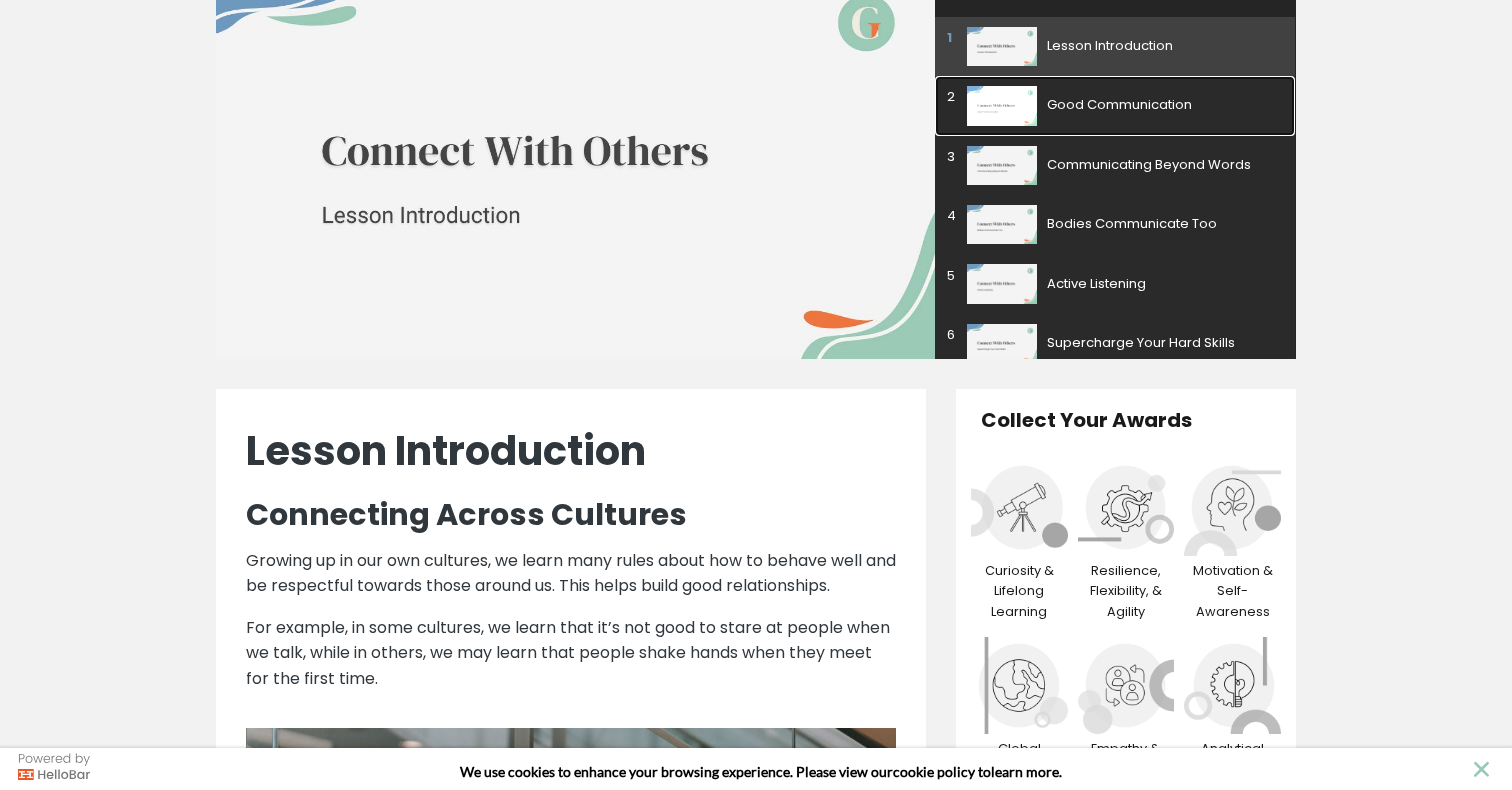 click at bounding box center (1002, 105) 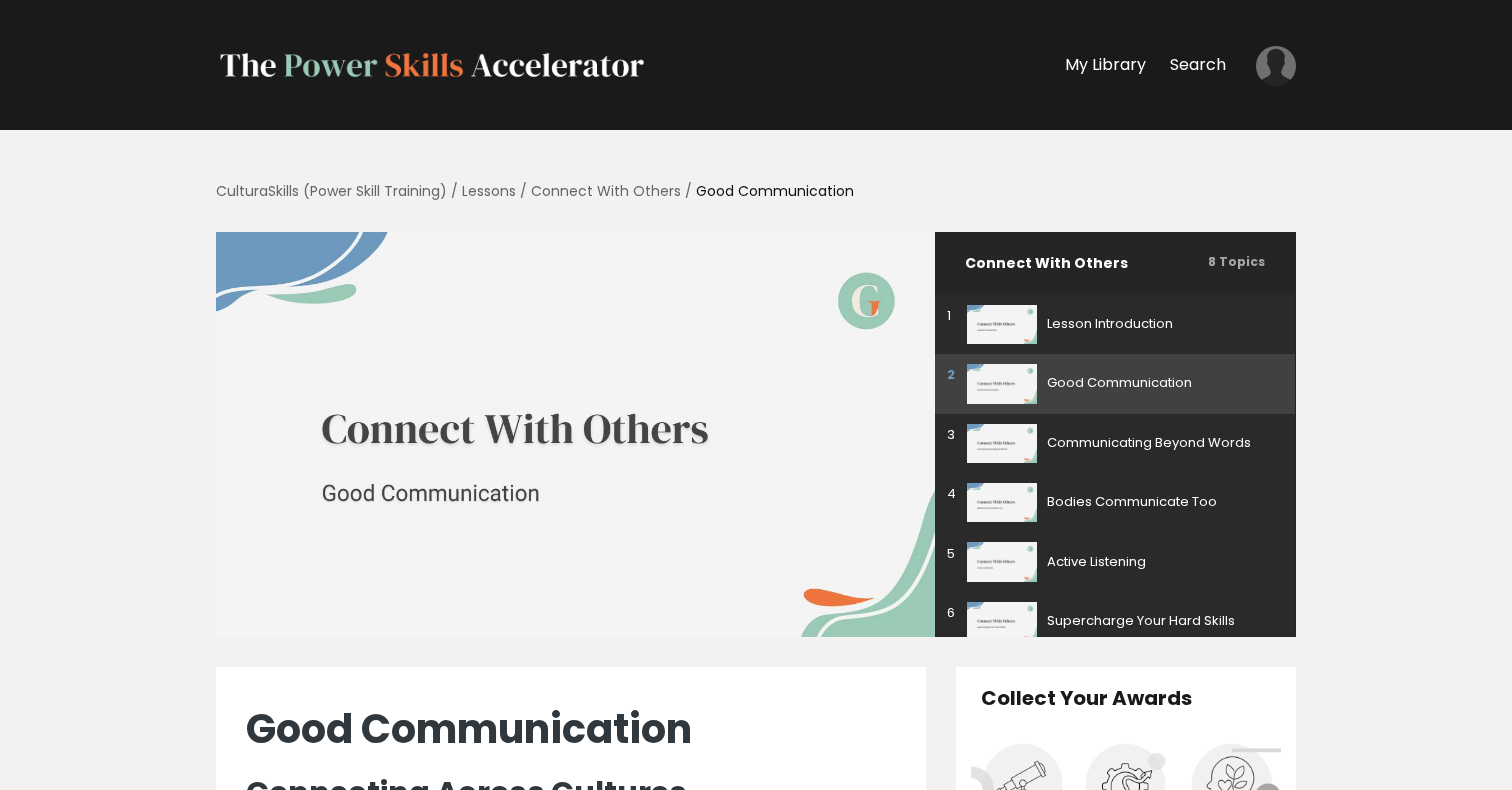 scroll, scrollTop: 0, scrollLeft: 0, axis: both 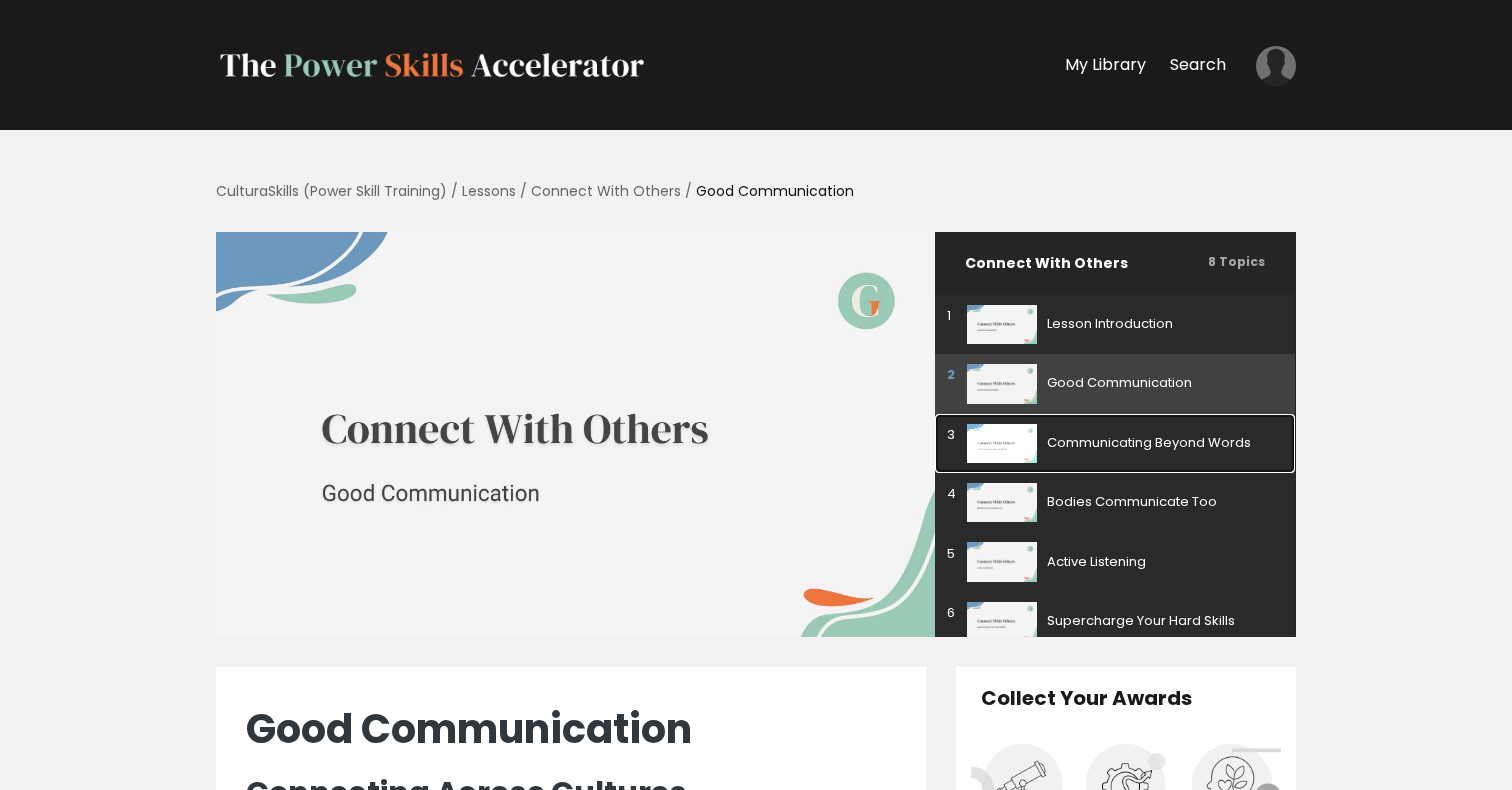 click at bounding box center (1002, 443) 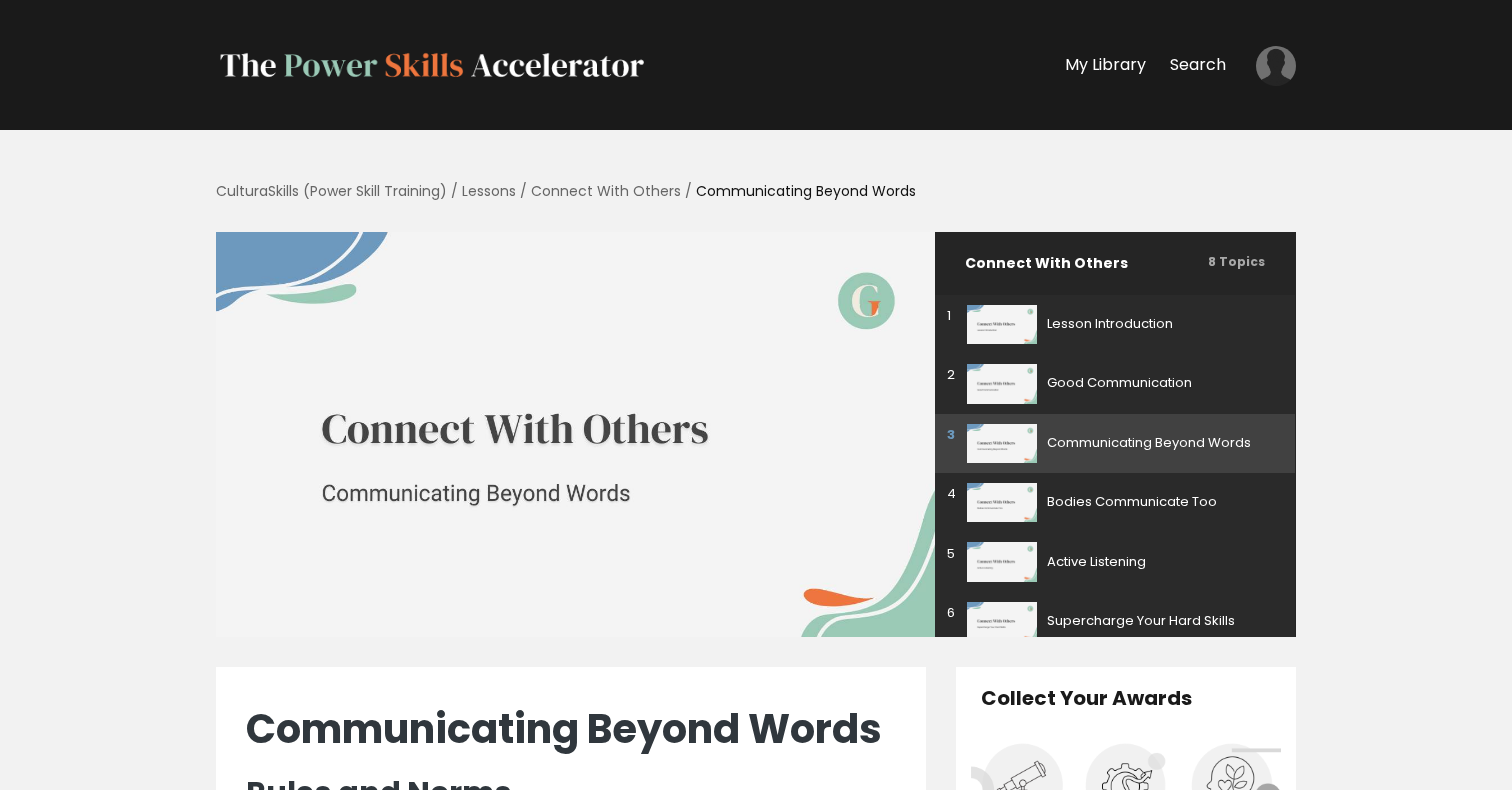 scroll, scrollTop: 0, scrollLeft: 0, axis: both 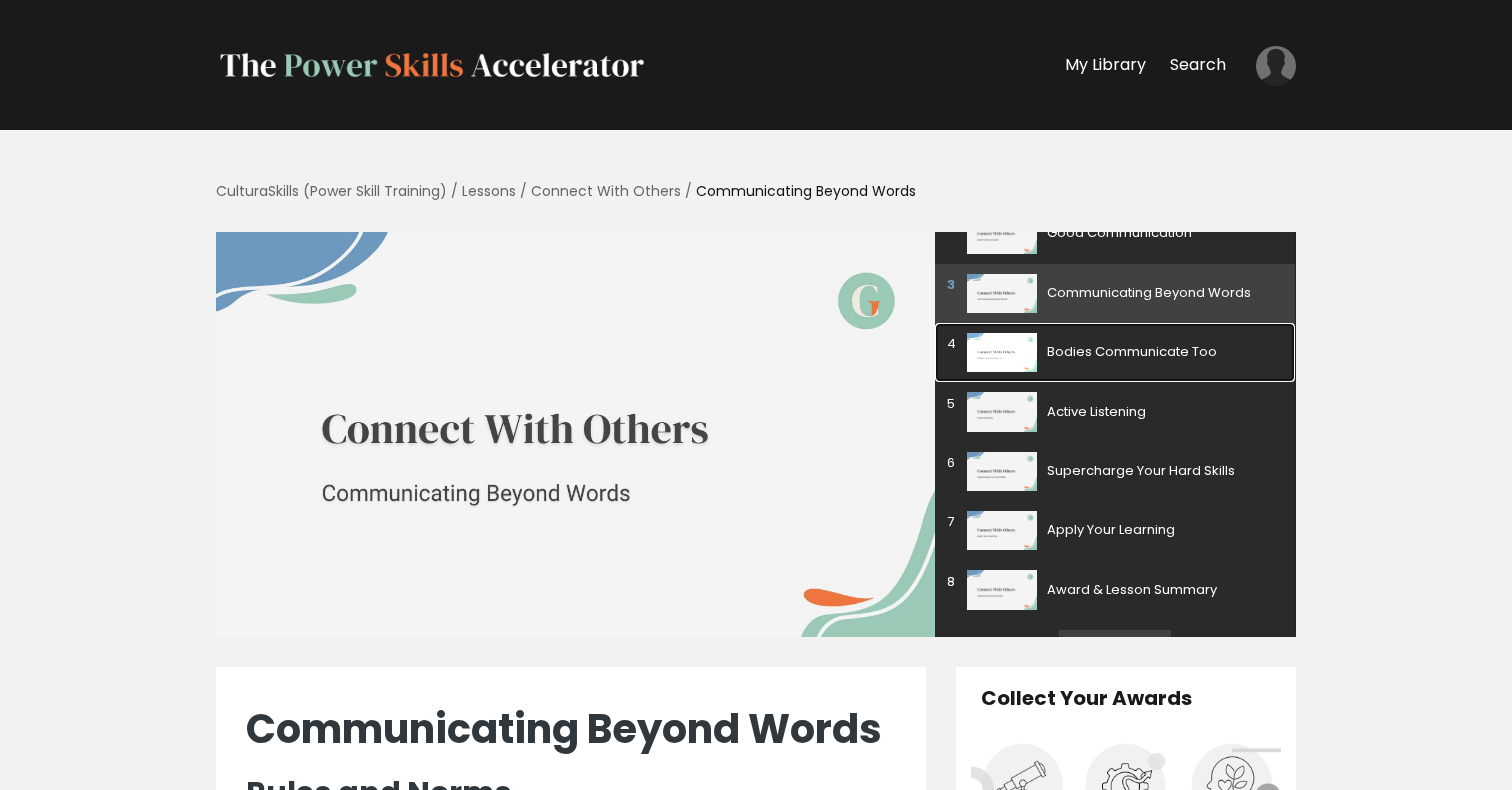 click at bounding box center [1007, 352] 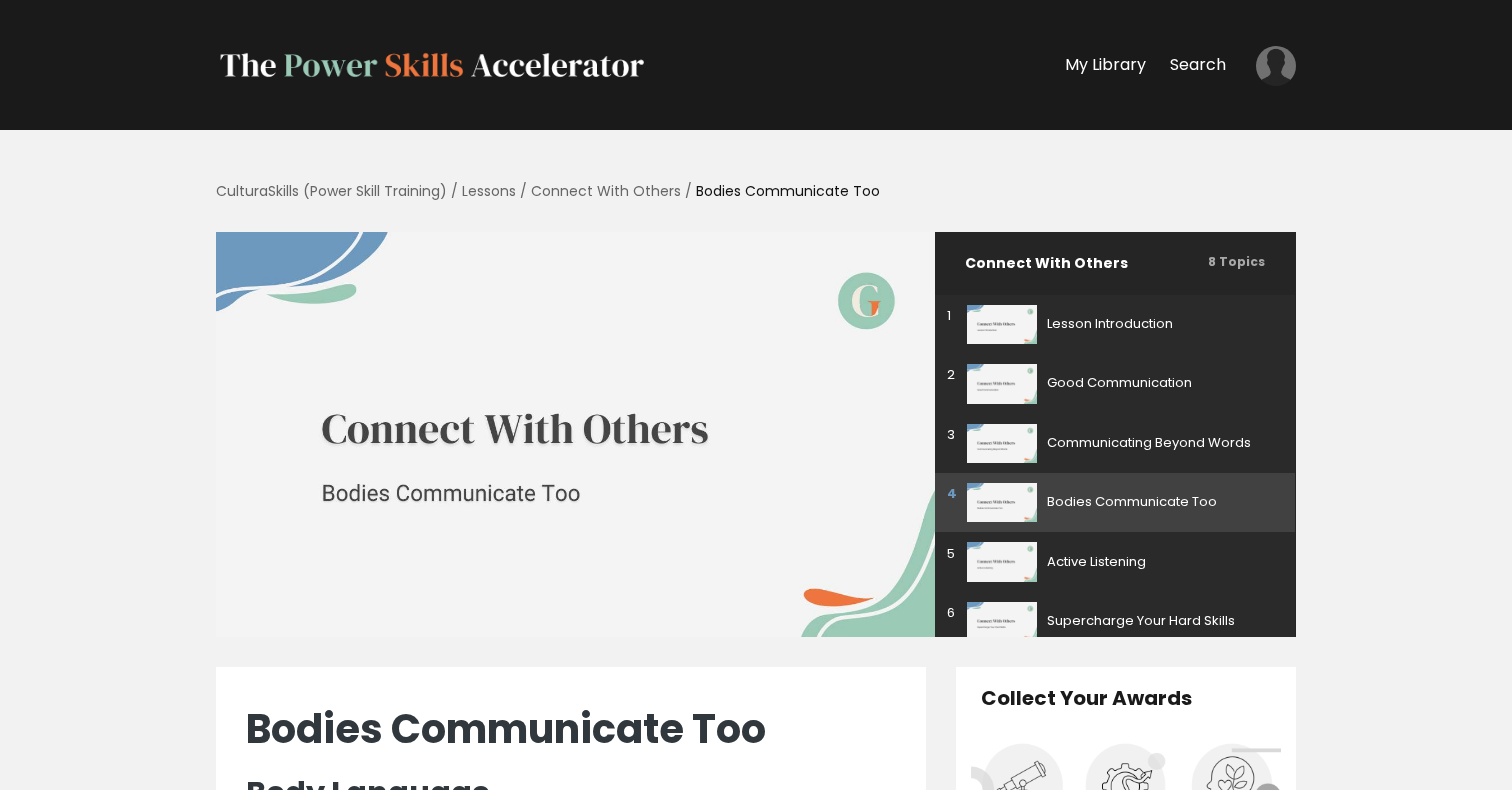 scroll, scrollTop: 0, scrollLeft: 0, axis: both 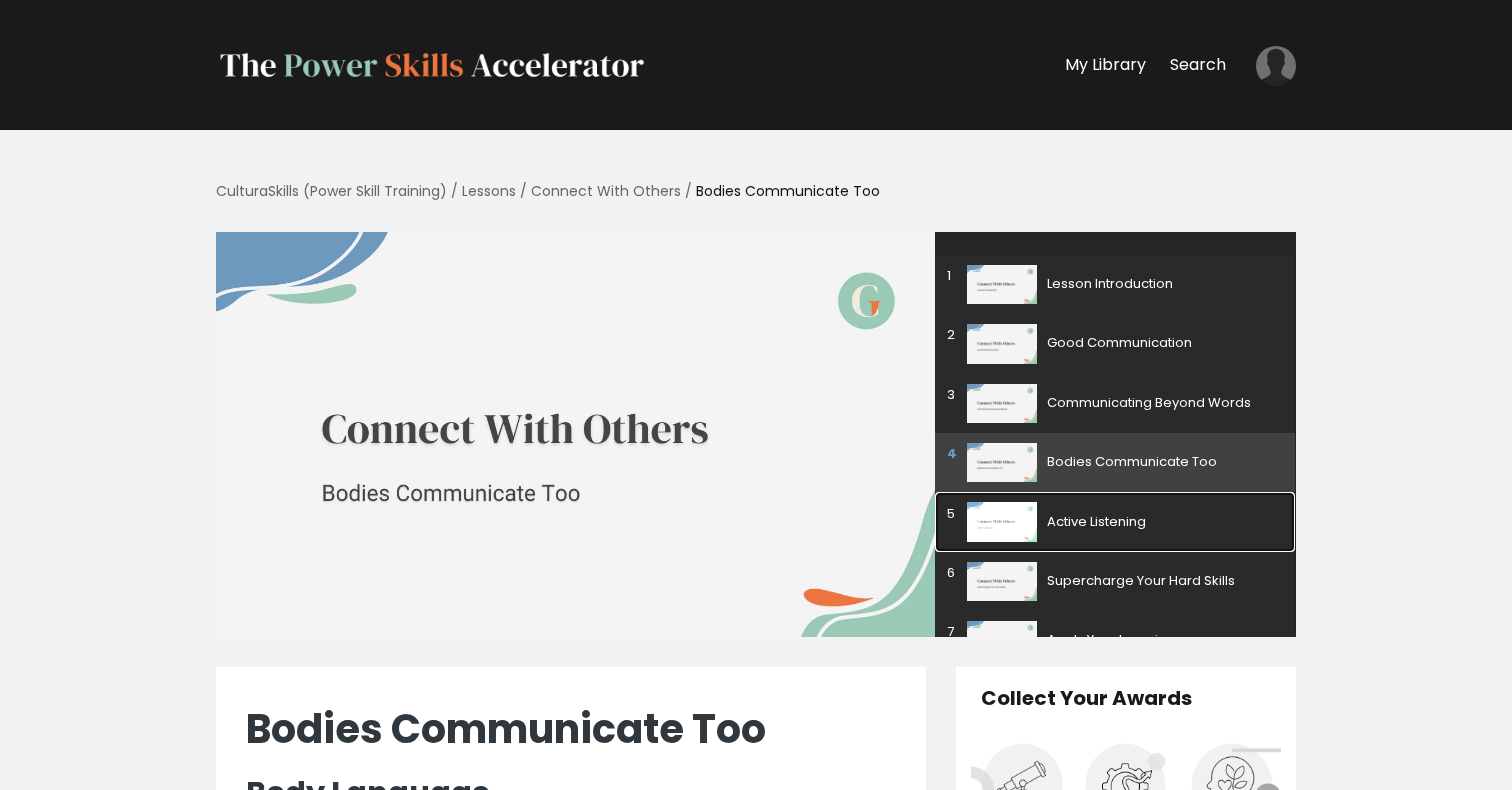 click on "Active Listening" at bounding box center (1160, 522) 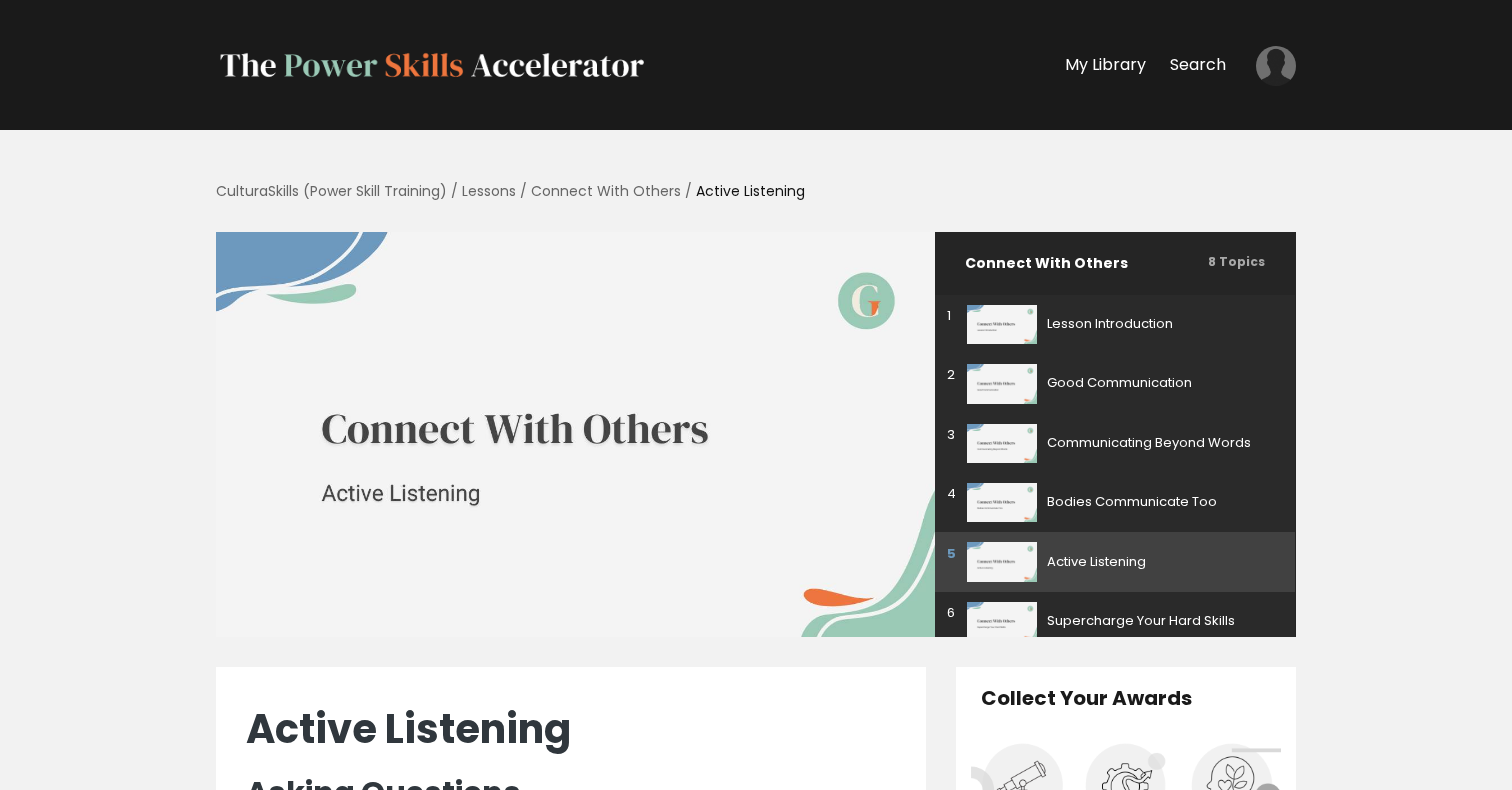 scroll, scrollTop: 0, scrollLeft: 0, axis: both 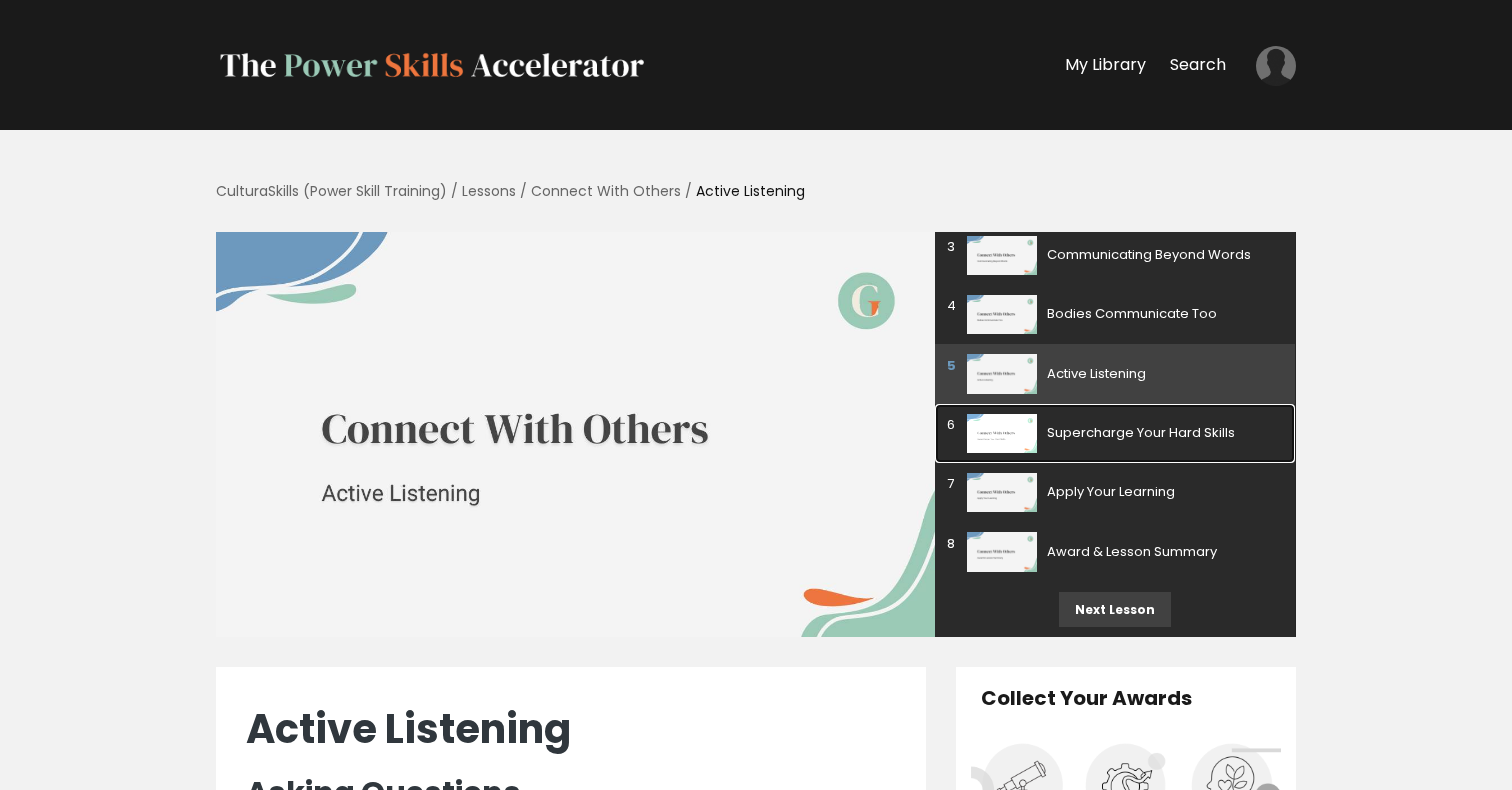 click on "6
Supercharge Your Hard Skills" at bounding box center (1115, 433) 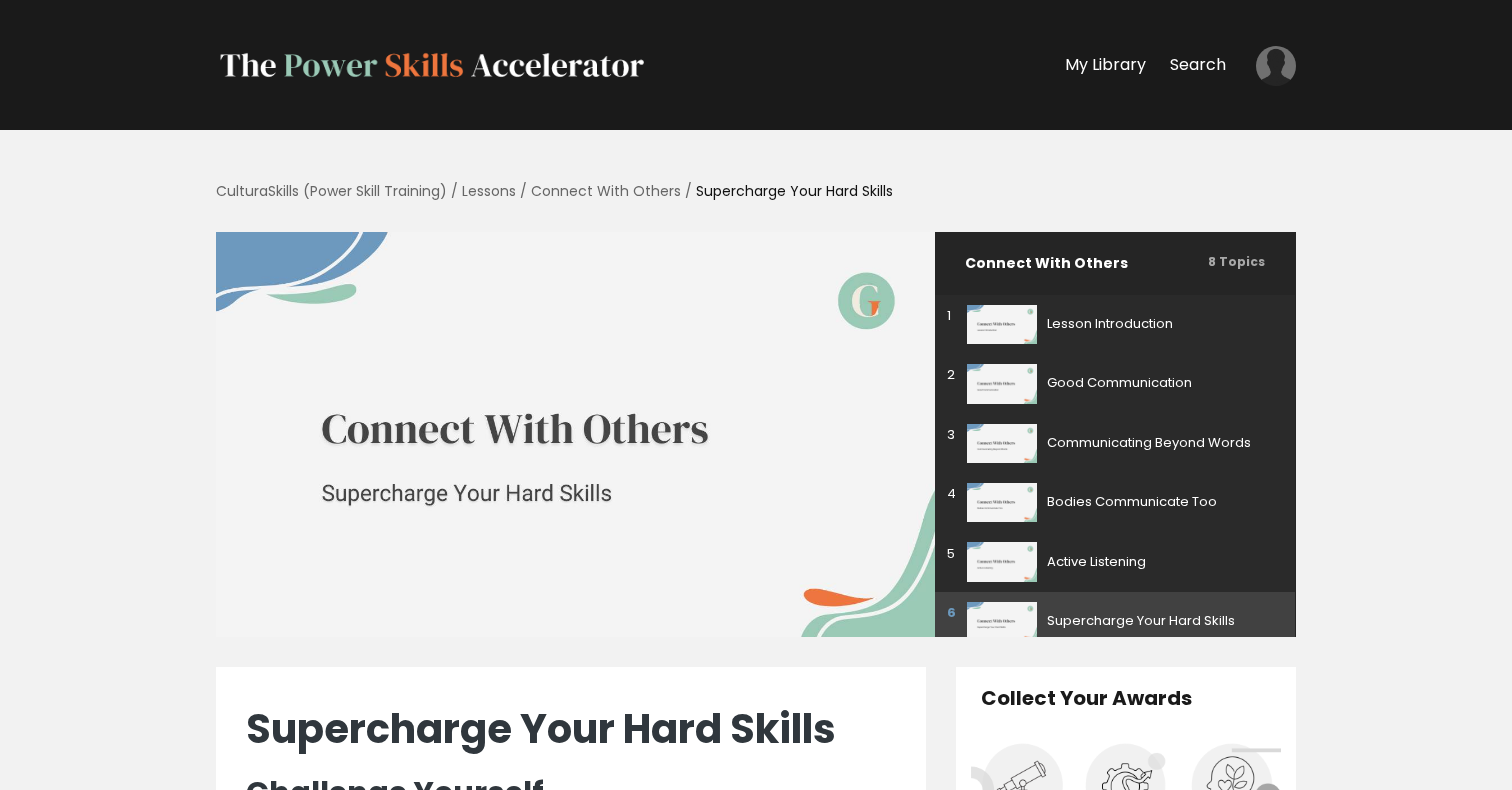 scroll, scrollTop: 0, scrollLeft: 0, axis: both 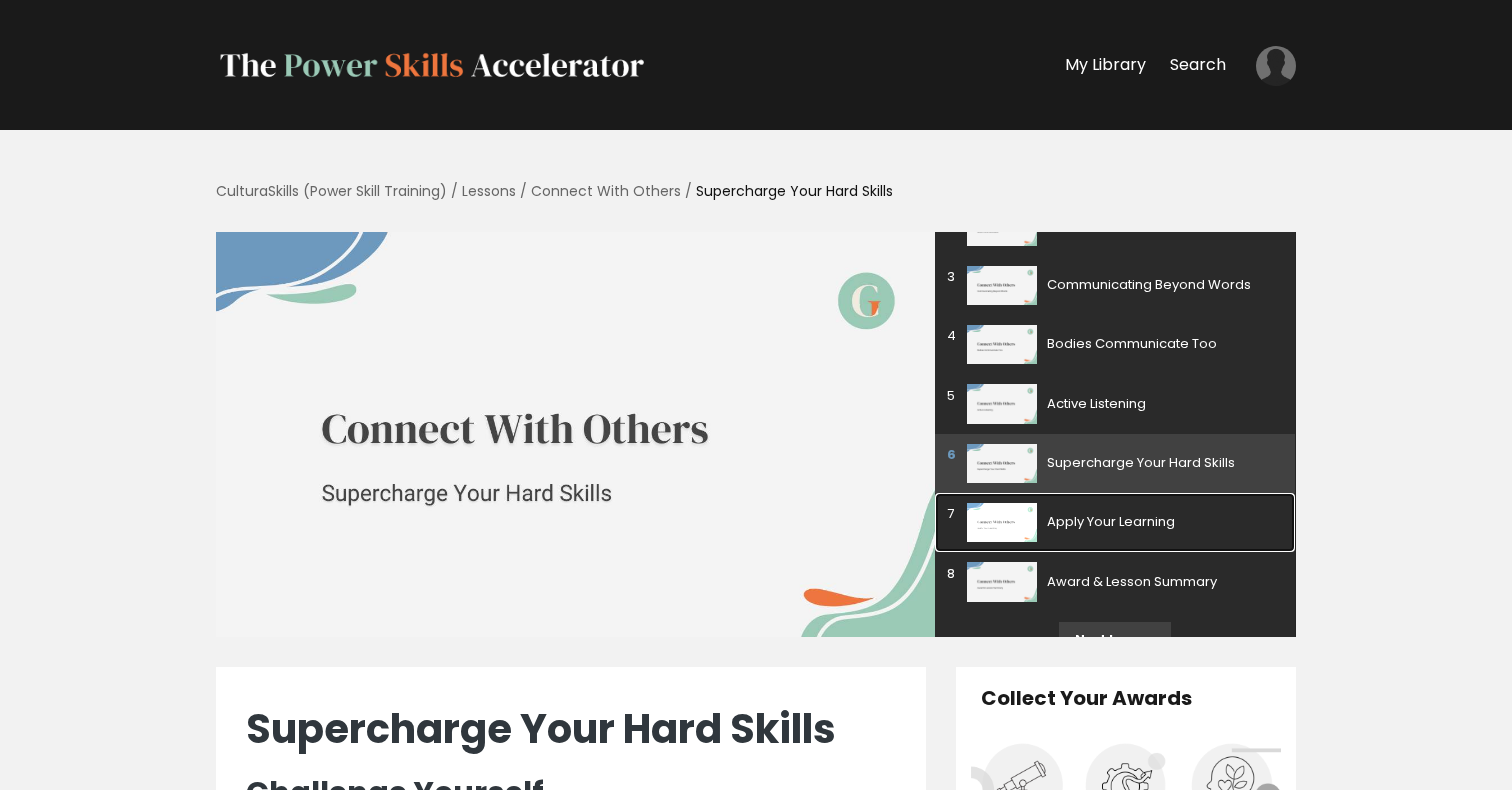 click on "Apply Your Learning" at bounding box center [1160, 522] 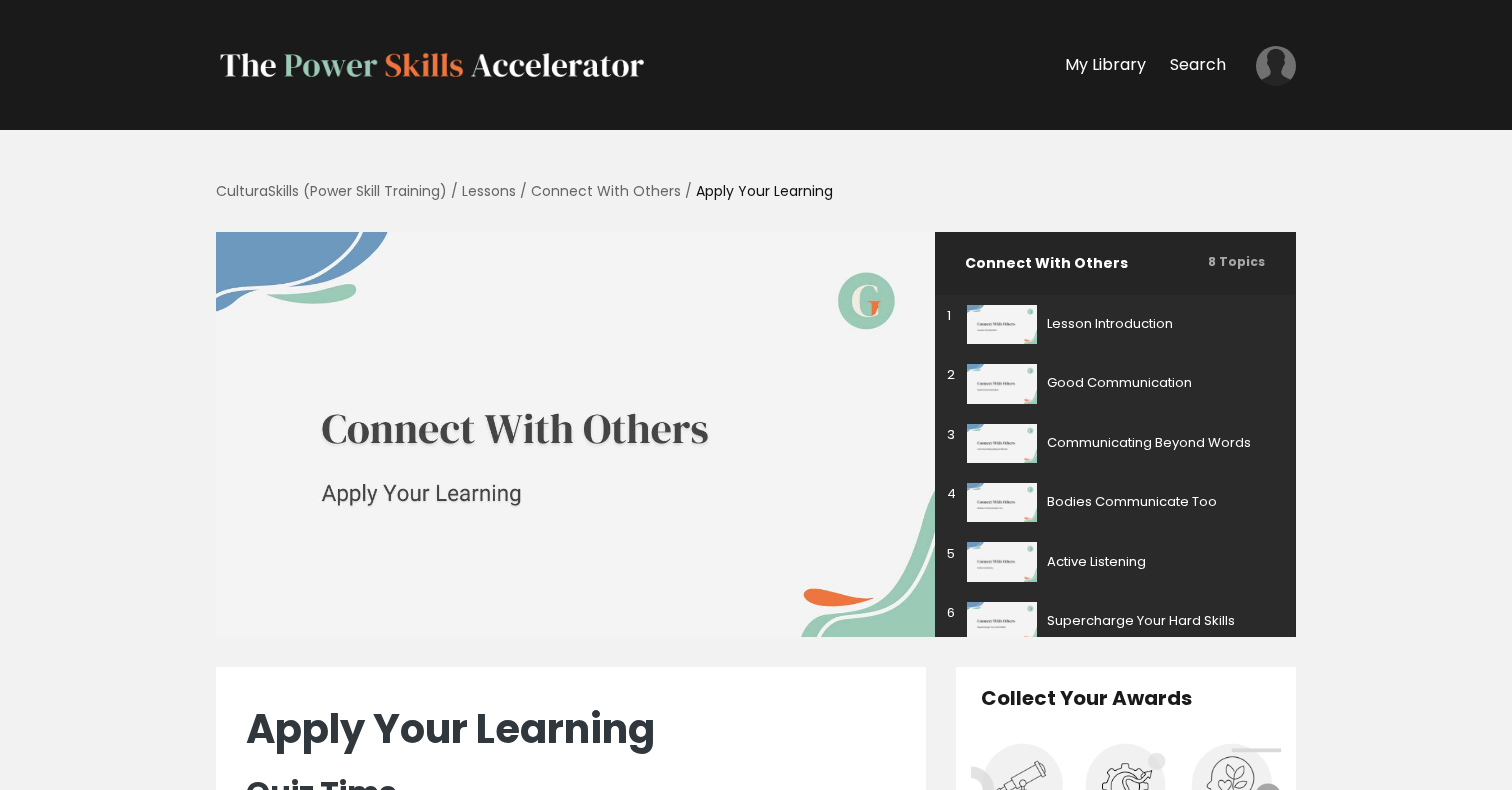 scroll, scrollTop: 0, scrollLeft: 0, axis: both 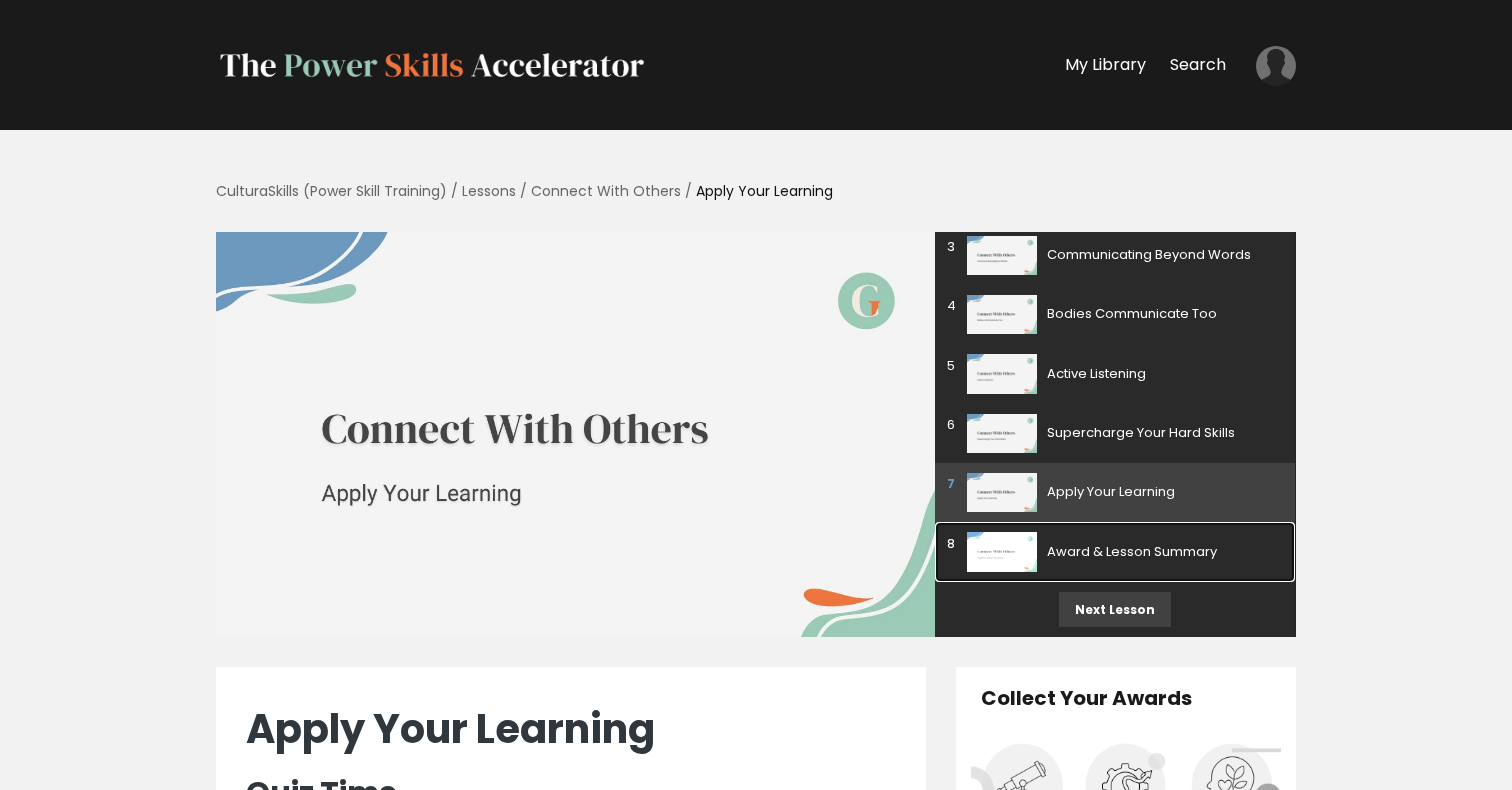click on "Award & Lesson Summary" at bounding box center [1160, 552] 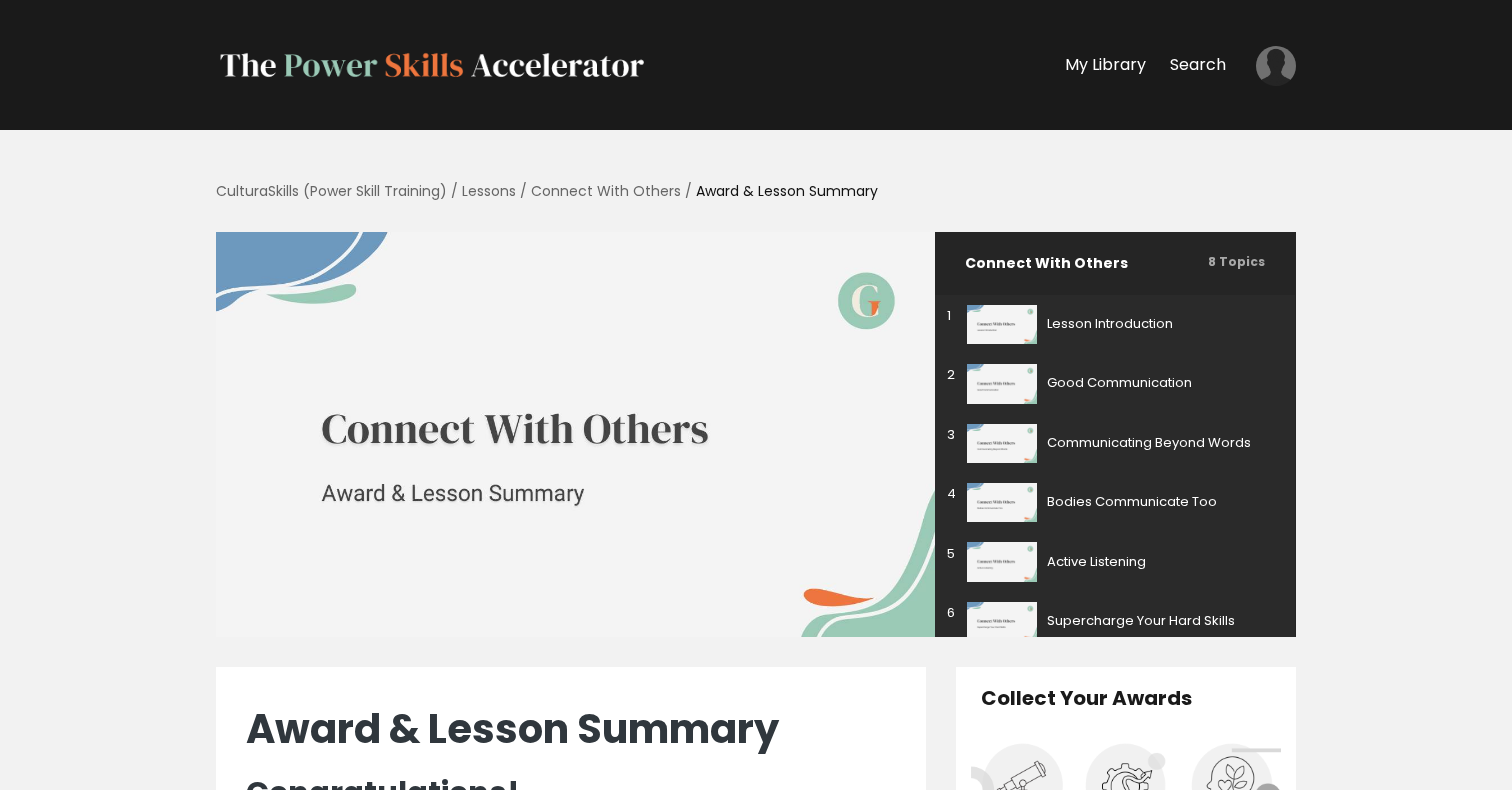 scroll, scrollTop: 0, scrollLeft: 0, axis: both 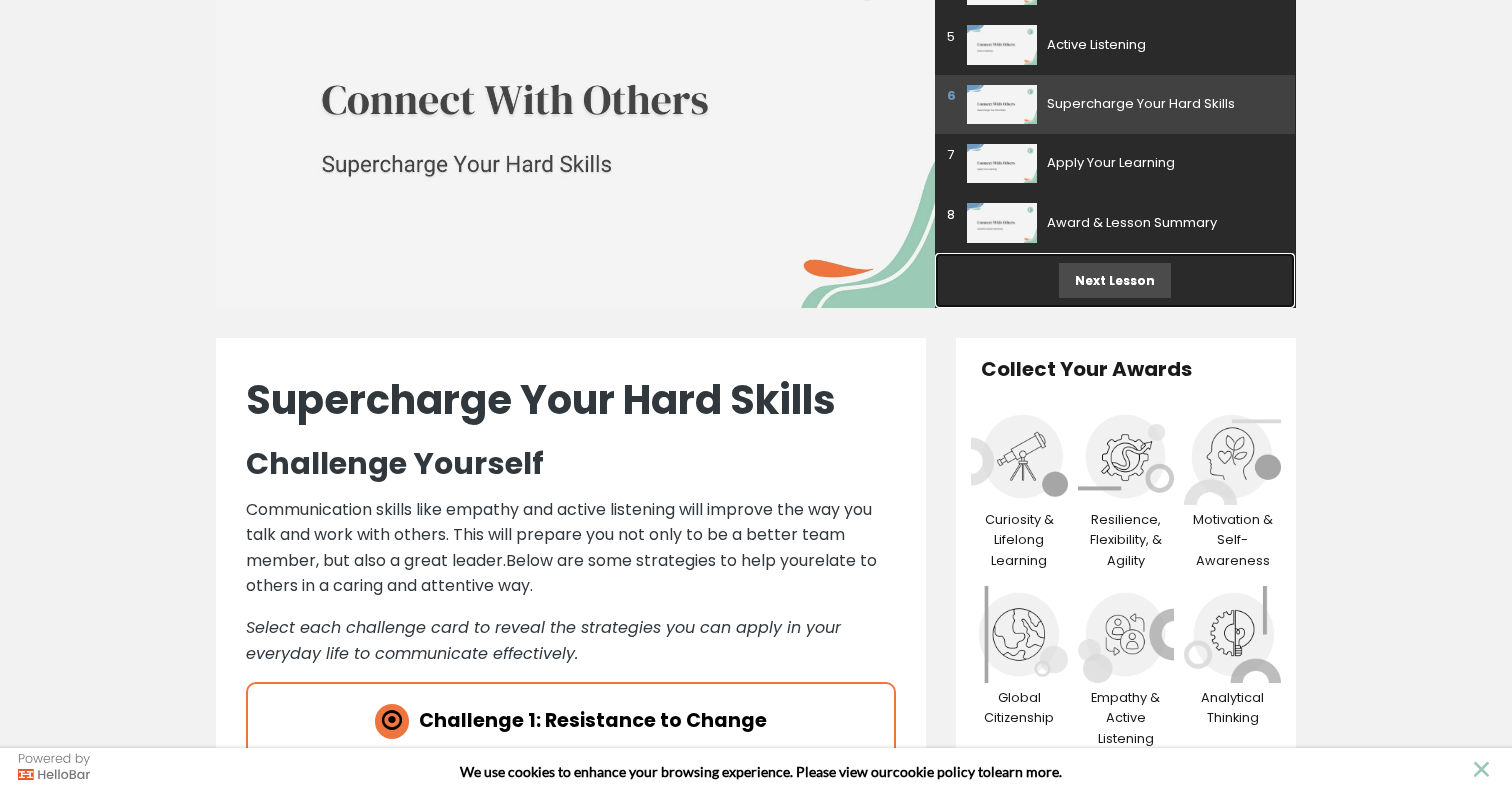 click on "Next Lesson" at bounding box center [1115, 280] 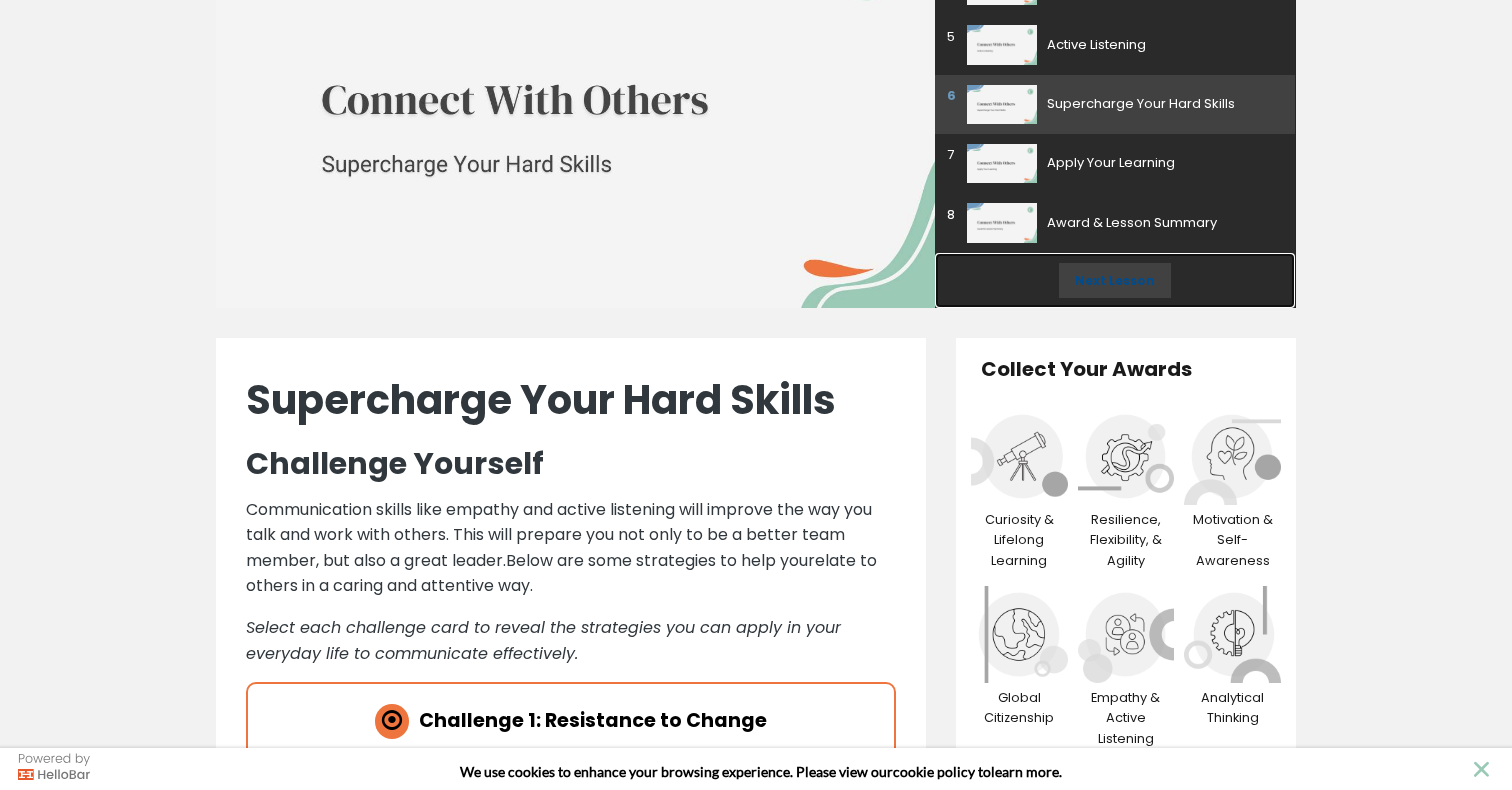 scroll, scrollTop: 271, scrollLeft: 0, axis: vertical 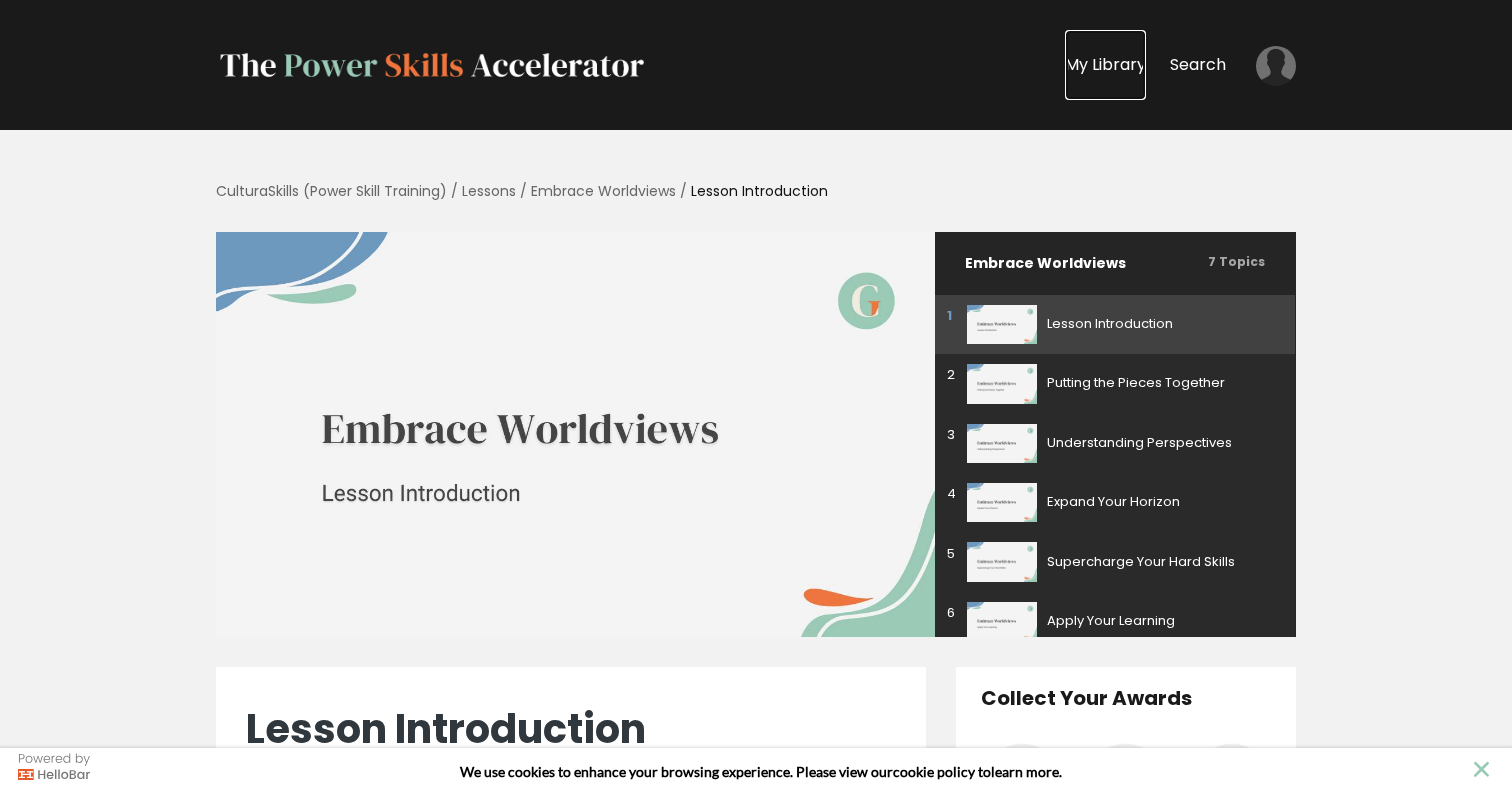 click on "My Library" at bounding box center [1105, 65] 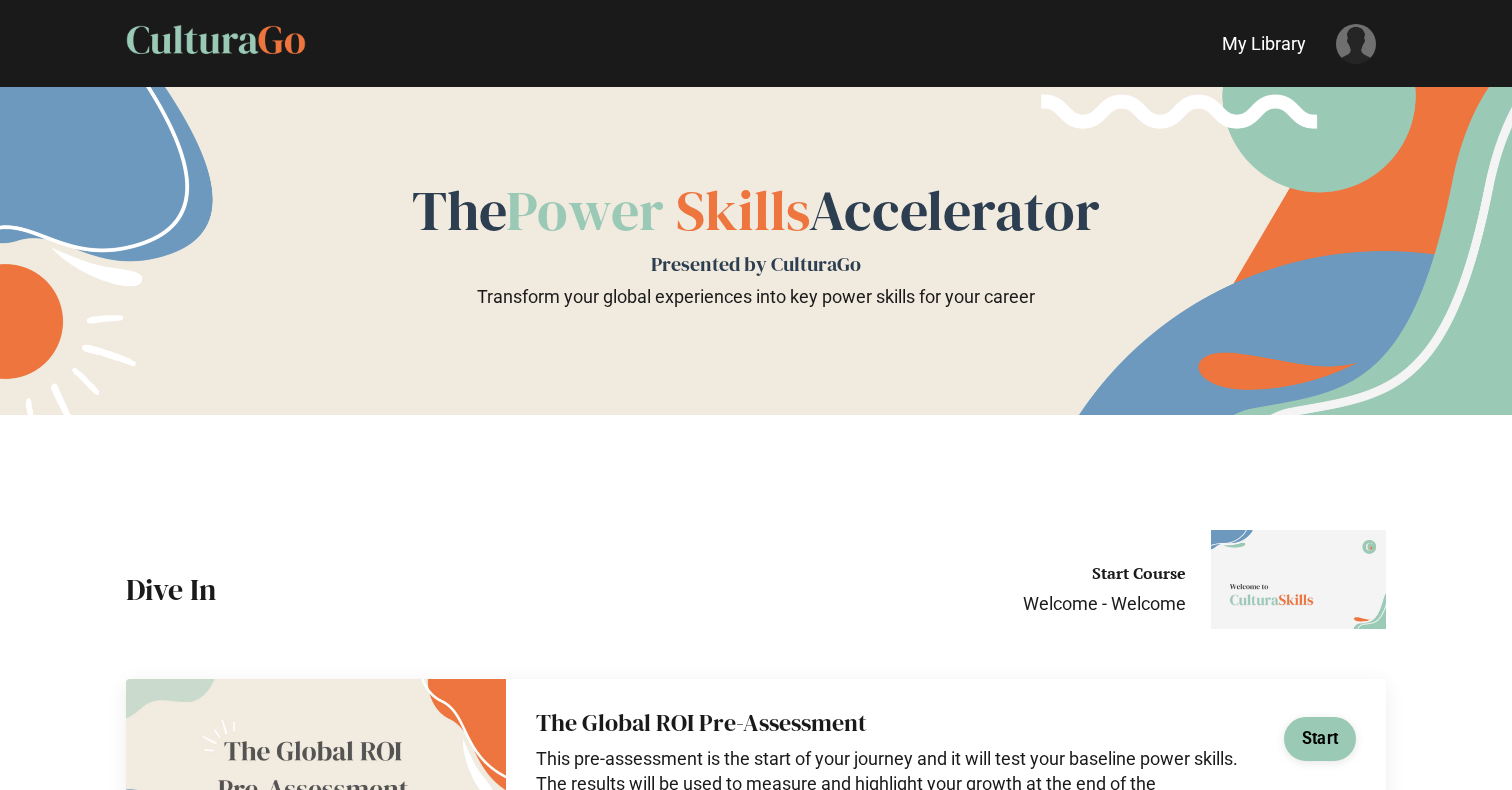 scroll, scrollTop: 0, scrollLeft: 0, axis: both 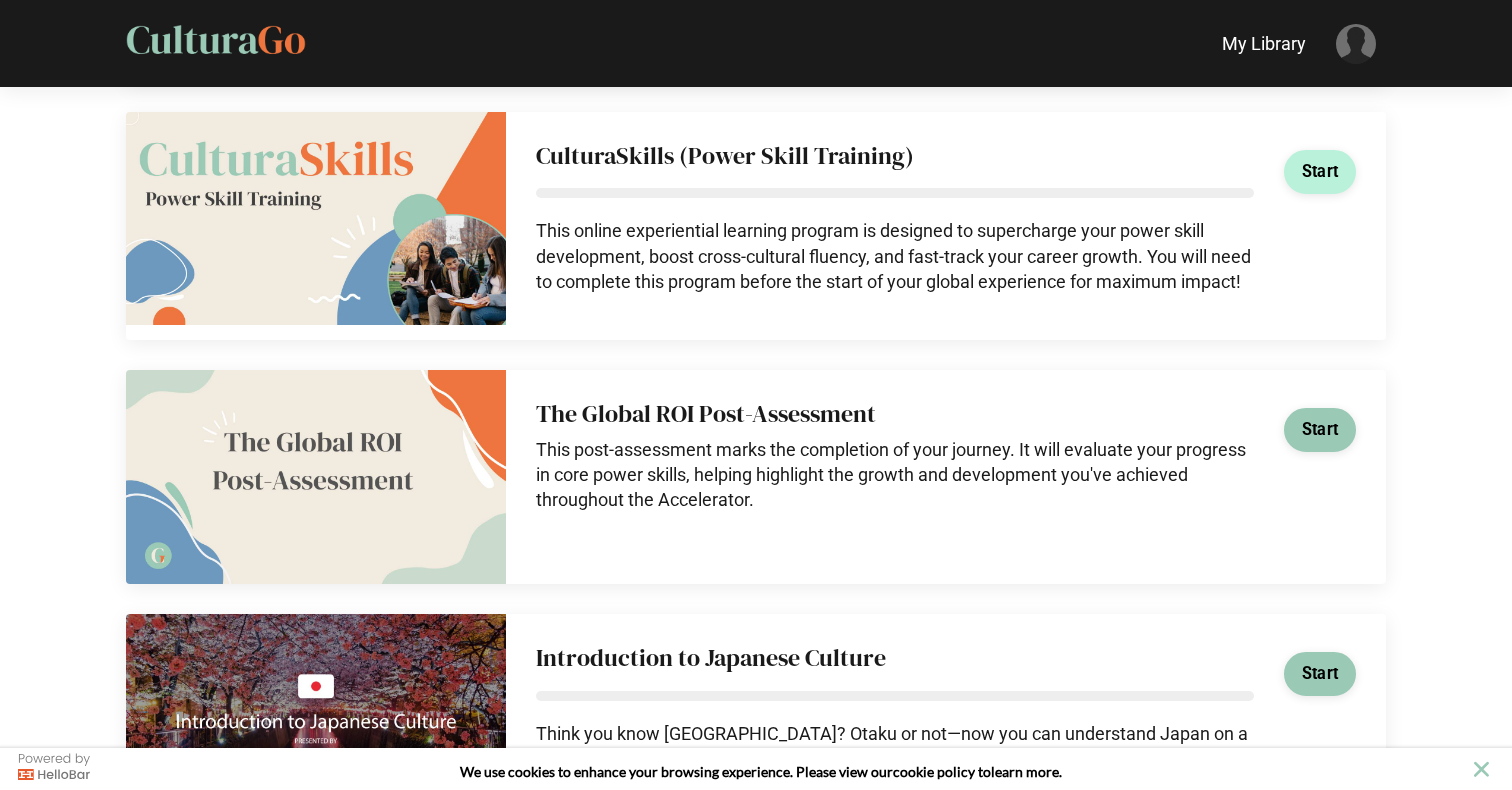 click on "Start" at bounding box center (1320, 172) 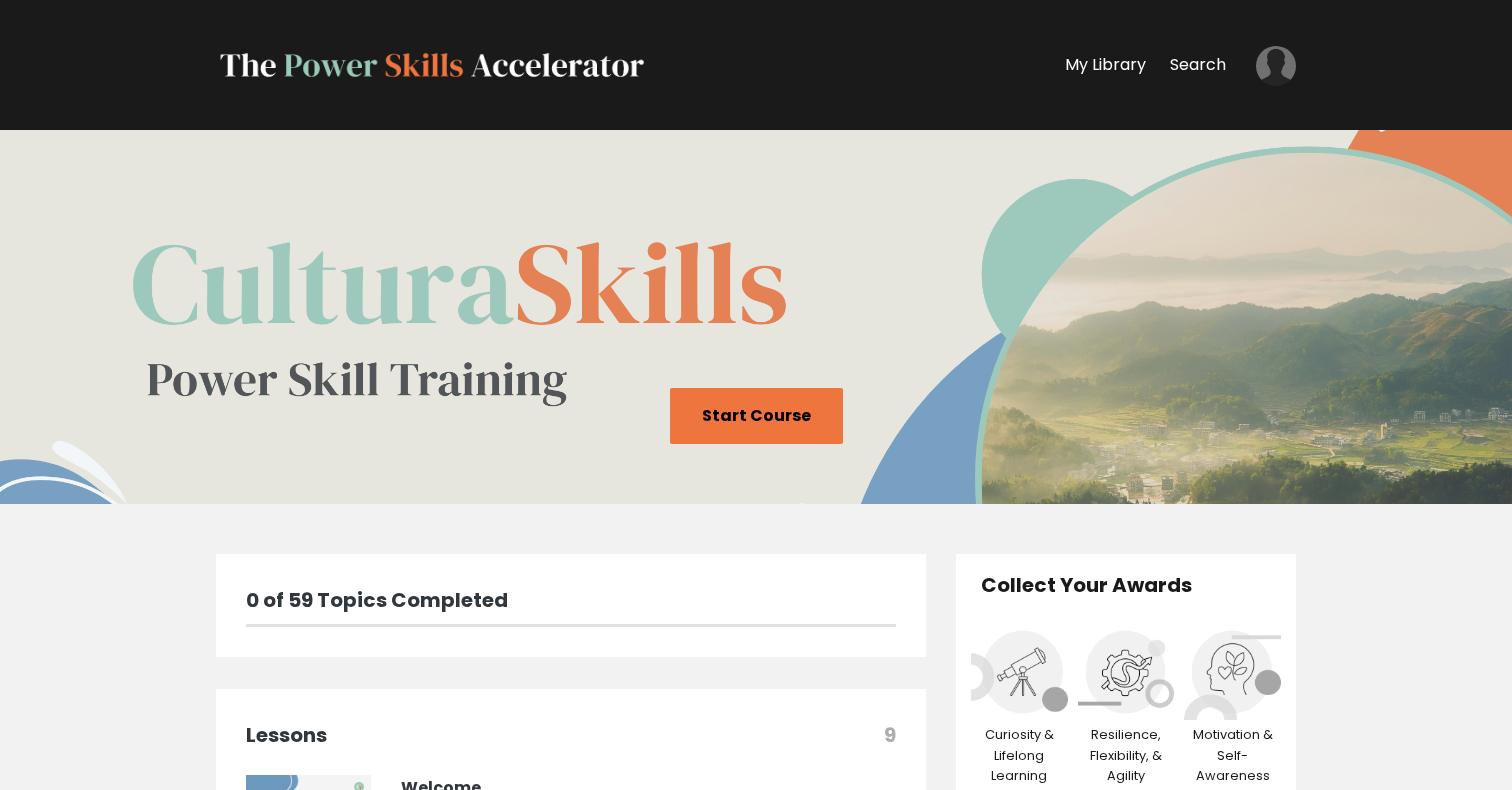 scroll, scrollTop: 0, scrollLeft: 0, axis: both 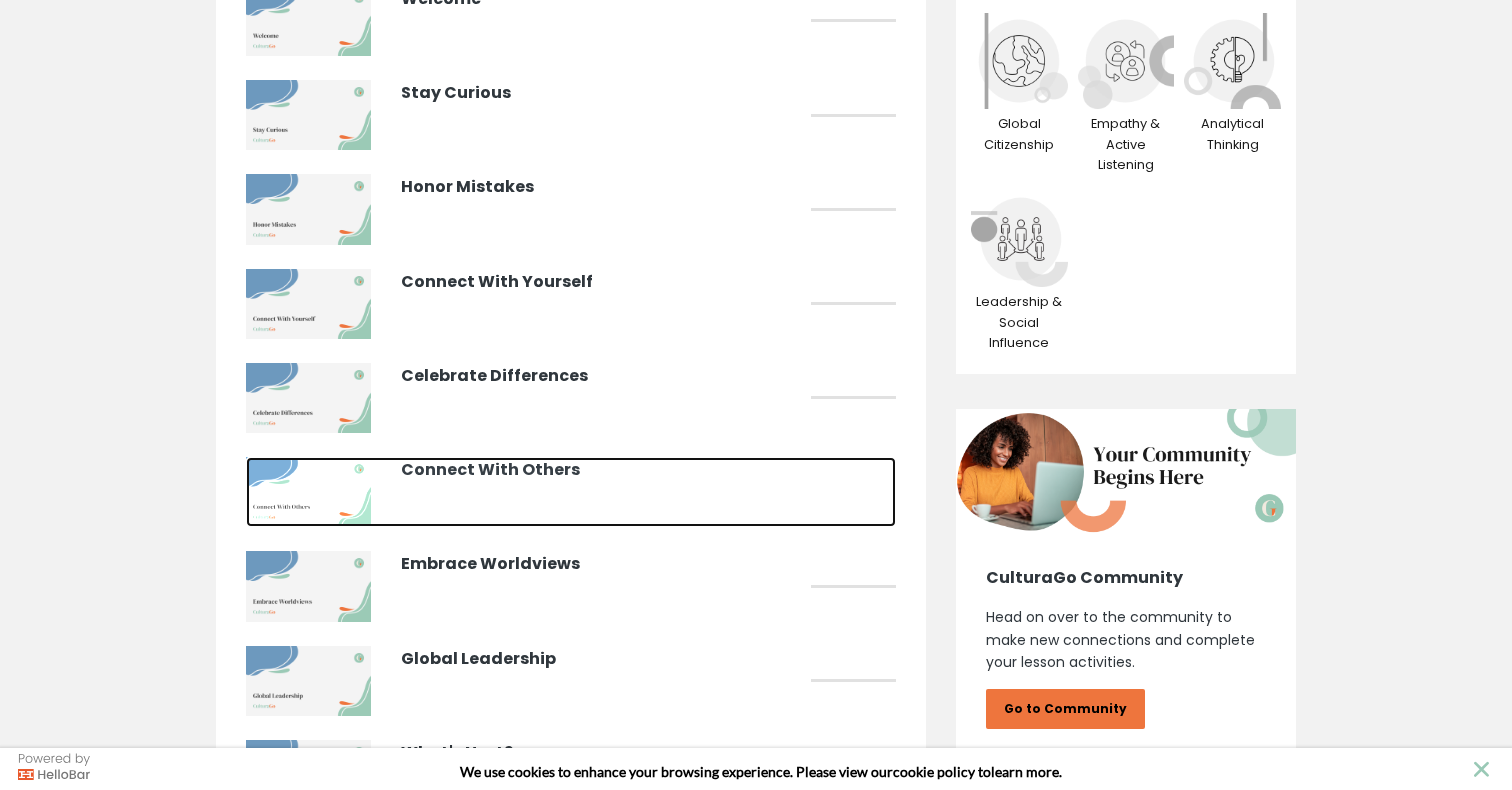 click at bounding box center [323, 492] 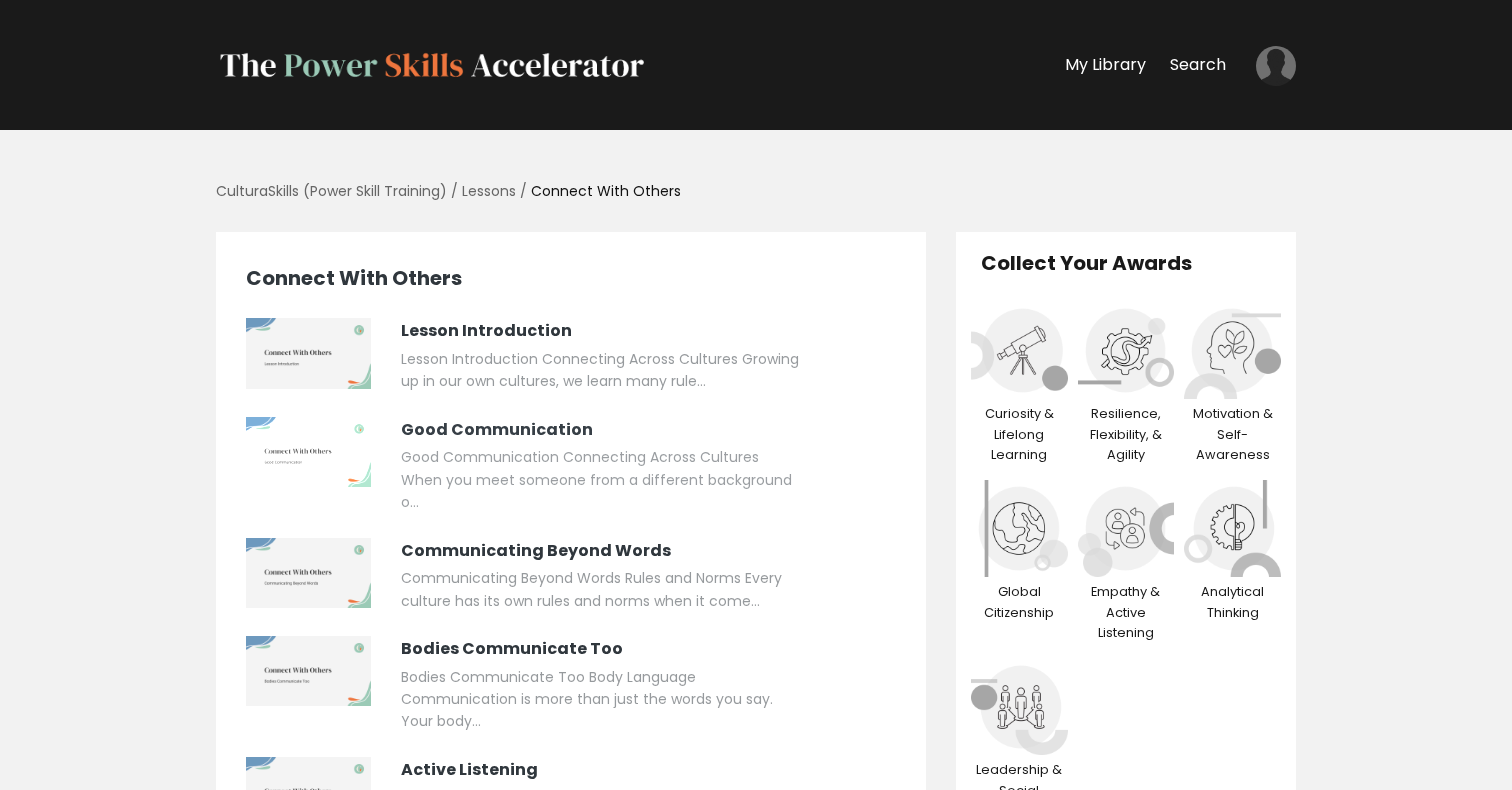 scroll, scrollTop: 0, scrollLeft: 0, axis: both 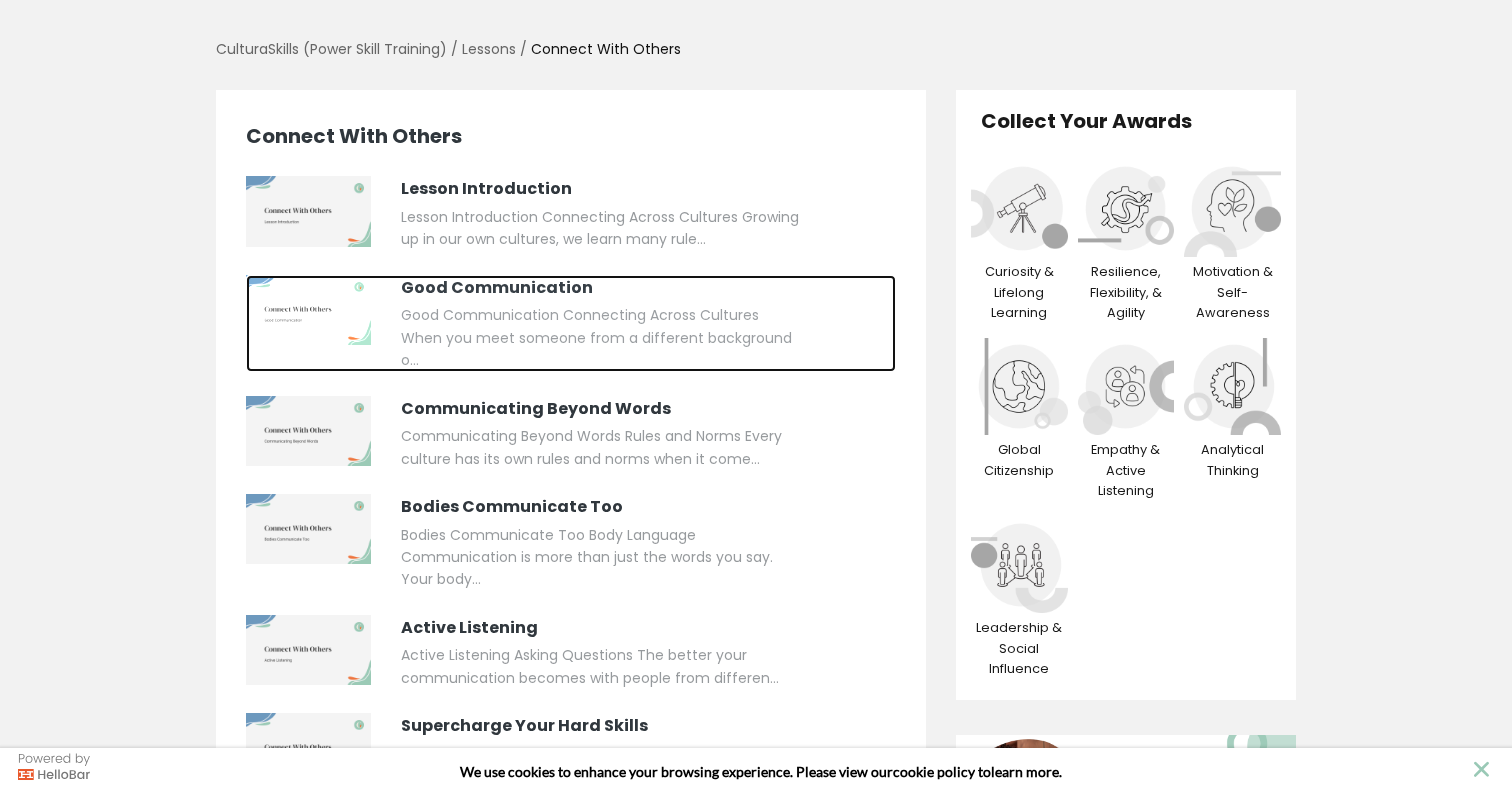 click on "Good Communication" at bounding box center [601, 288] 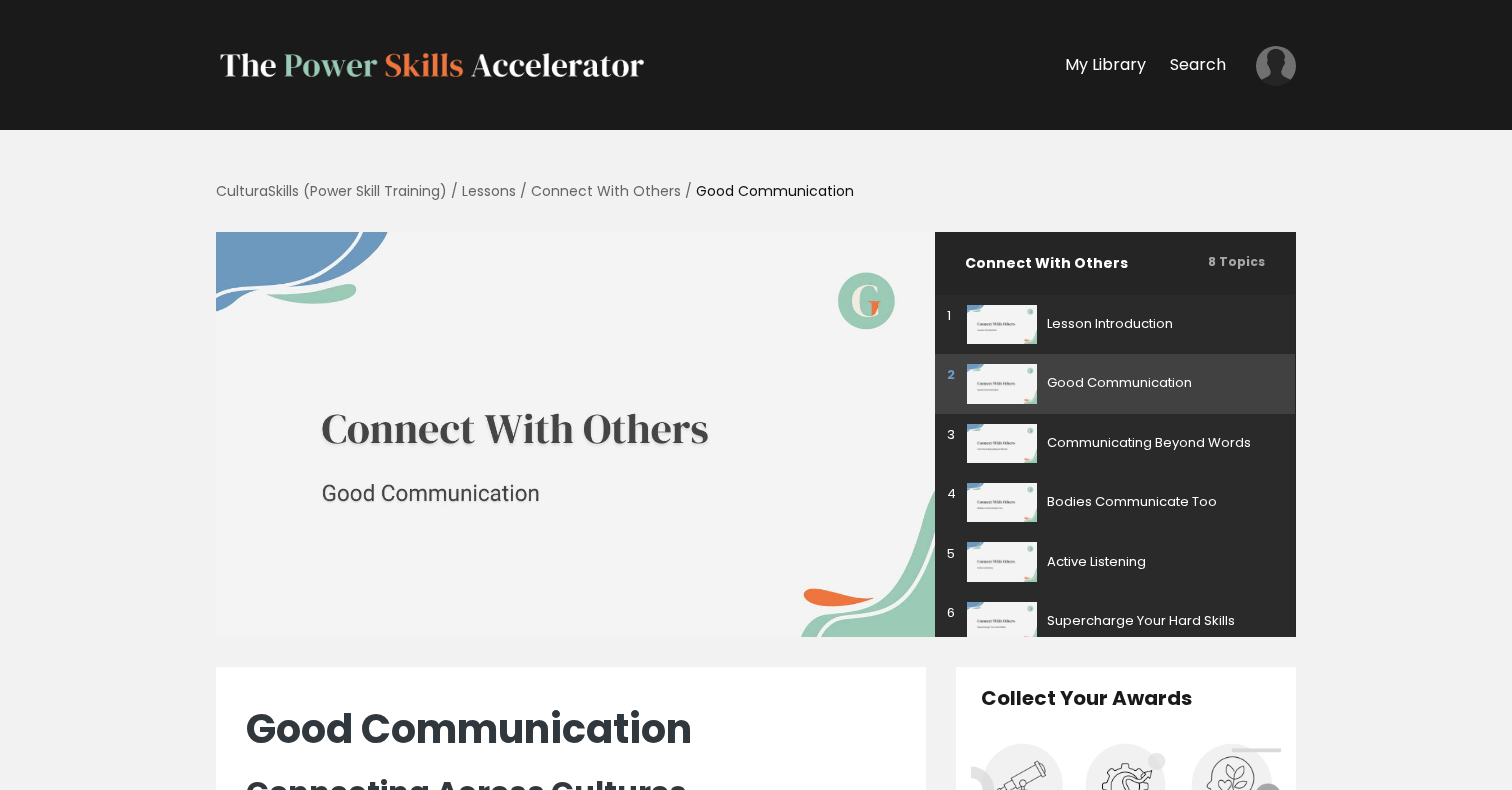 scroll, scrollTop: 0, scrollLeft: 0, axis: both 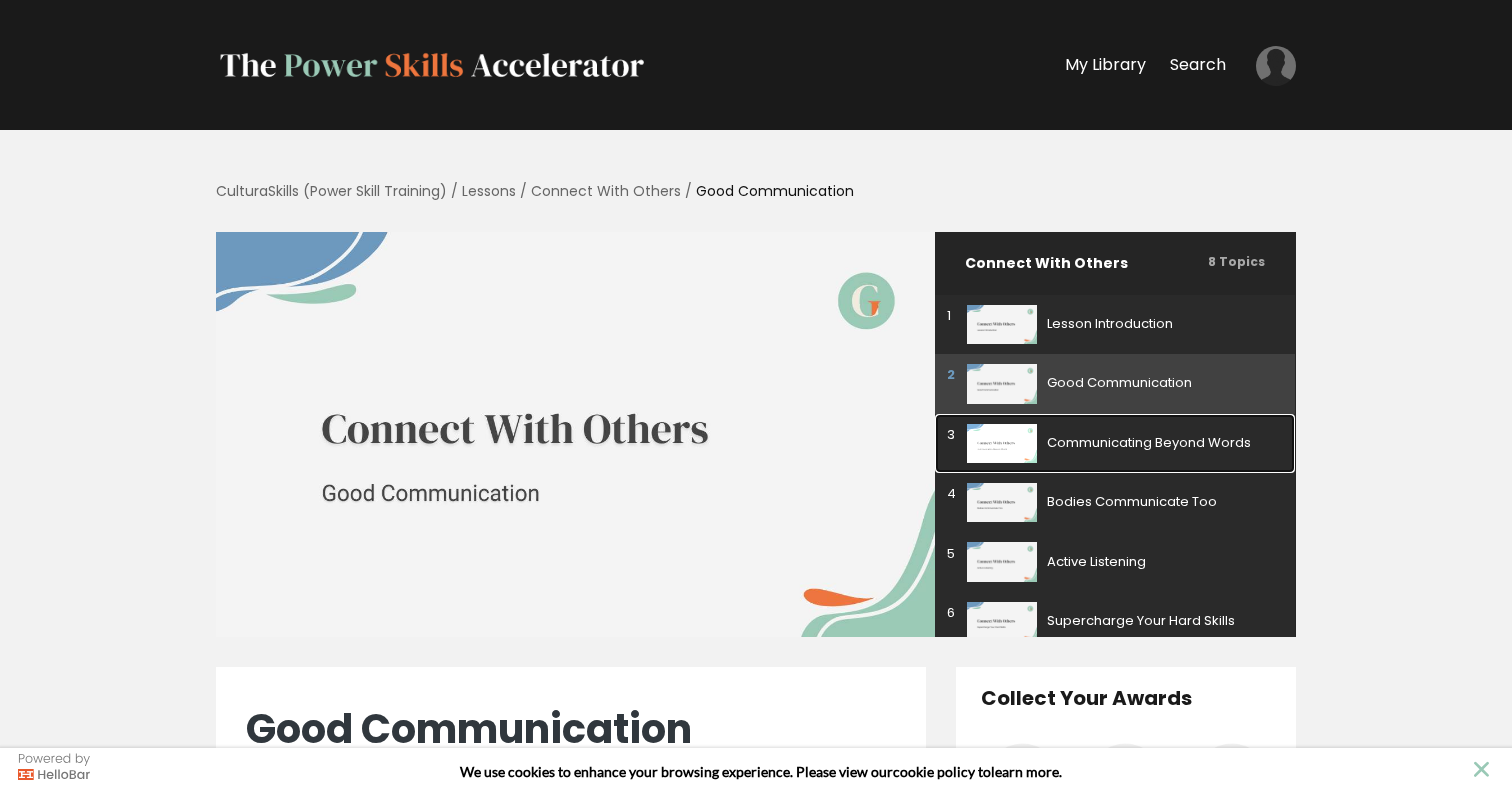 click on "Communicating Beyond Words" at bounding box center (1160, 443) 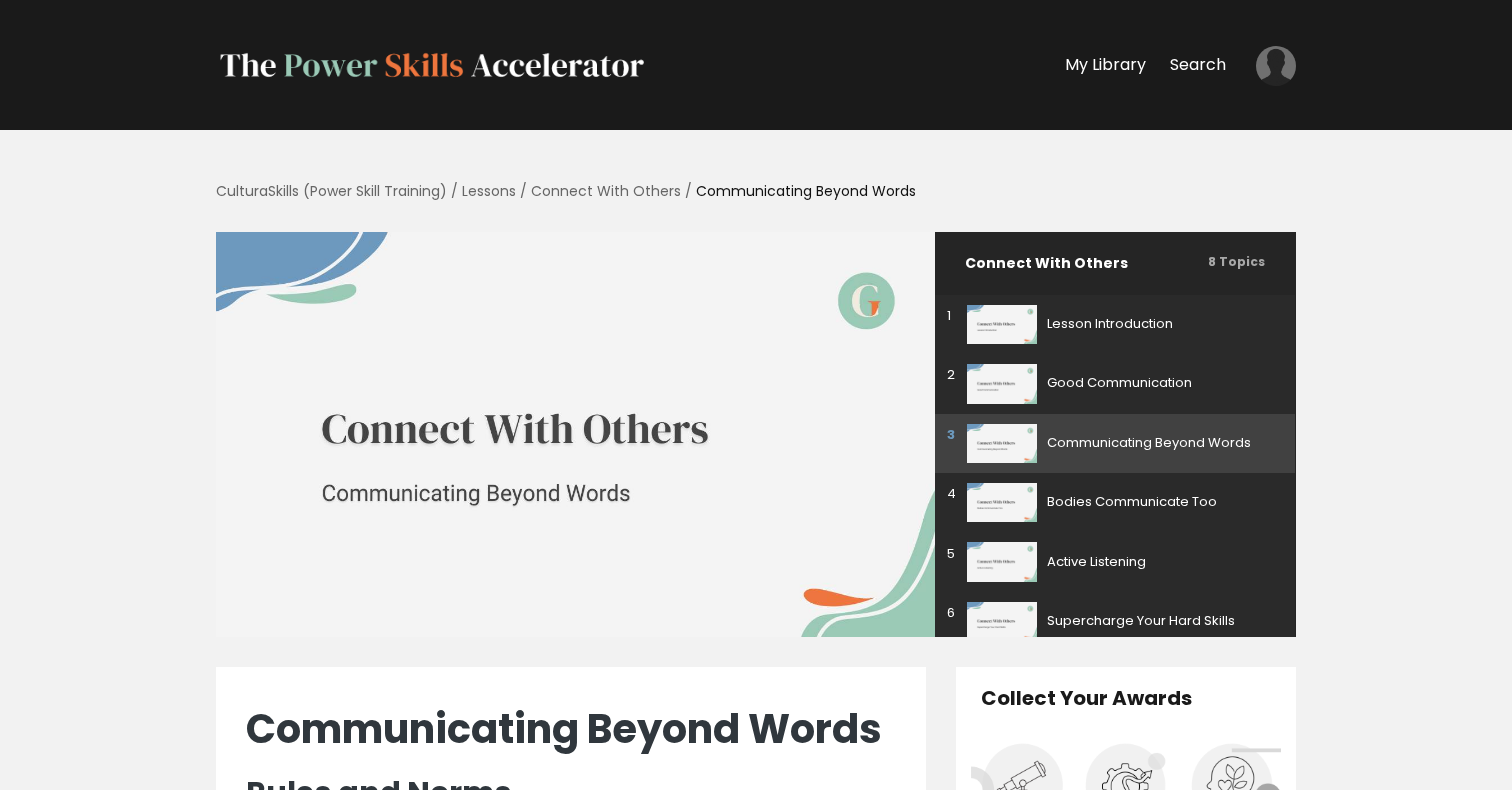 scroll, scrollTop: 0, scrollLeft: 0, axis: both 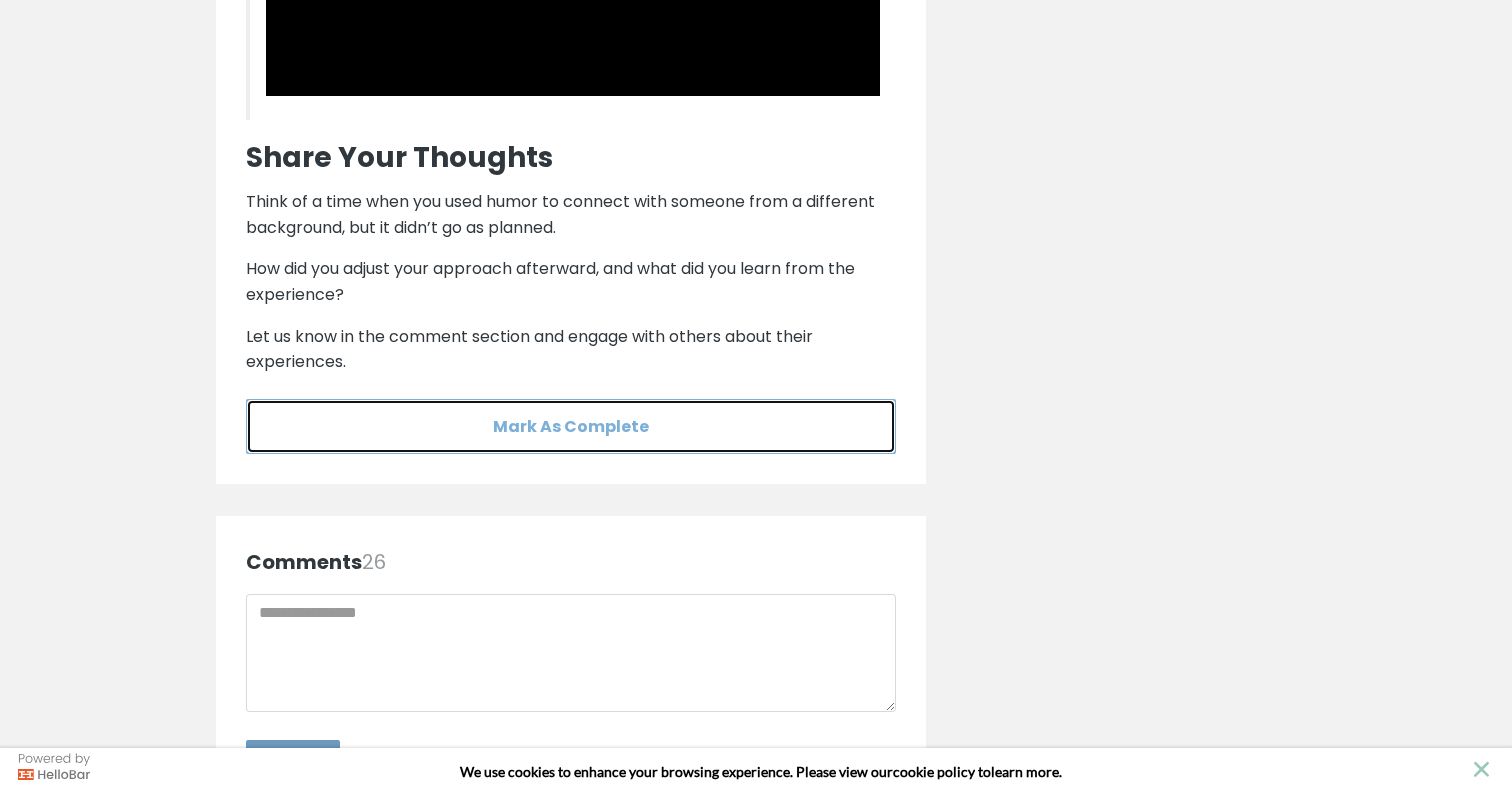 click on "Mark As Complete" at bounding box center [571, 426] 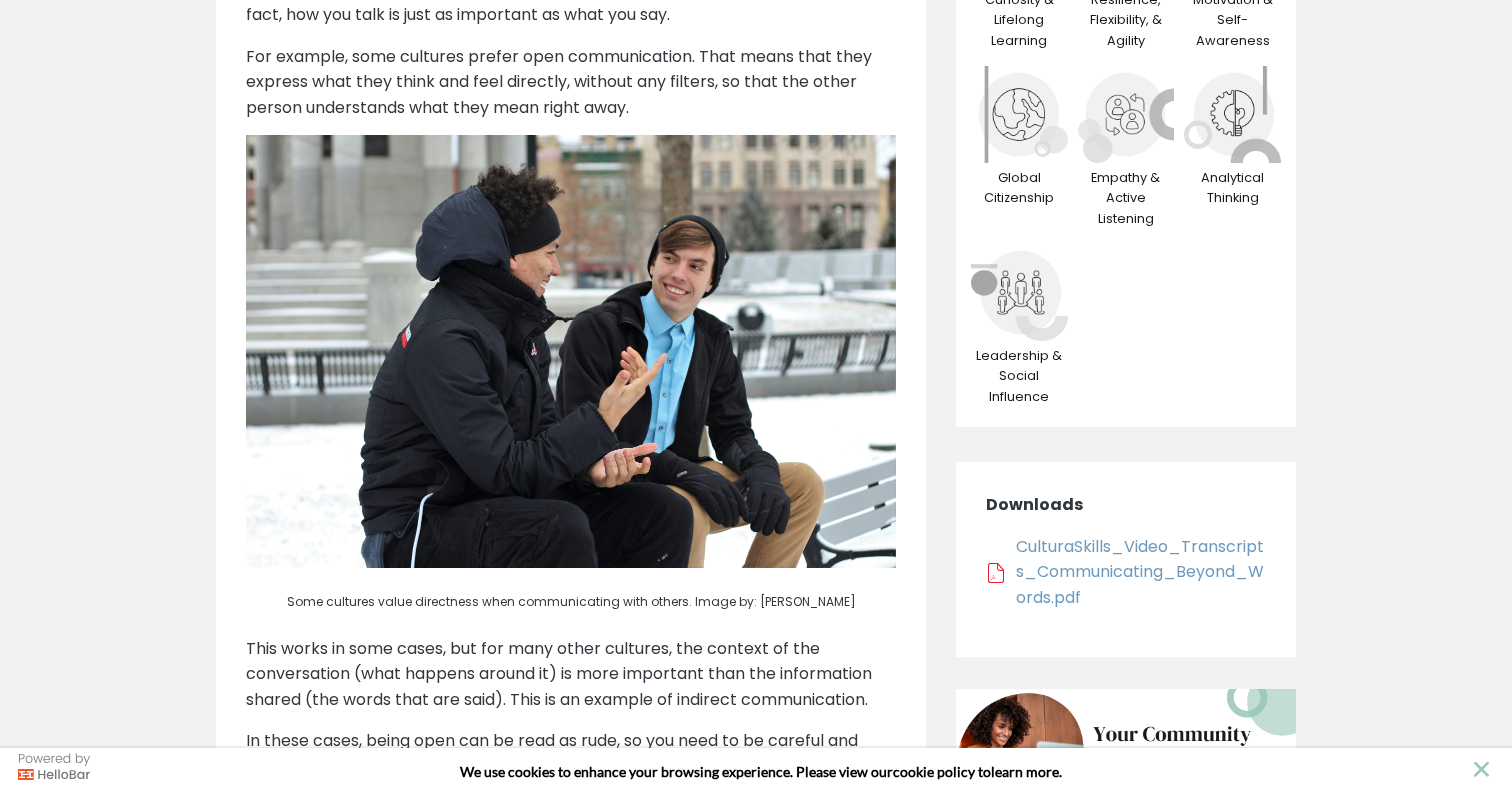 scroll, scrollTop: 0, scrollLeft: 0, axis: both 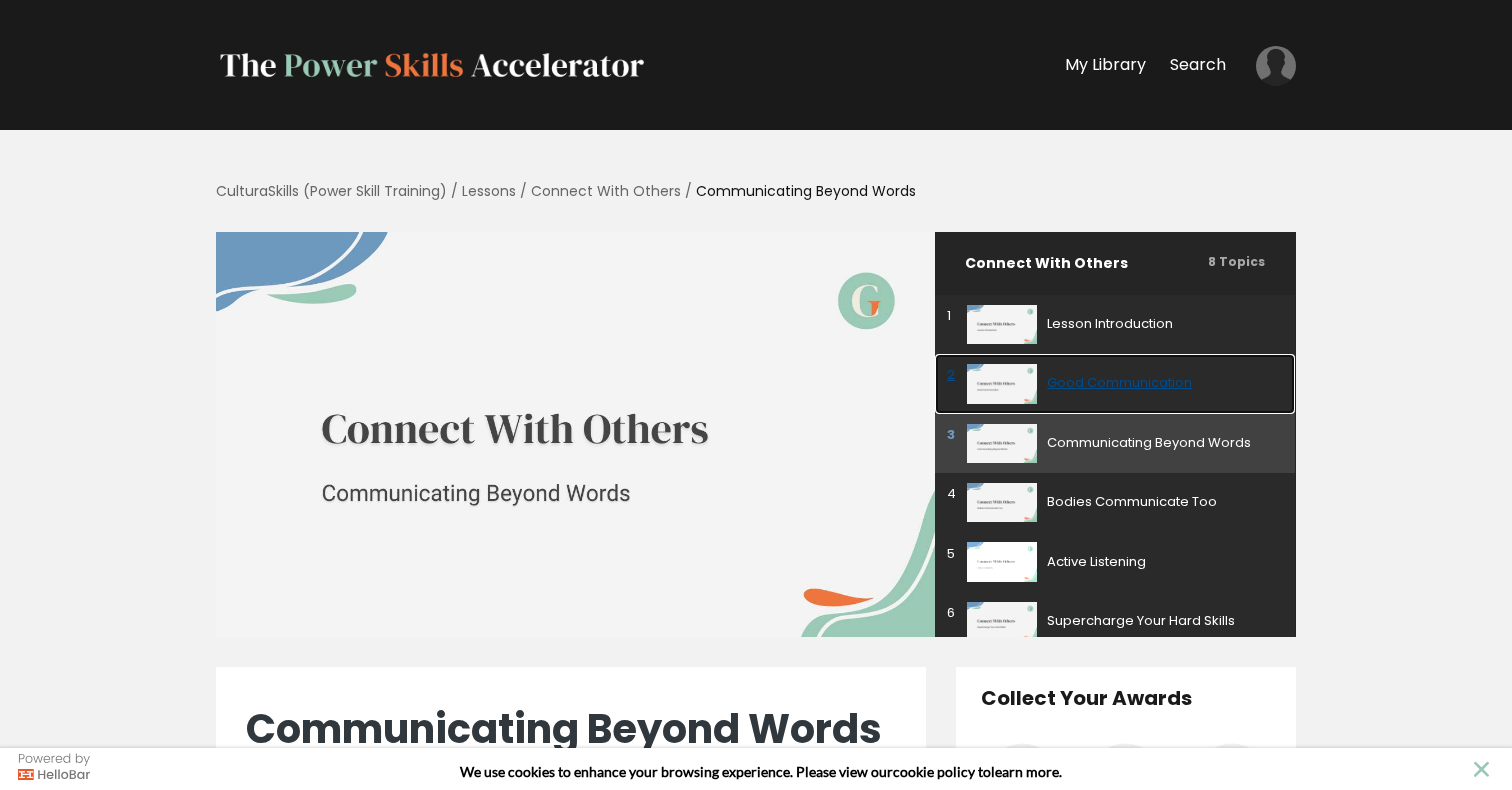 click on "Good Communication" at bounding box center (1160, 383) 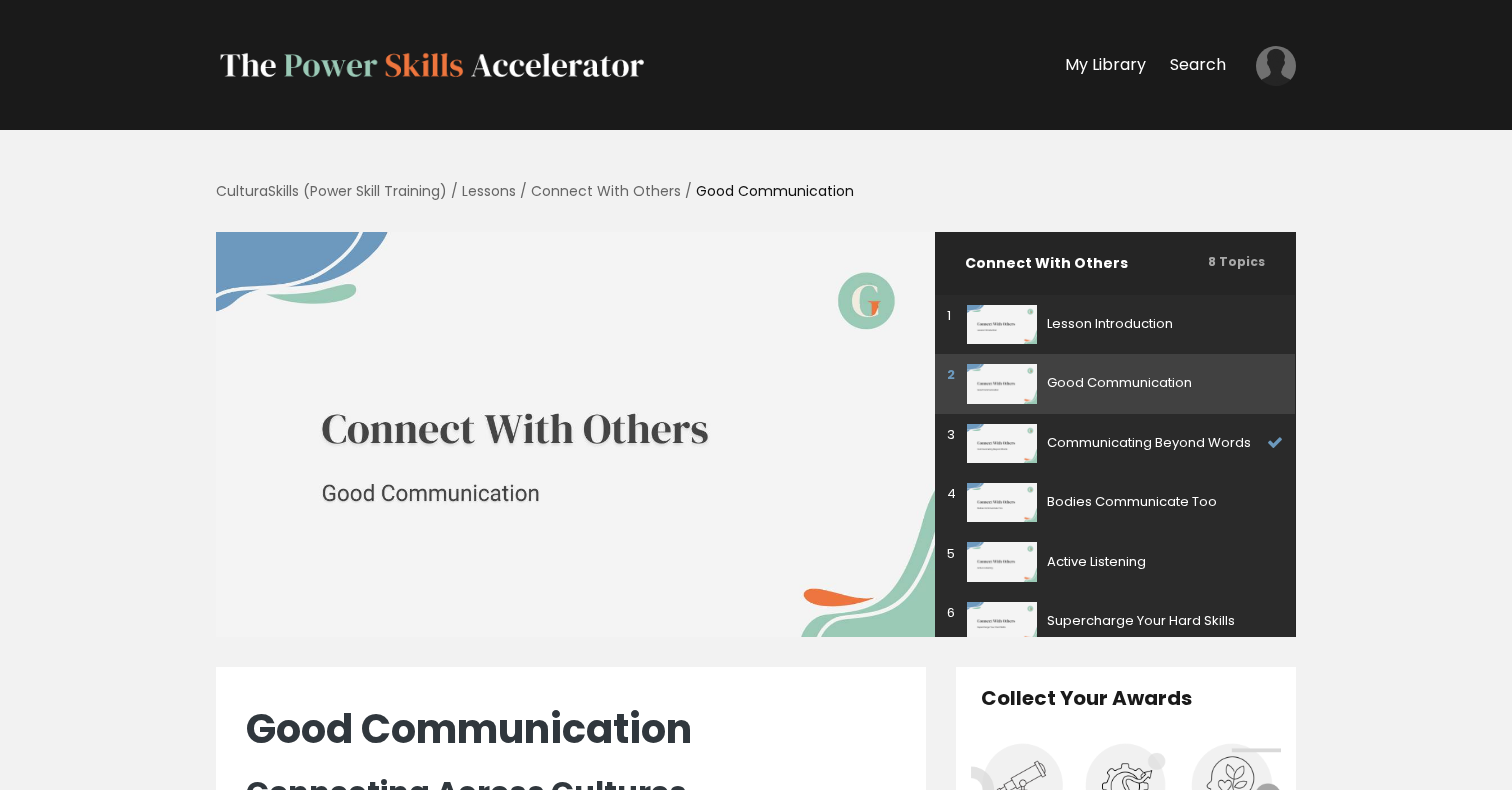 scroll, scrollTop: 0, scrollLeft: 0, axis: both 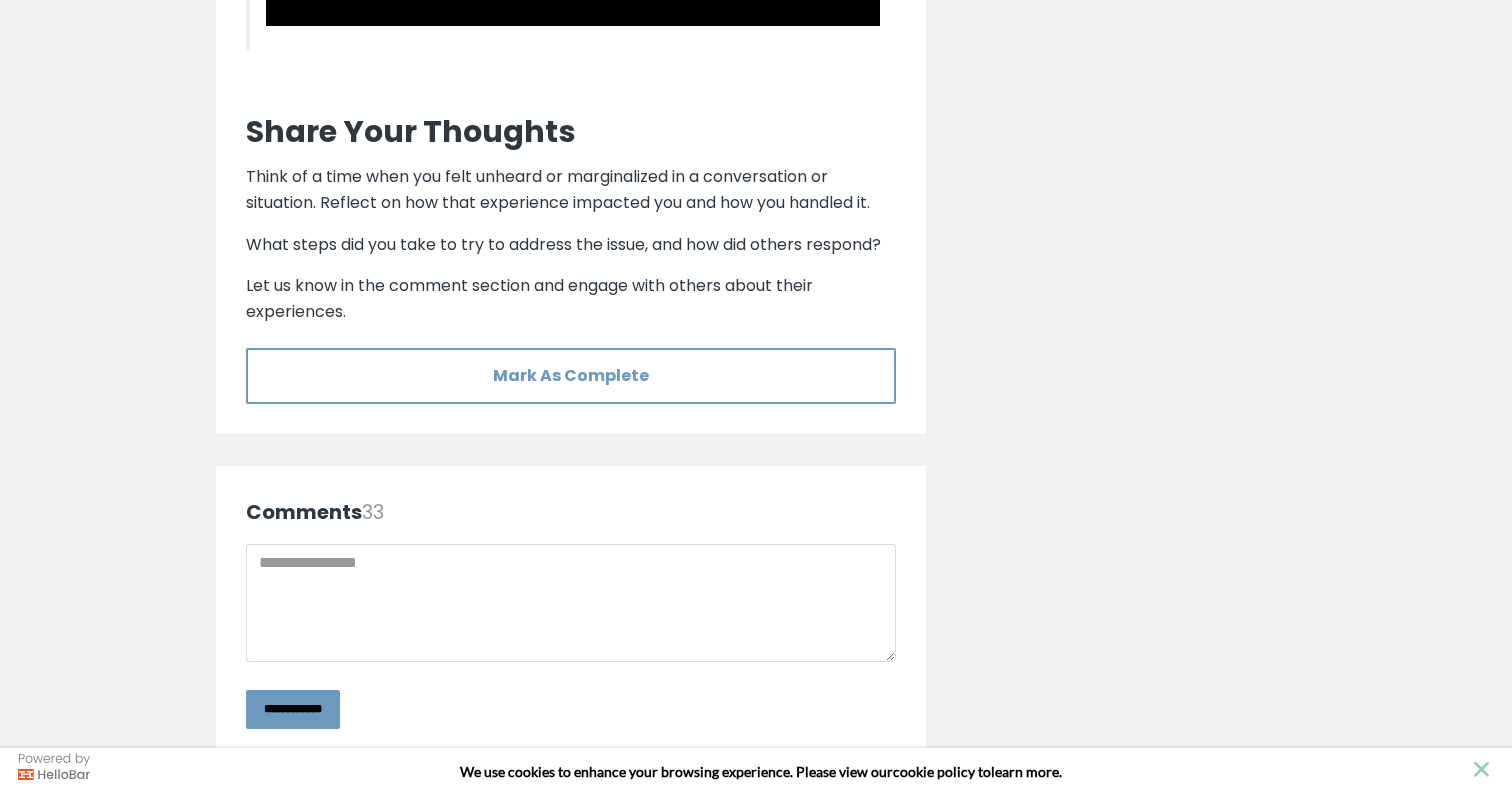click on "Good Communication
Connecting Across Cultures
When you meet someone from a different background or community, you might not know the best way to break the ice. You want to make a good impression right away, but you’re not sure what to say. That’s absolutely normal.
Breaking the ice with someone from a different background can feel uncertain, but it’s a natural part of building new connections. Image by: William Fortunato (Pexels).
Good Communication Basics
There are some useful strategies to help you practice your communication skills. Let’s start with the basics and learn more about good communication.
Select each card to read more about strategies for good communication.
Effective
You express your feelings and thoughts clearly, so that the other person can understand them easily.
Respectful
Focused on Empathy
Open-ended" at bounding box center [571, -2393] 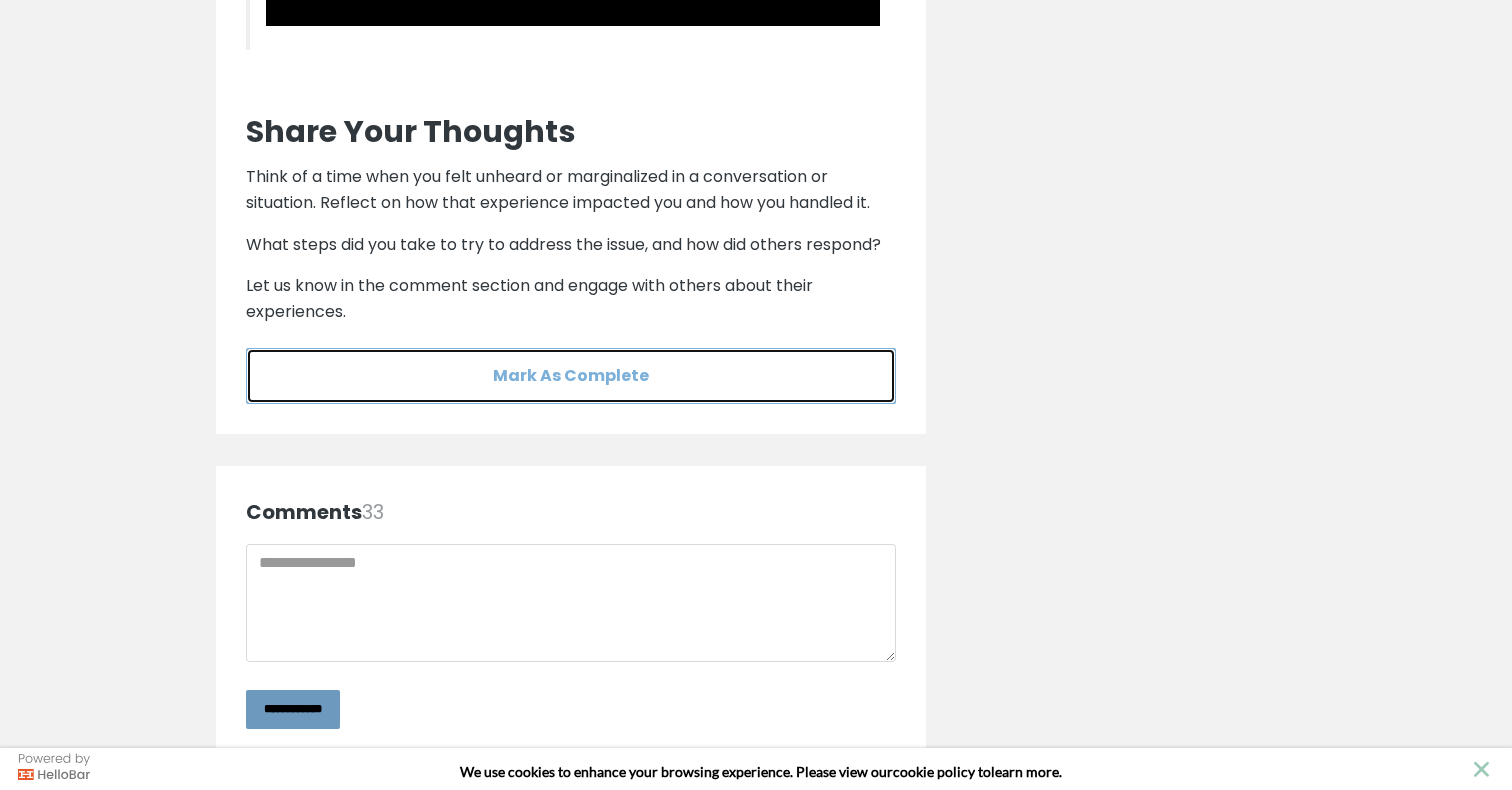 click on "Mark As Complete" at bounding box center (571, 375) 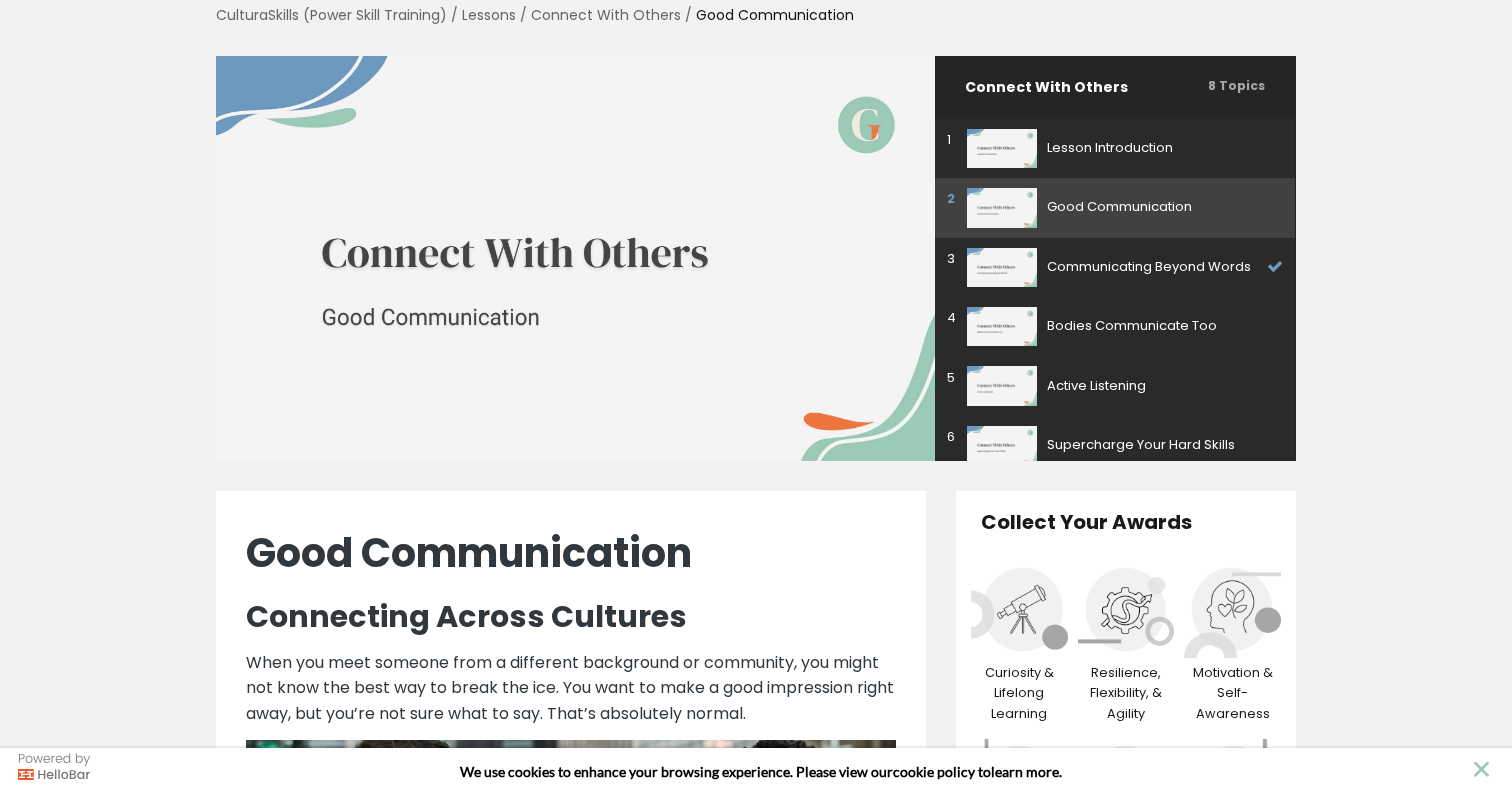 scroll, scrollTop: 0, scrollLeft: 0, axis: both 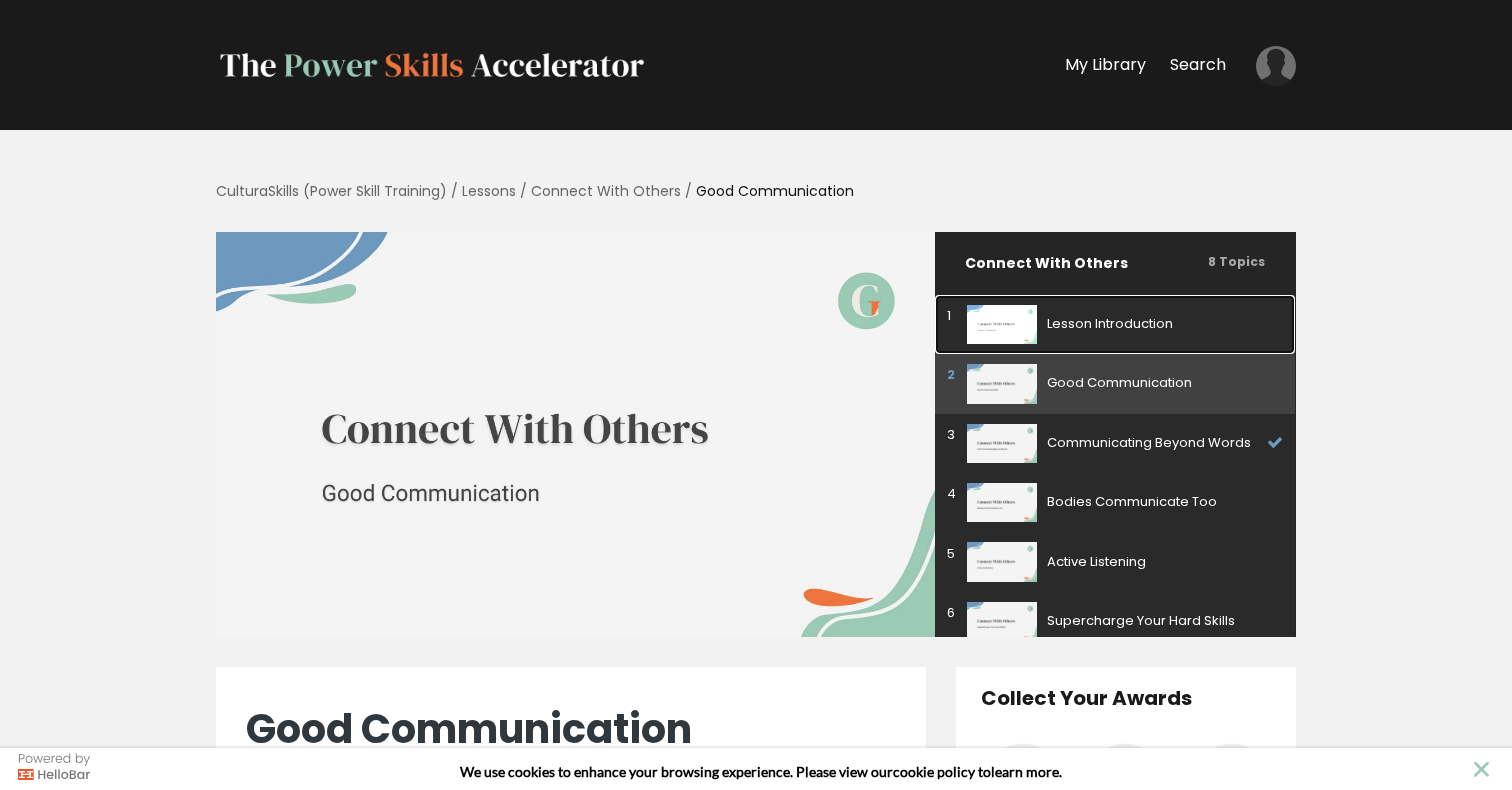 click at bounding box center [1002, 324] 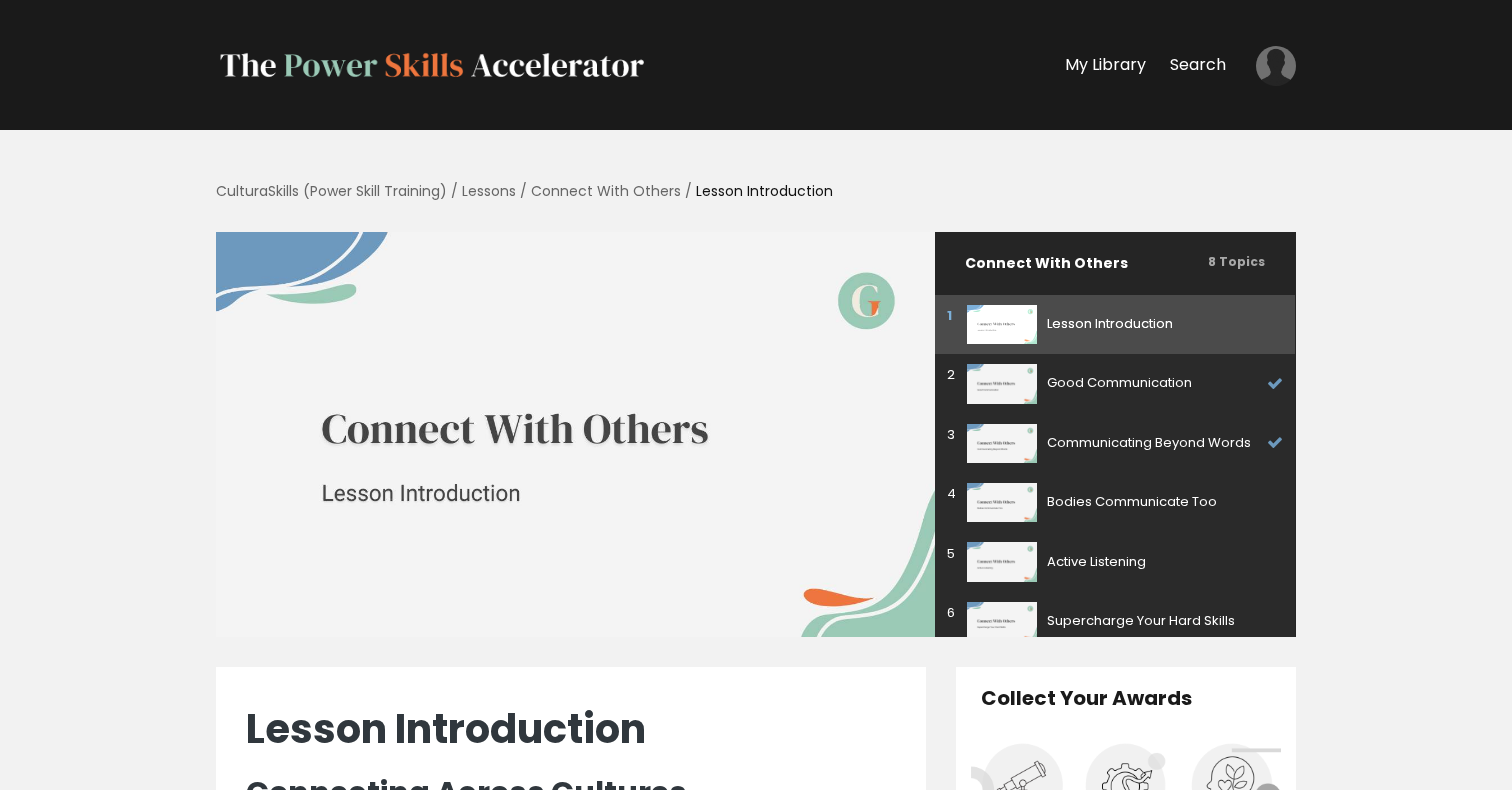 scroll, scrollTop: 0, scrollLeft: 0, axis: both 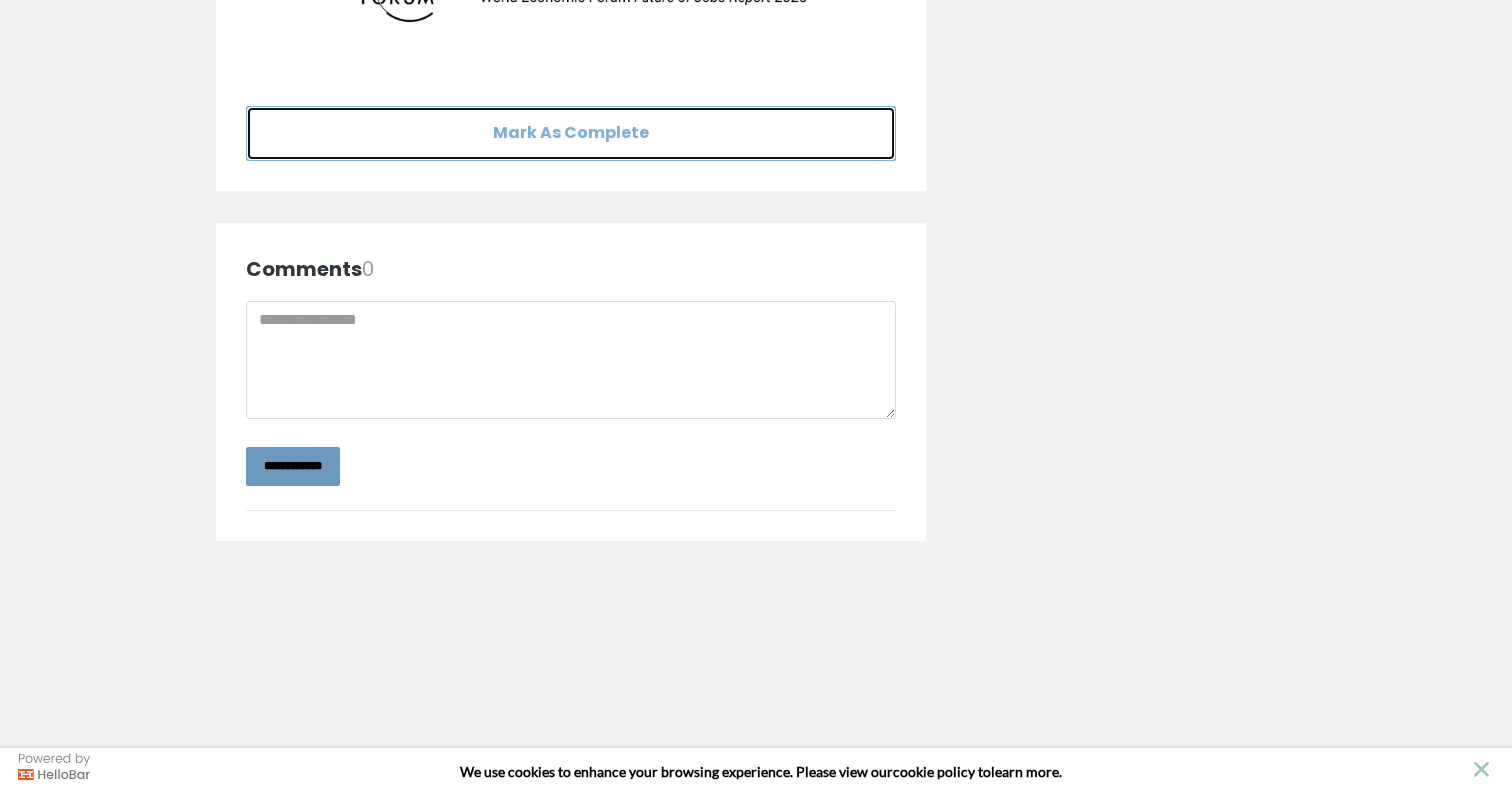 click on "Mark As Complete" at bounding box center (571, 133) 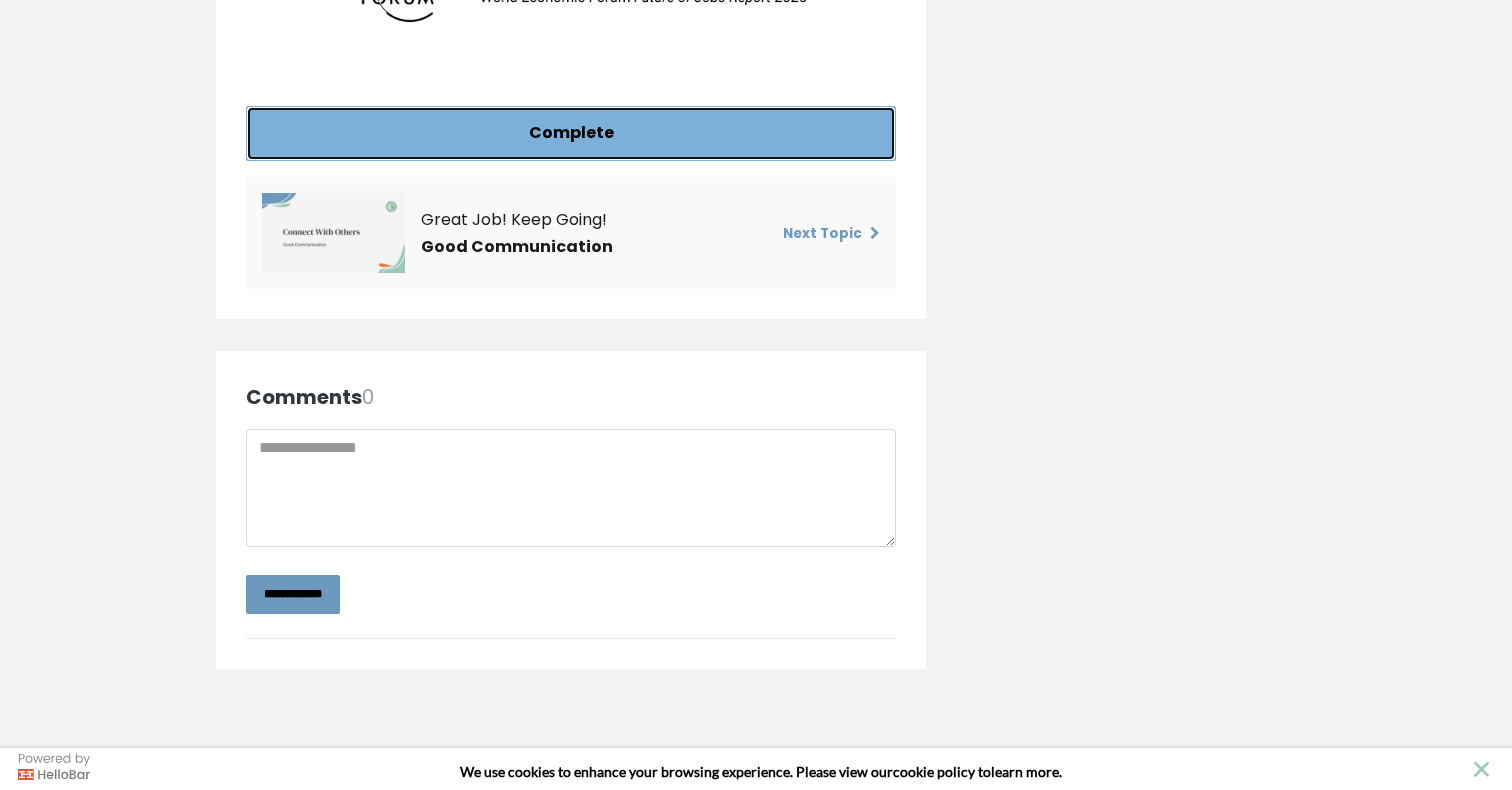 click on "Complete" at bounding box center (571, 133) 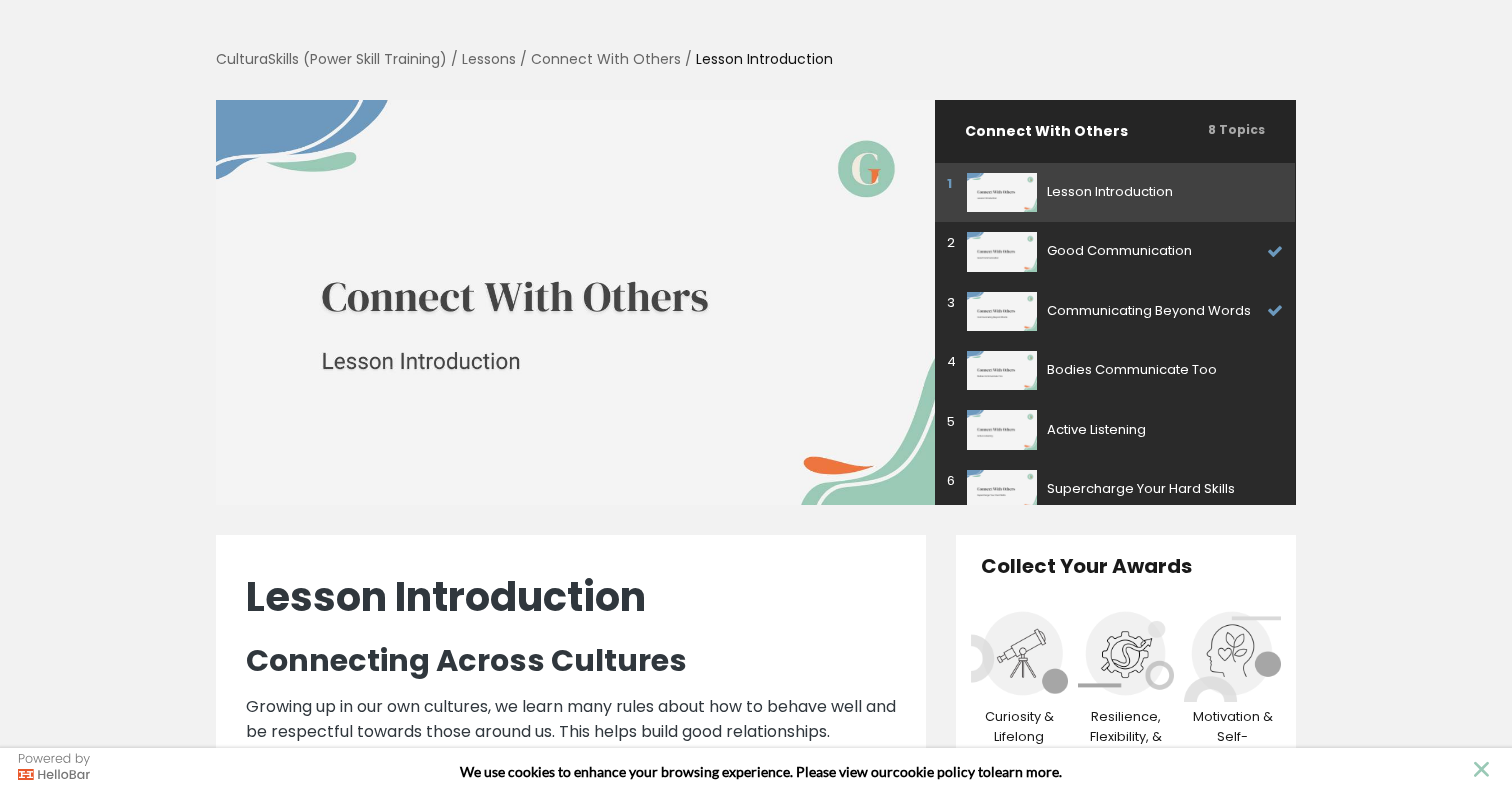 scroll, scrollTop: 0, scrollLeft: 0, axis: both 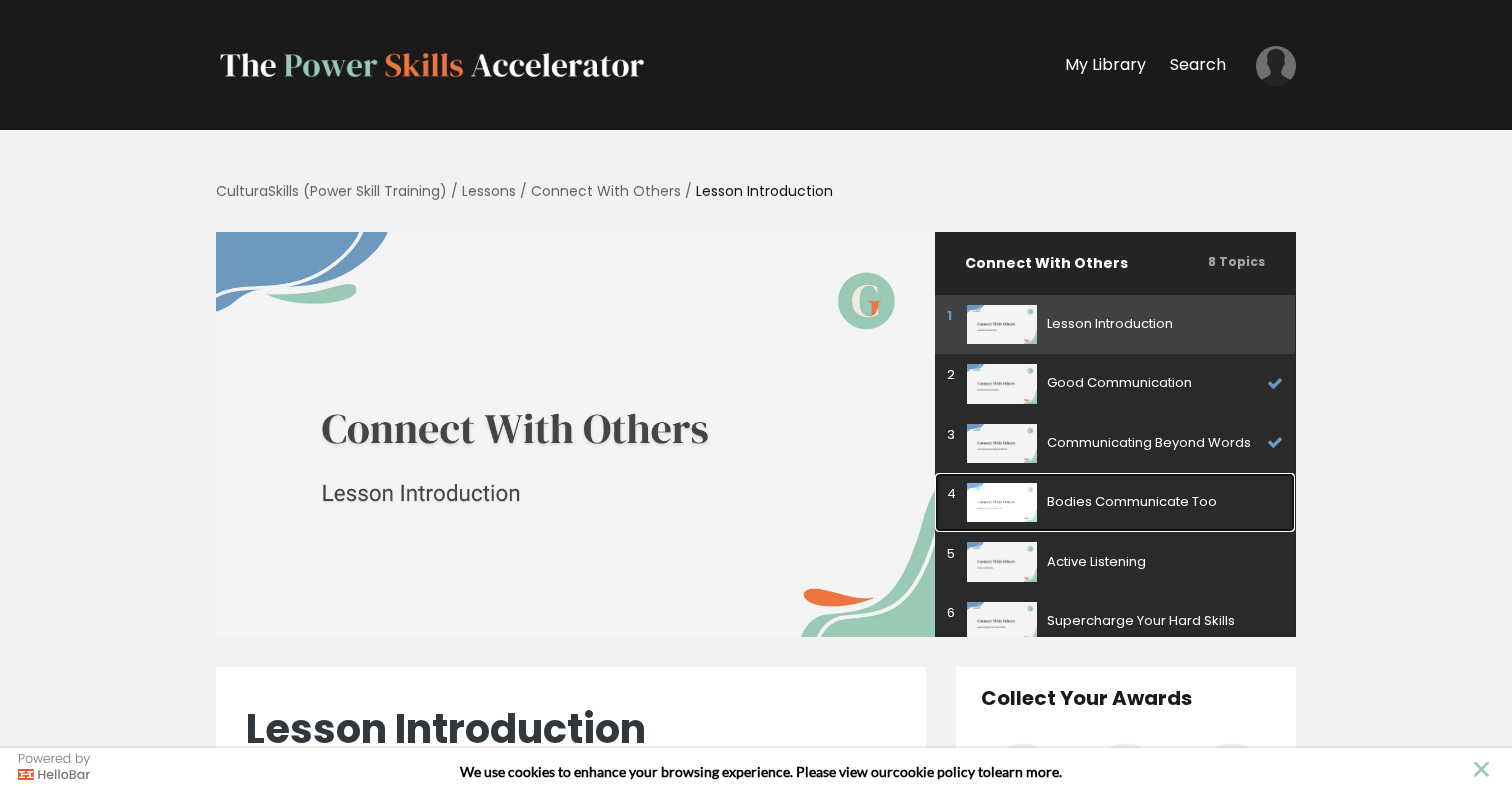 click on "Bodies Communicate Too" at bounding box center (1160, 502) 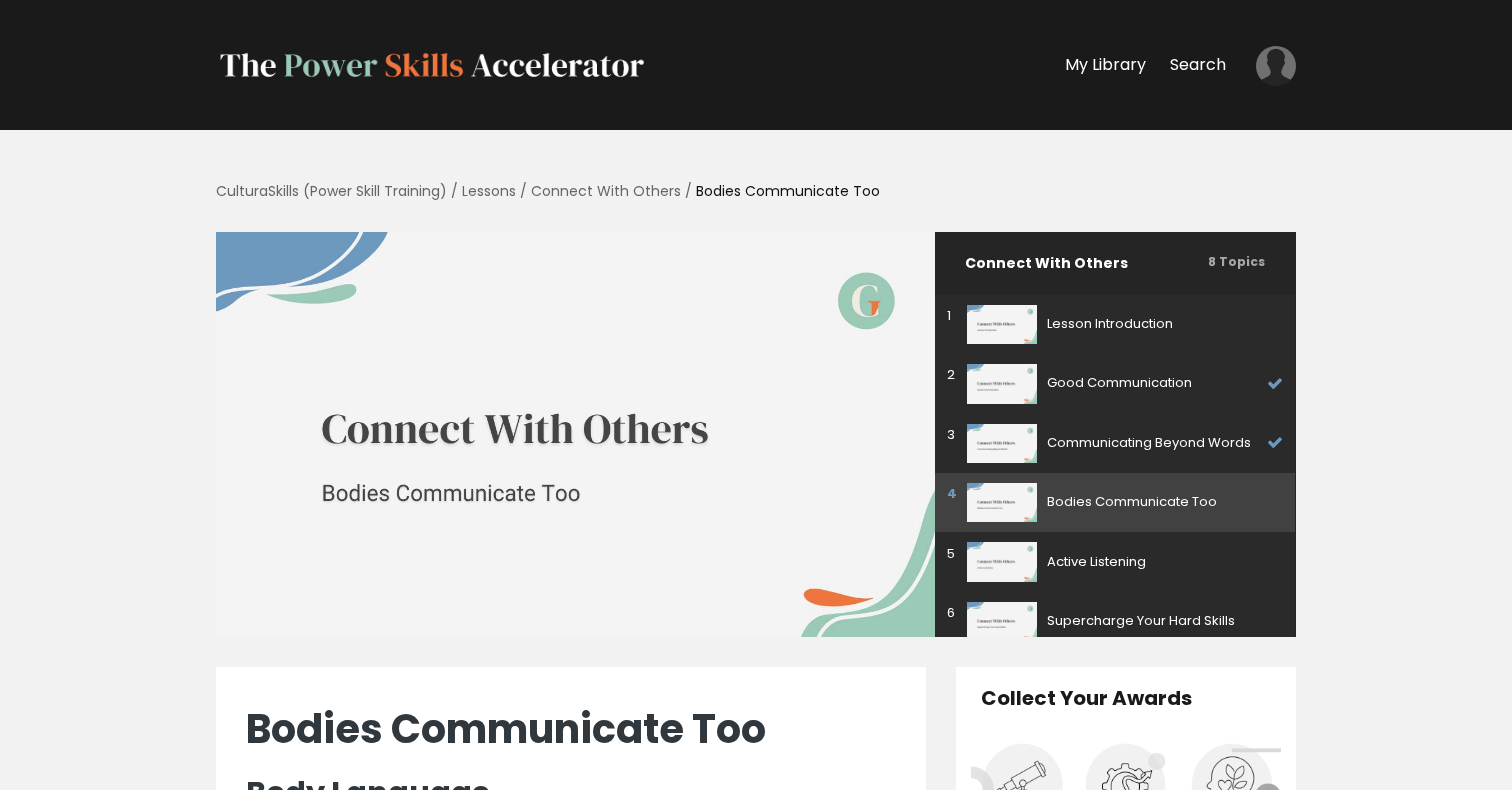 scroll, scrollTop: 0, scrollLeft: 0, axis: both 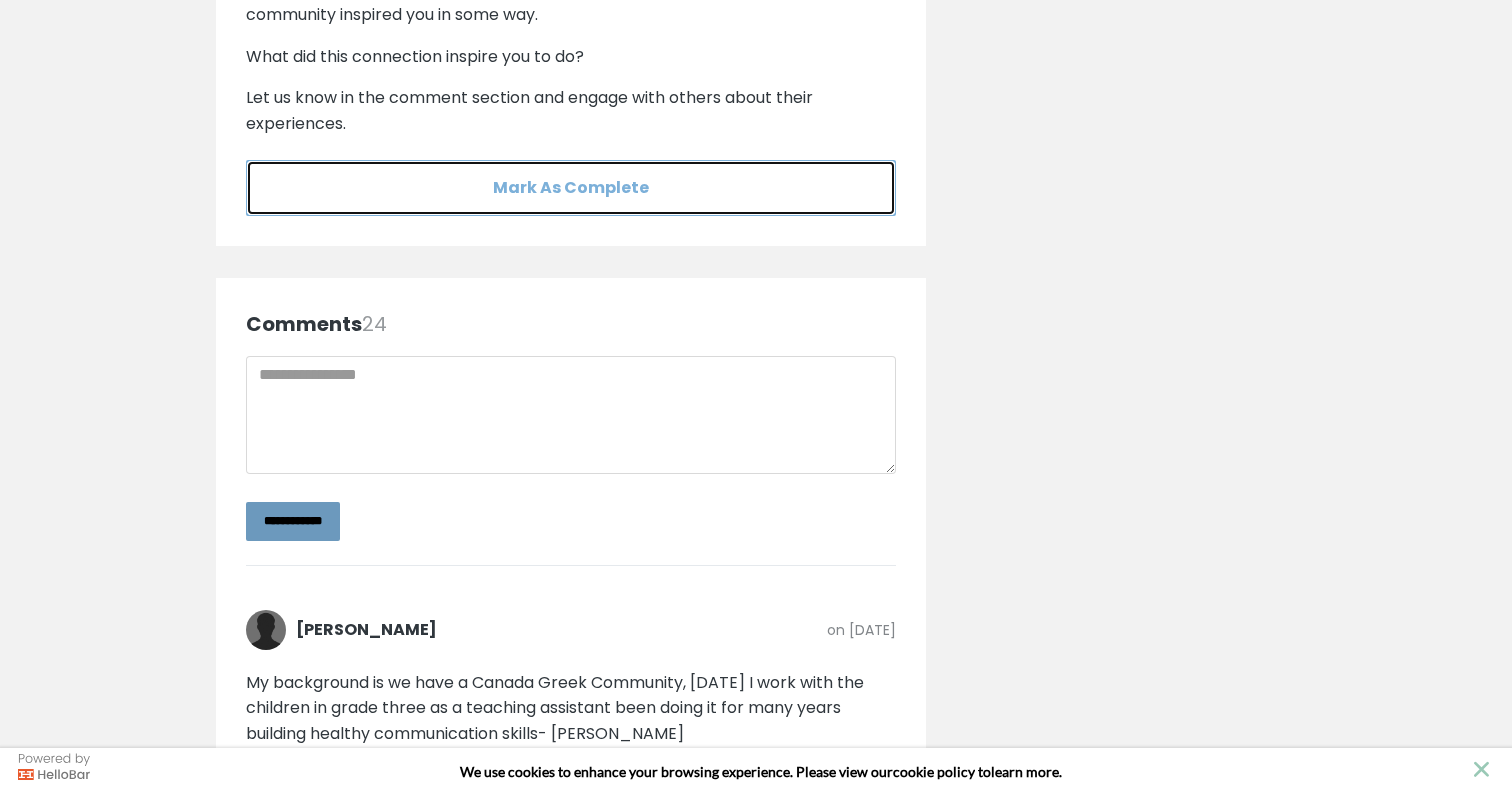 click on "Mark As Complete" at bounding box center (571, 187) 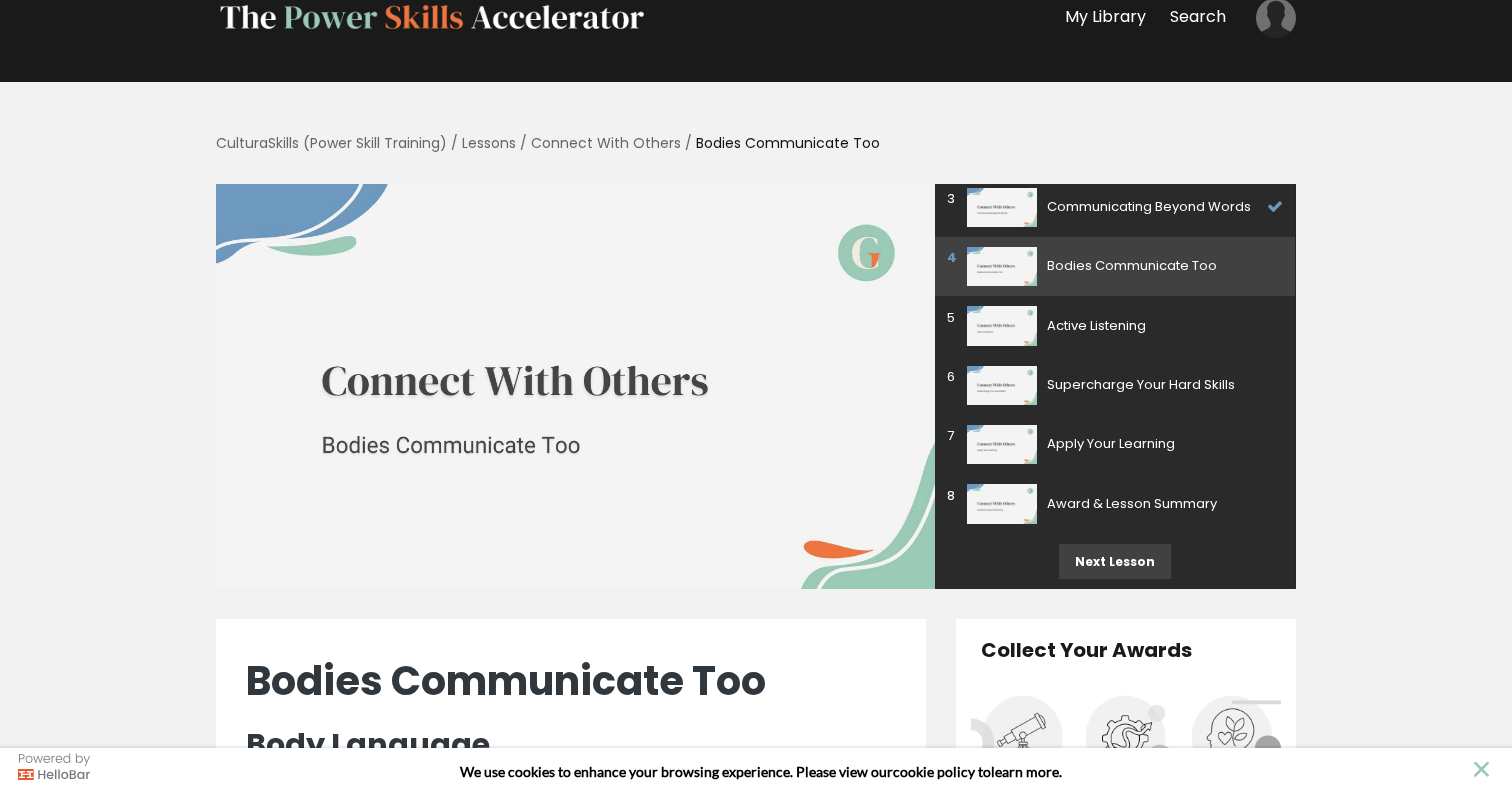 scroll, scrollTop: 29, scrollLeft: 0, axis: vertical 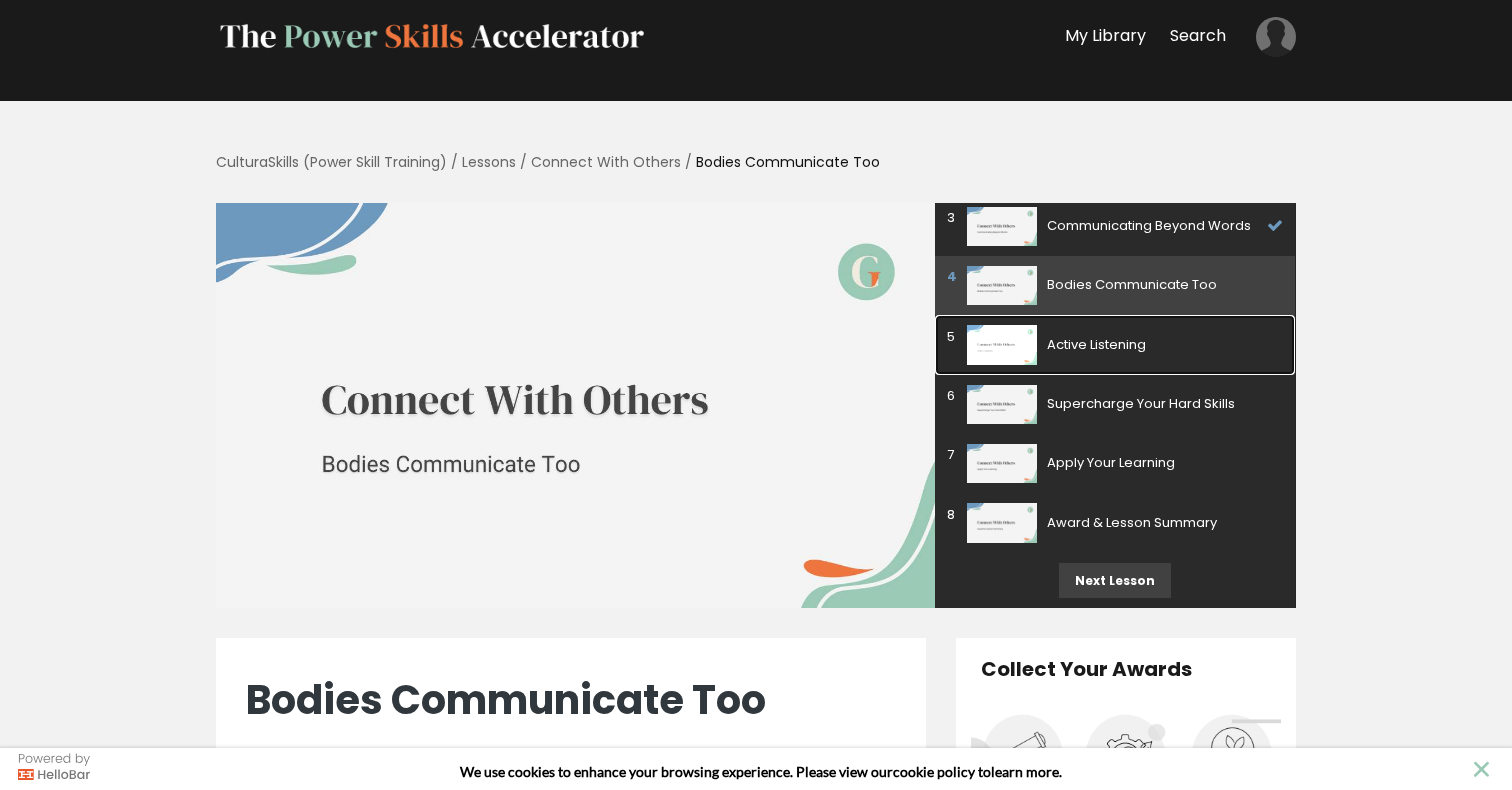 click at bounding box center (1007, 344) 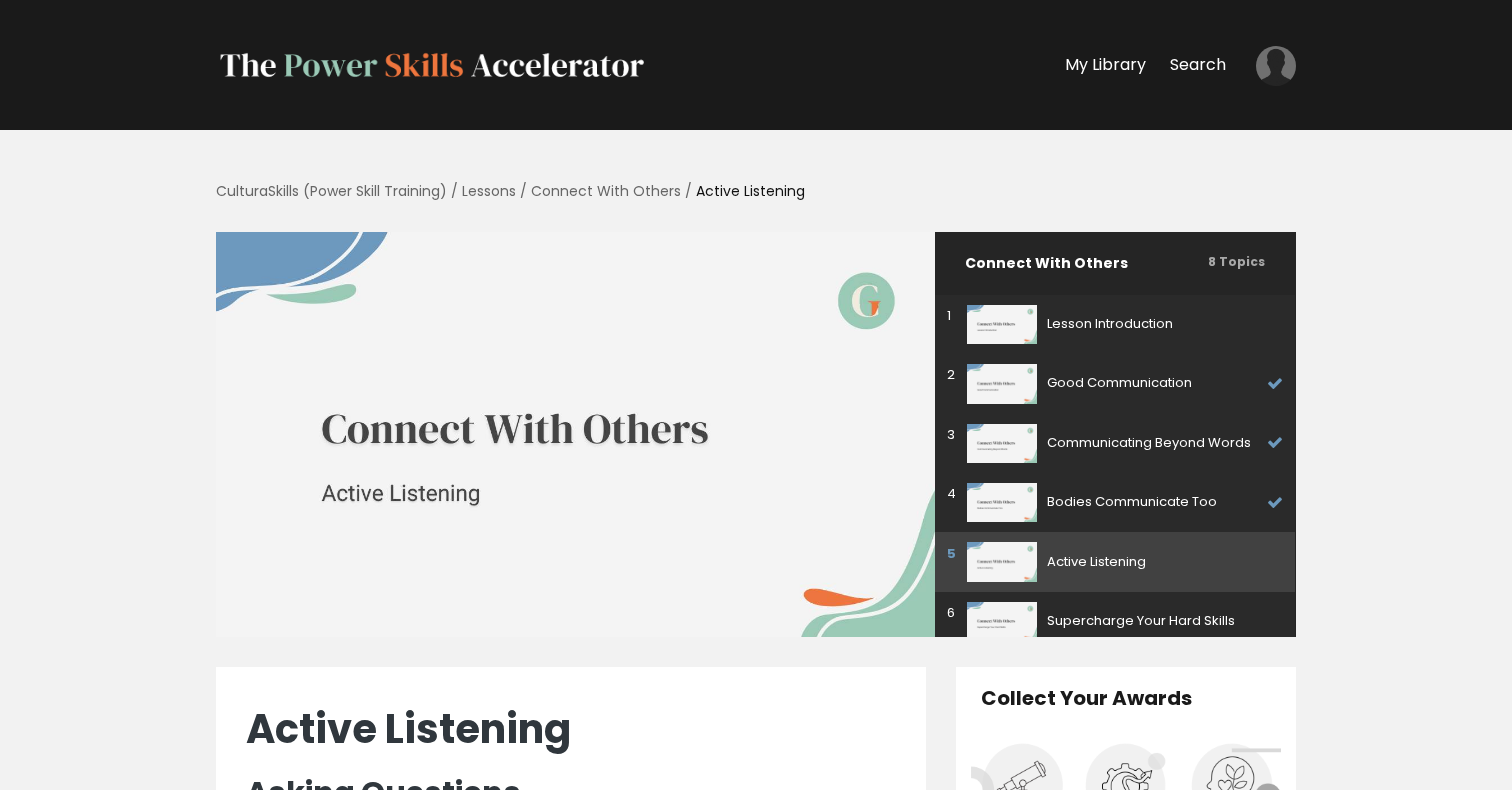 scroll, scrollTop: 0, scrollLeft: 0, axis: both 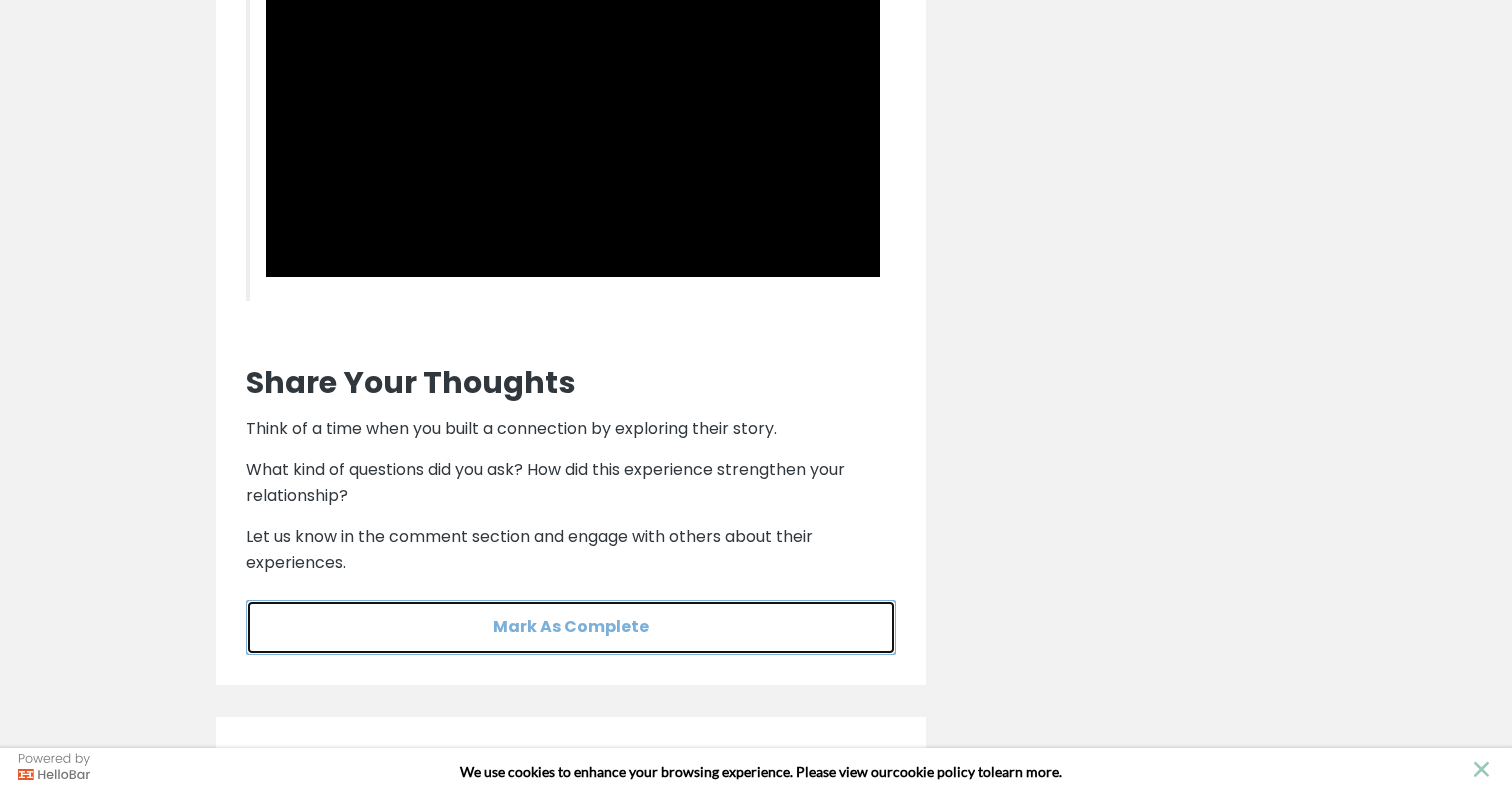 click on "Mark As Complete" at bounding box center [571, 627] 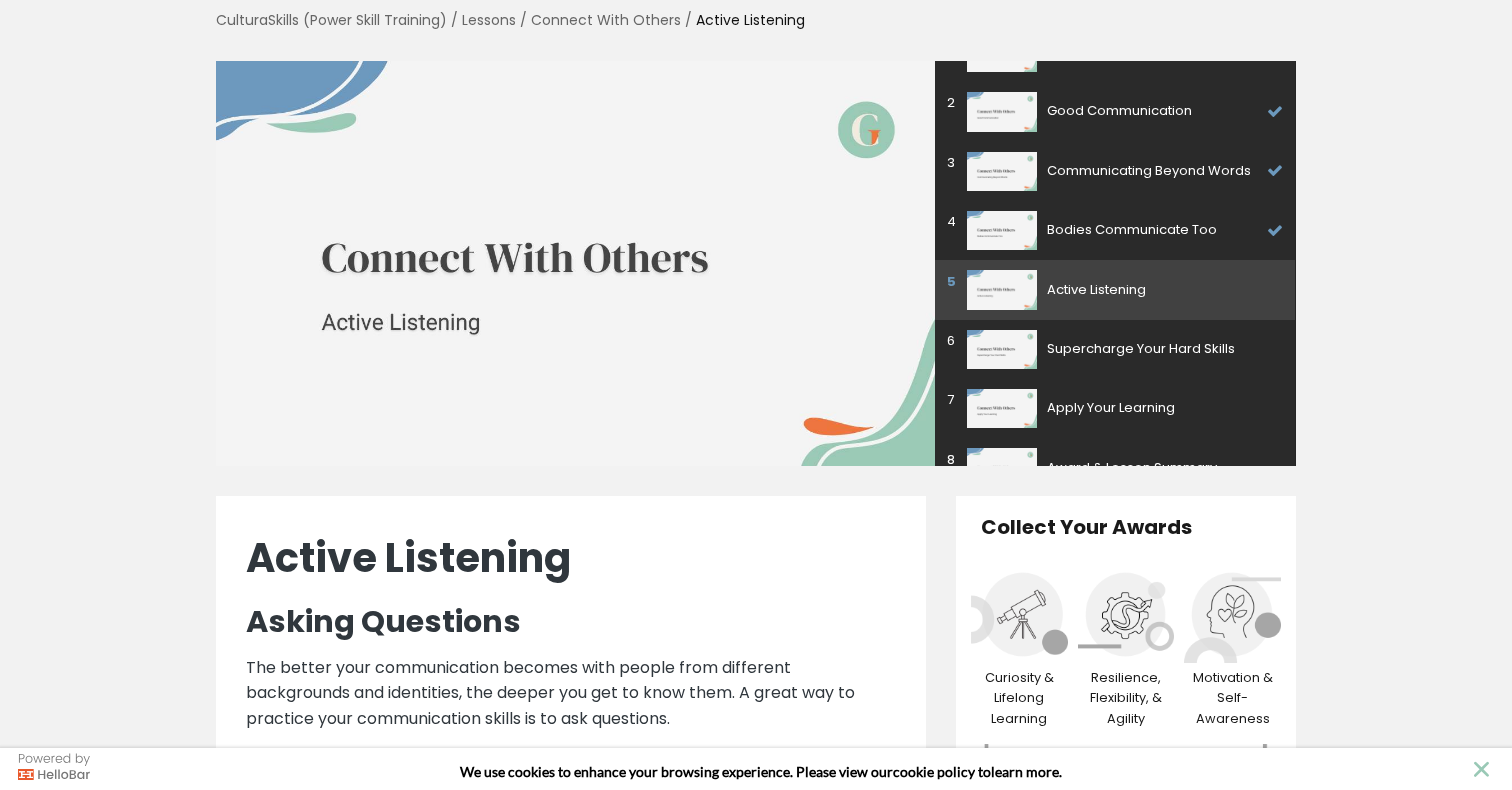 scroll, scrollTop: 0, scrollLeft: 0, axis: both 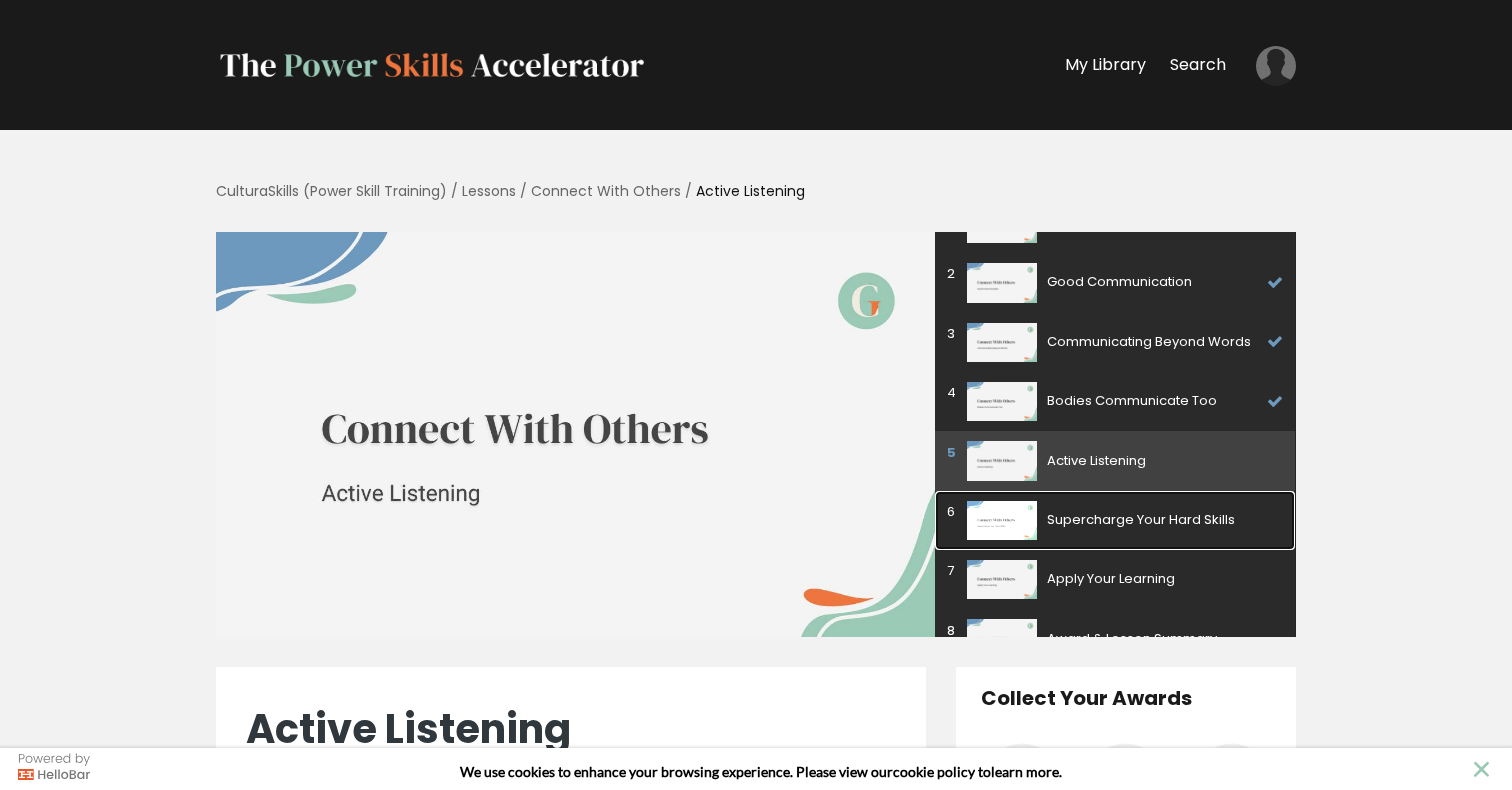 click on "Supercharge Your Hard Skills" at bounding box center (1160, 520) 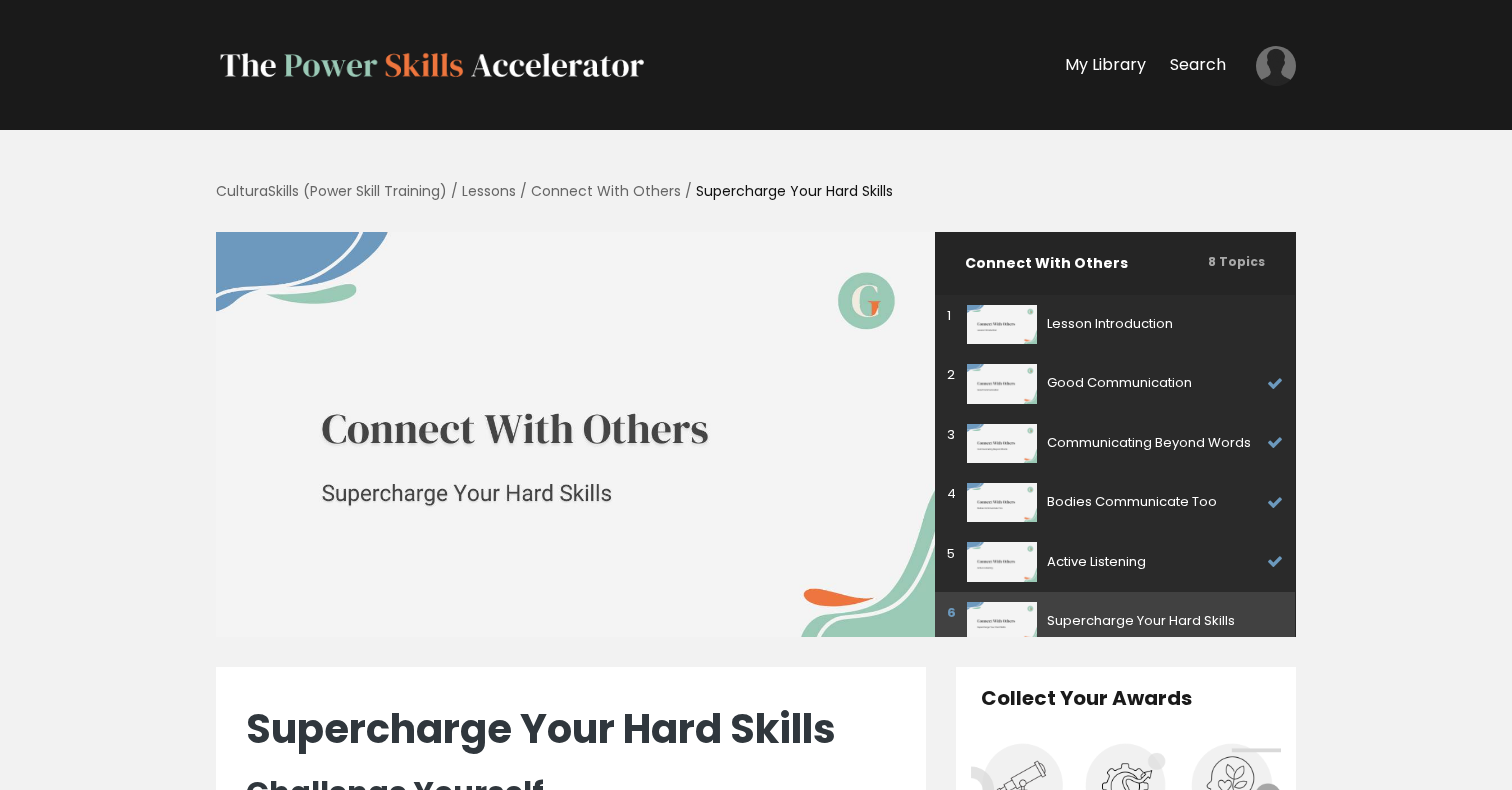scroll, scrollTop: 0, scrollLeft: 0, axis: both 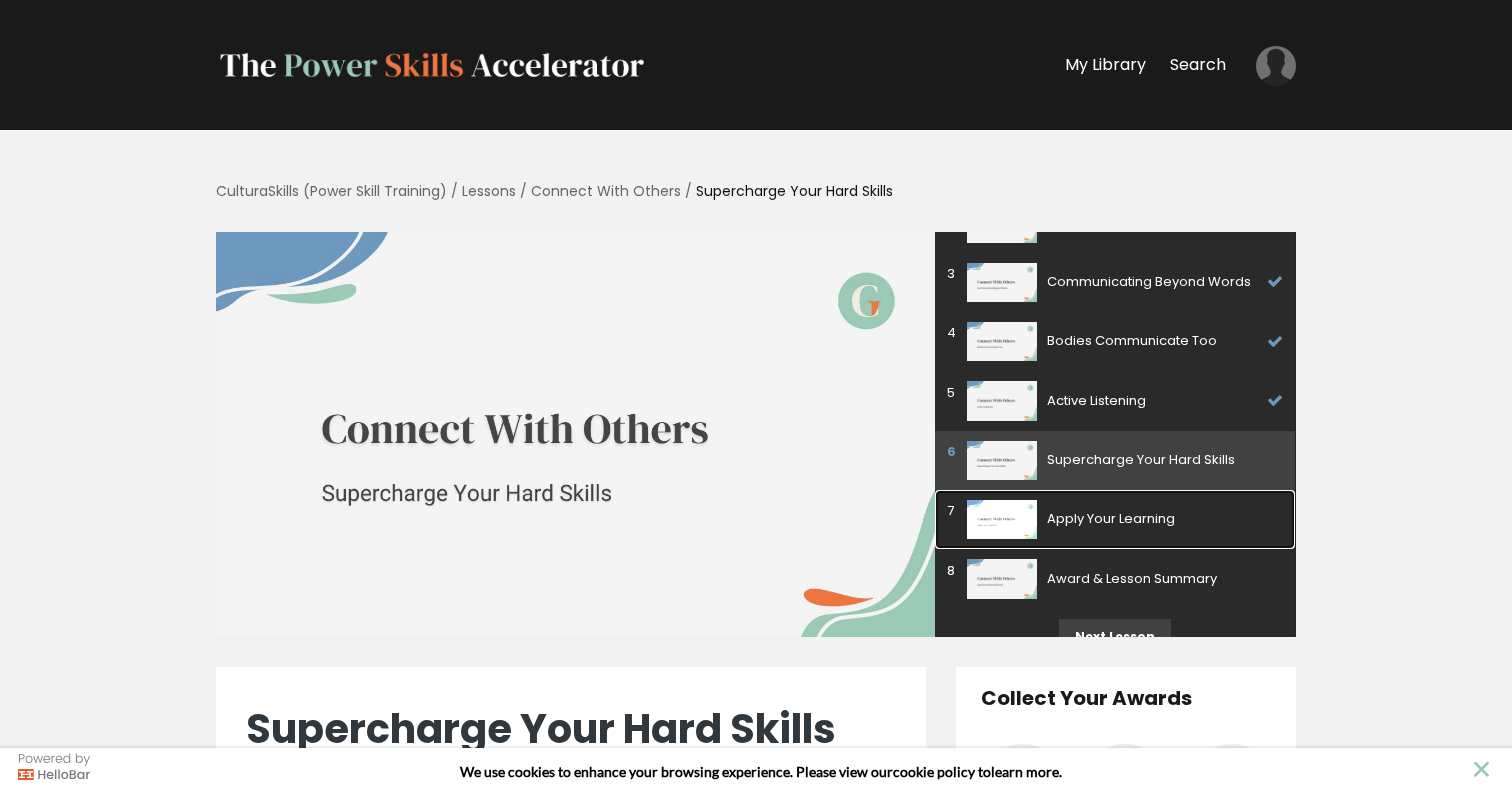 click on "Apply Your Learning" at bounding box center (1160, 519) 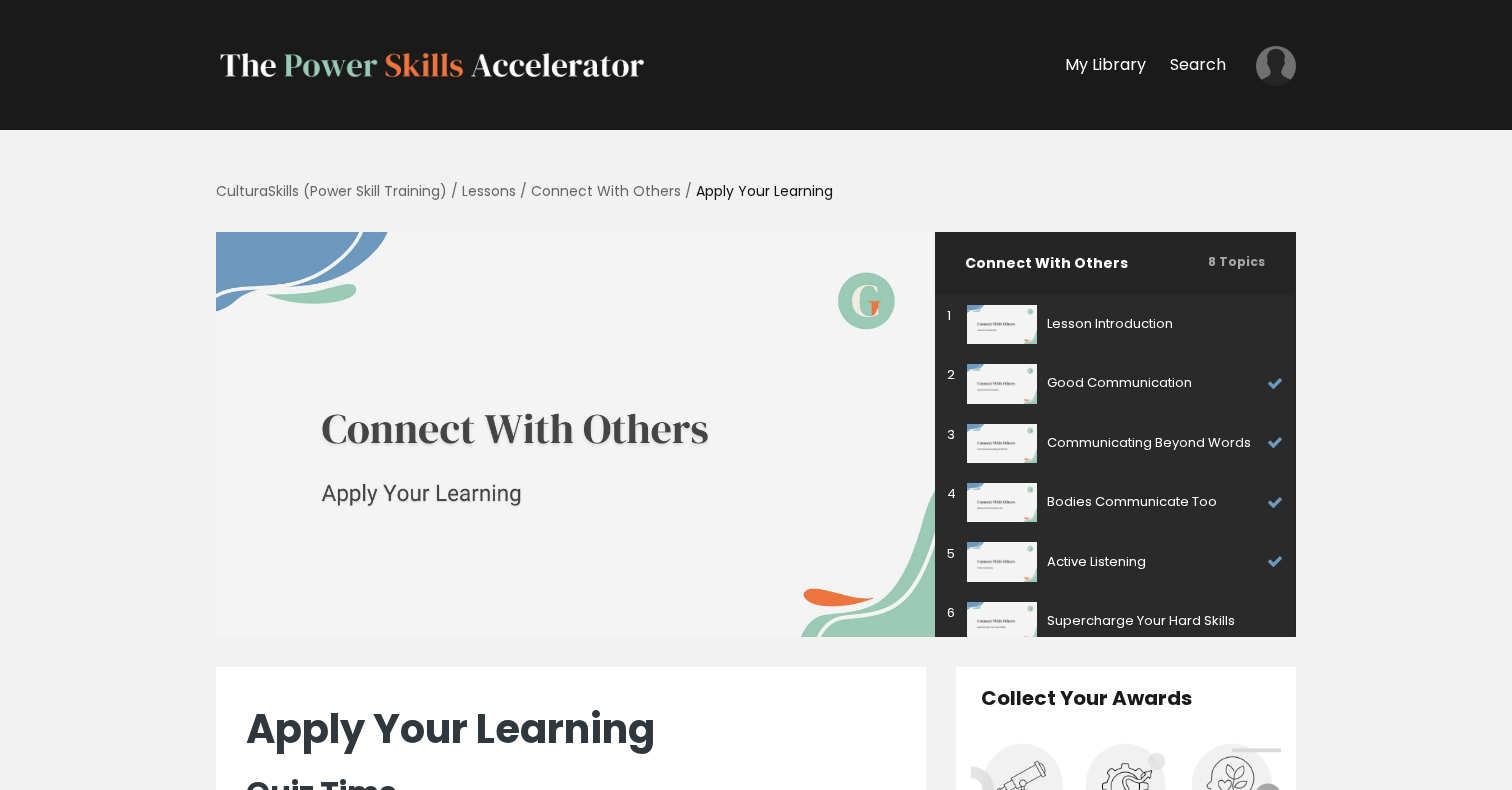 scroll, scrollTop: 0, scrollLeft: 0, axis: both 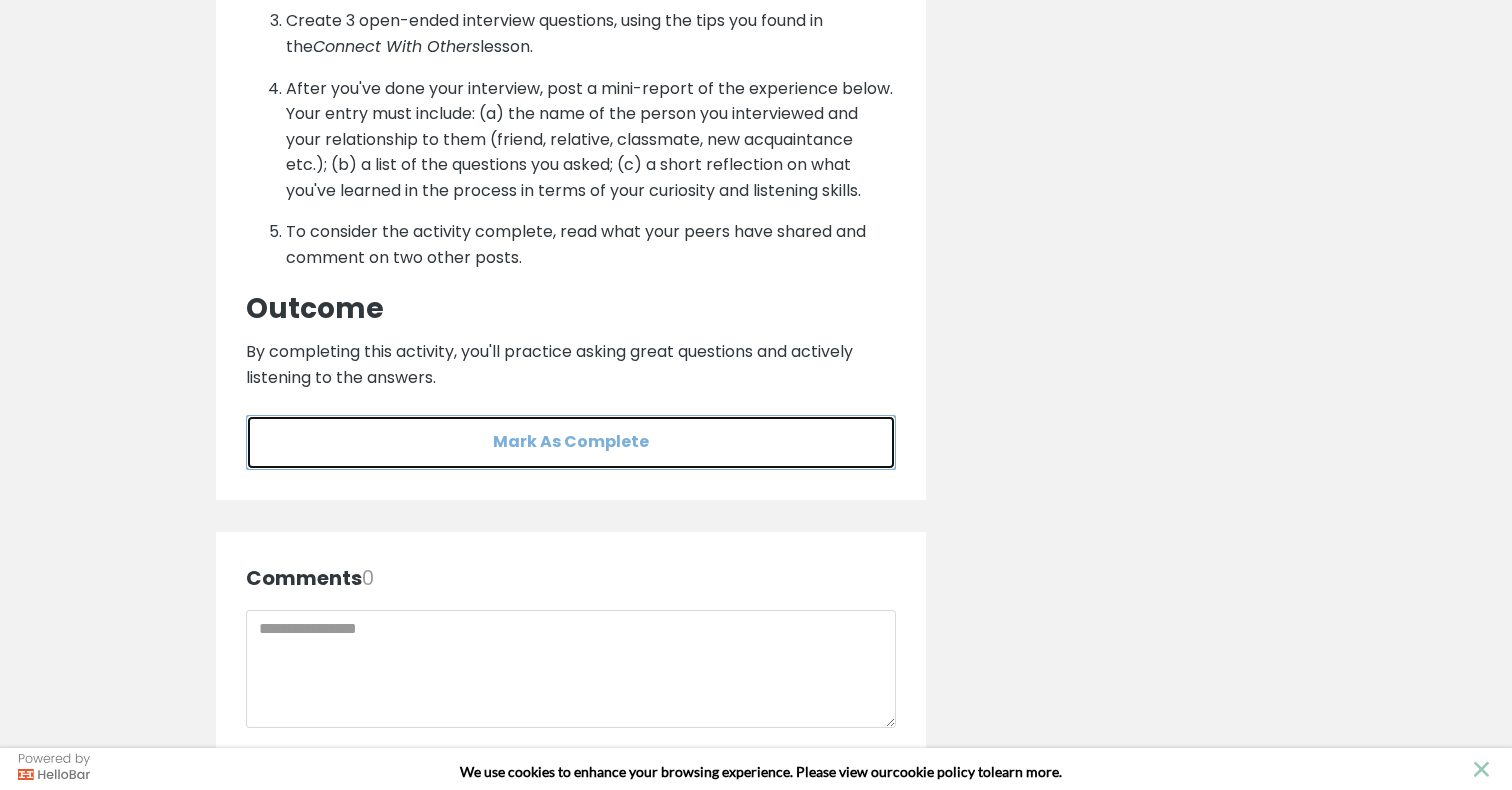 click on "Mark As Complete" at bounding box center [571, 442] 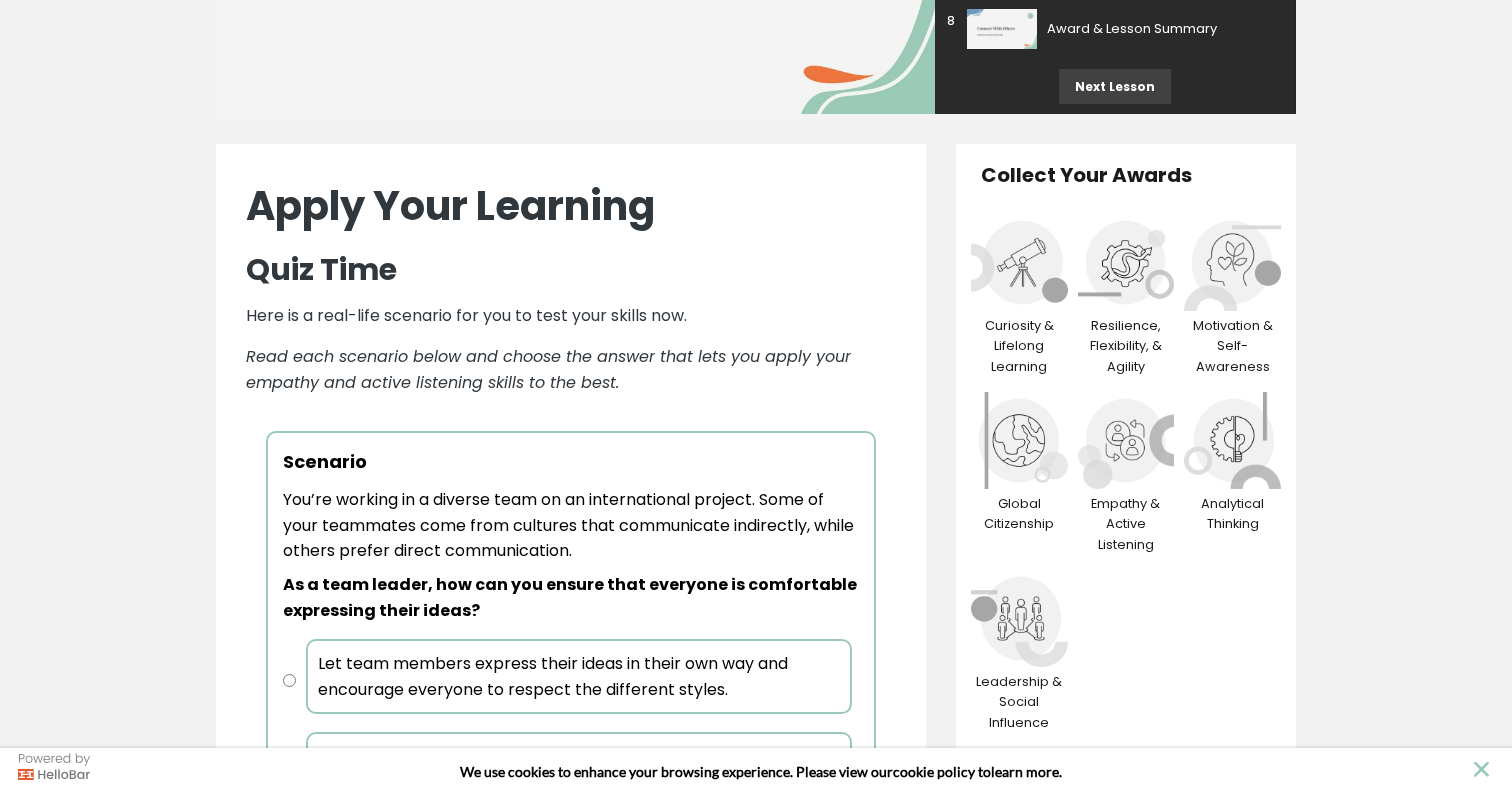 scroll, scrollTop: 0, scrollLeft: 0, axis: both 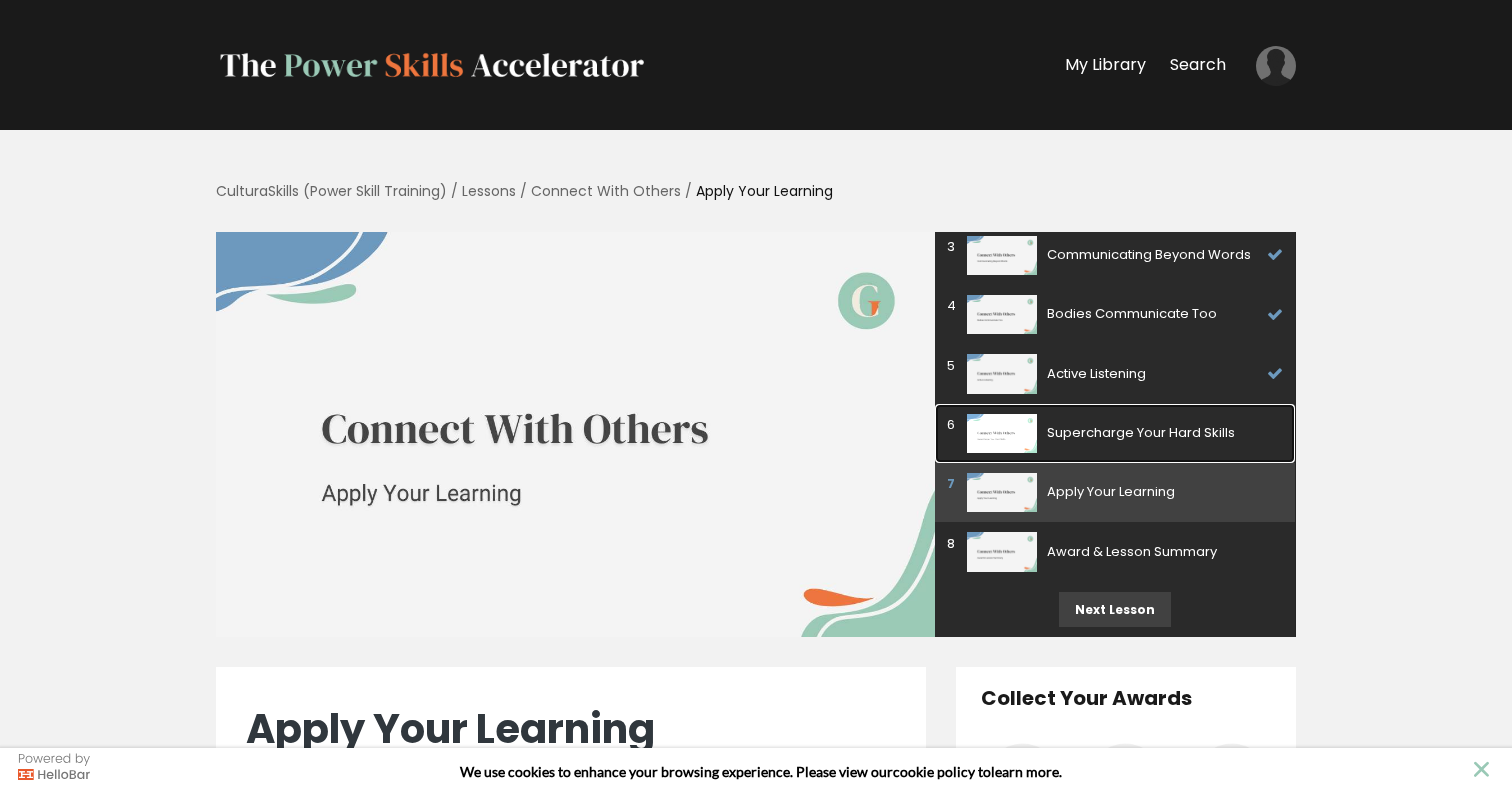 click on "Supercharge Your Hard Skills" at bounding box center (1160, 433) 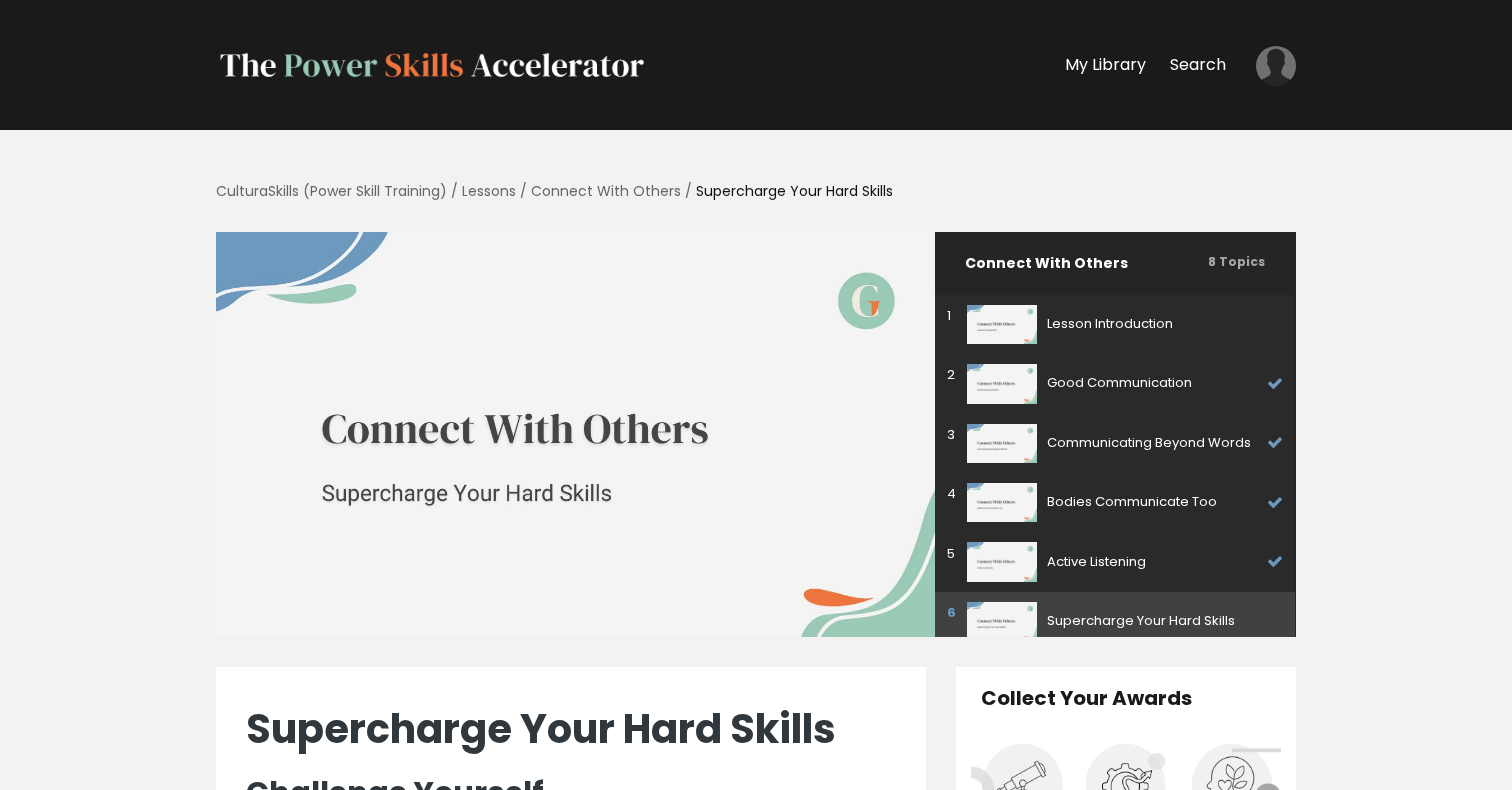 scroll, scrollTop: 0, scrollLeft: 0, axis: both 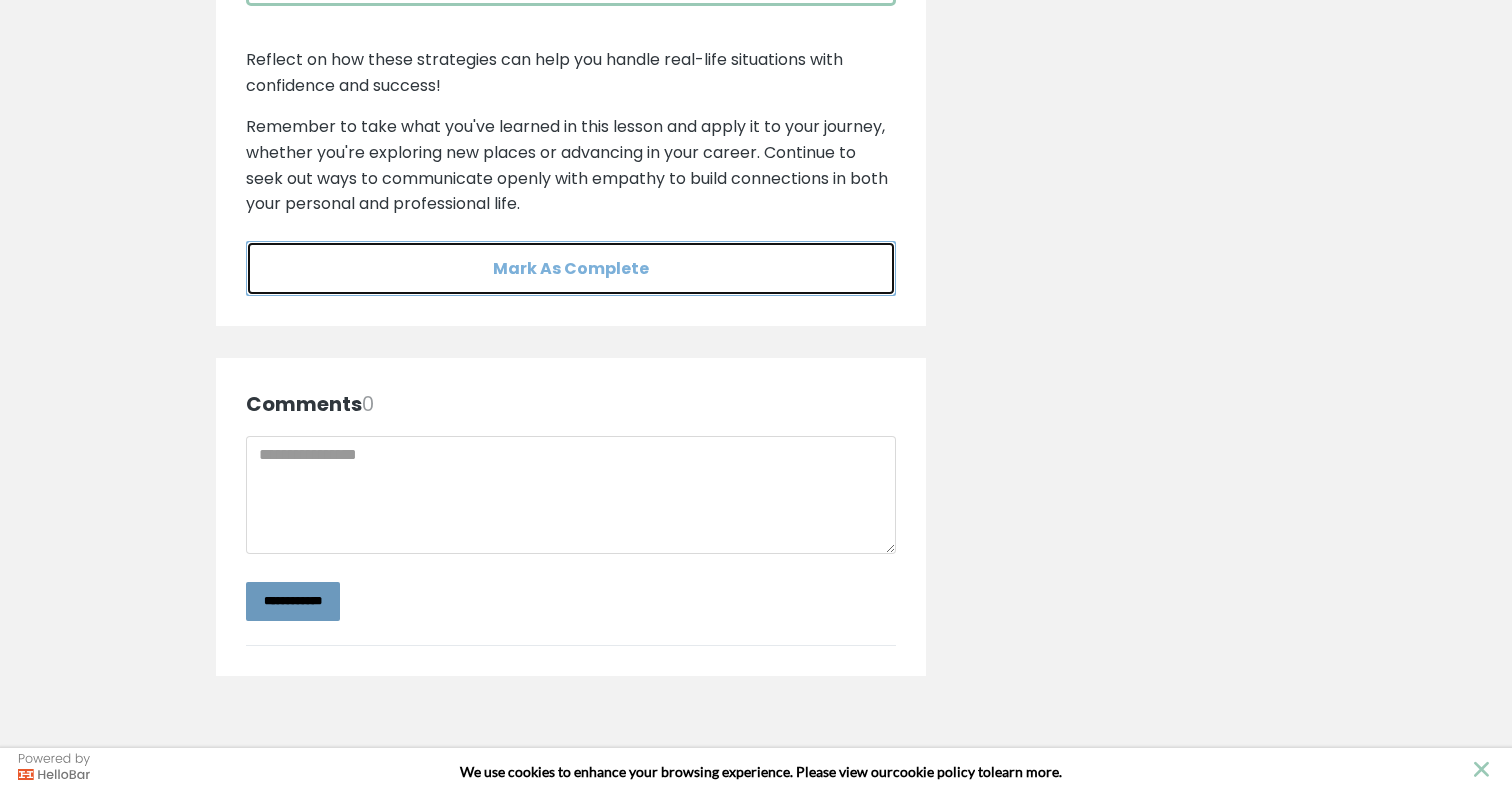 click on "Mark As Complete" at bounding box center [571, 268] 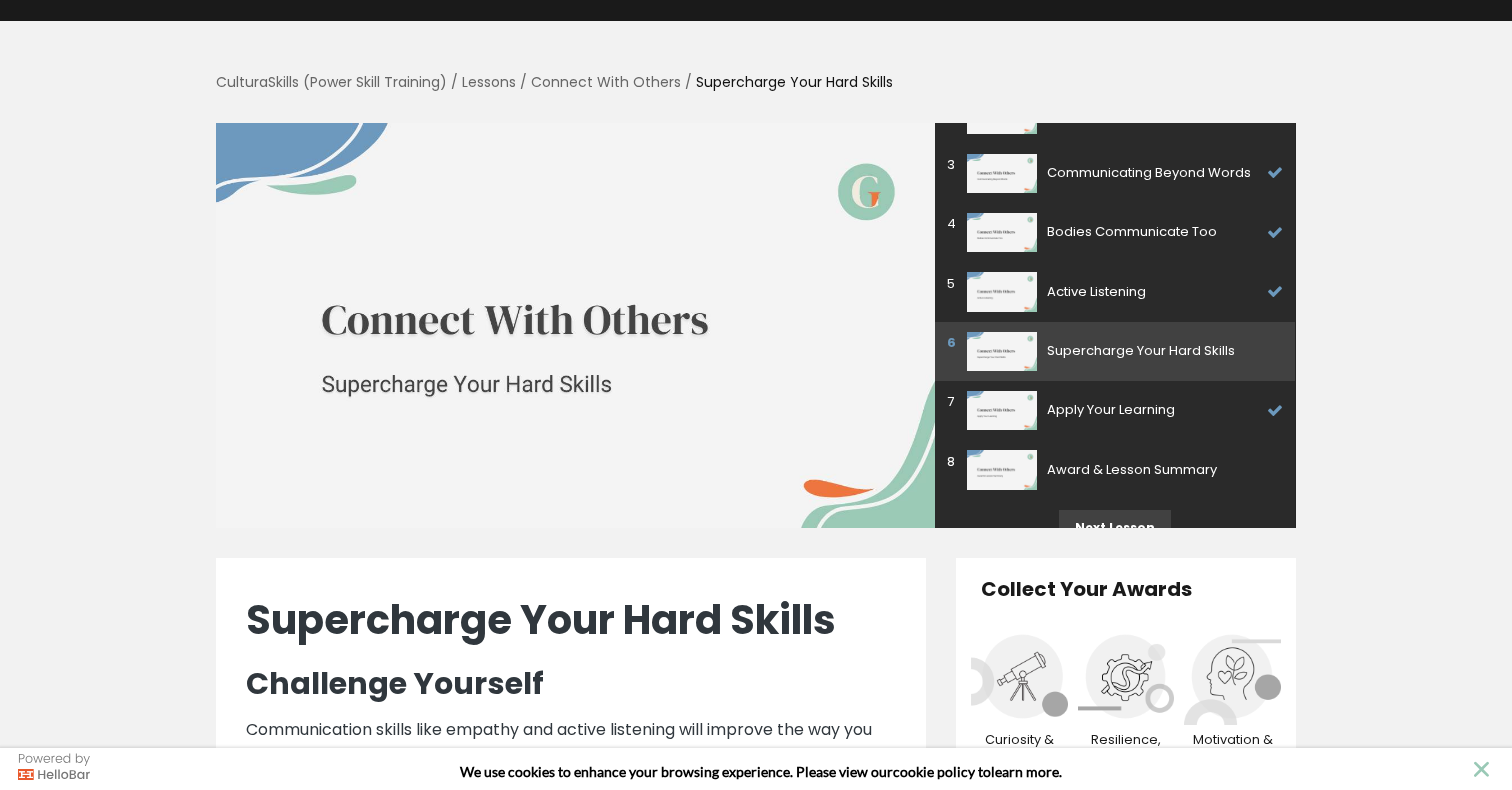 scroll, scrollTop: 0, scrollLeft: 0, axis: both 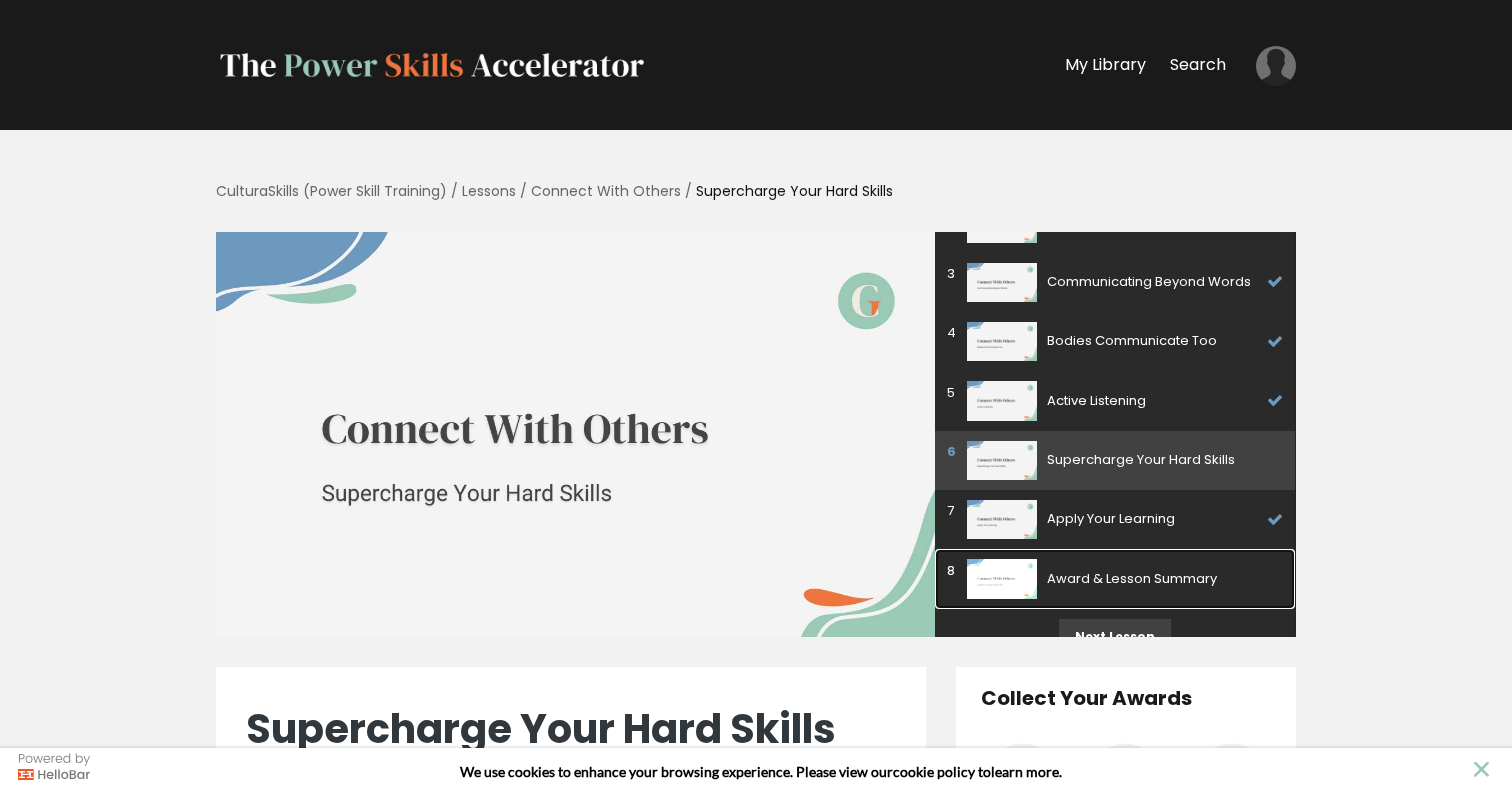 click at bounding box center [1002, 578] 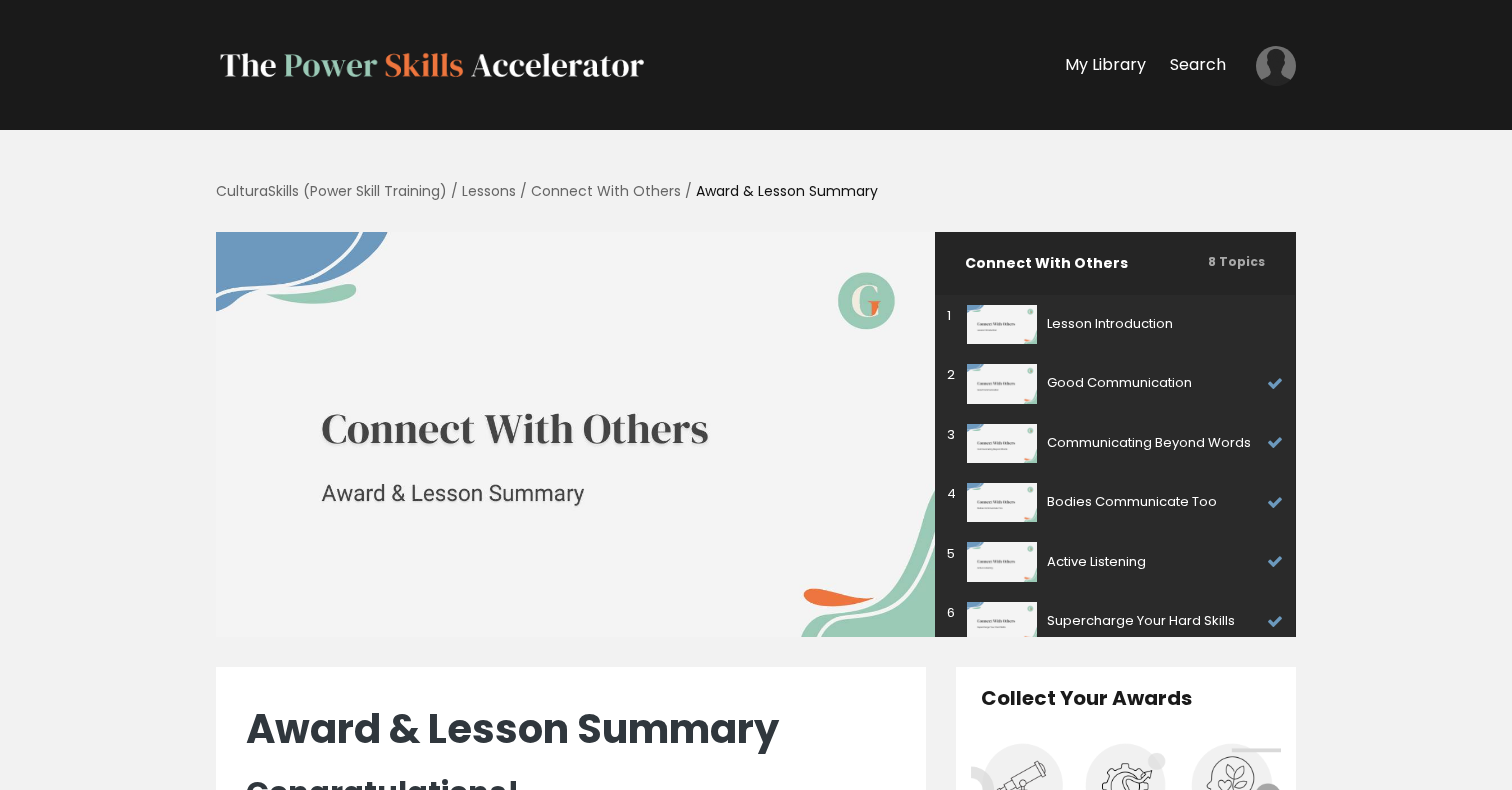 scroll, scrollTop: 0, scrollLeft: 0, axis: both 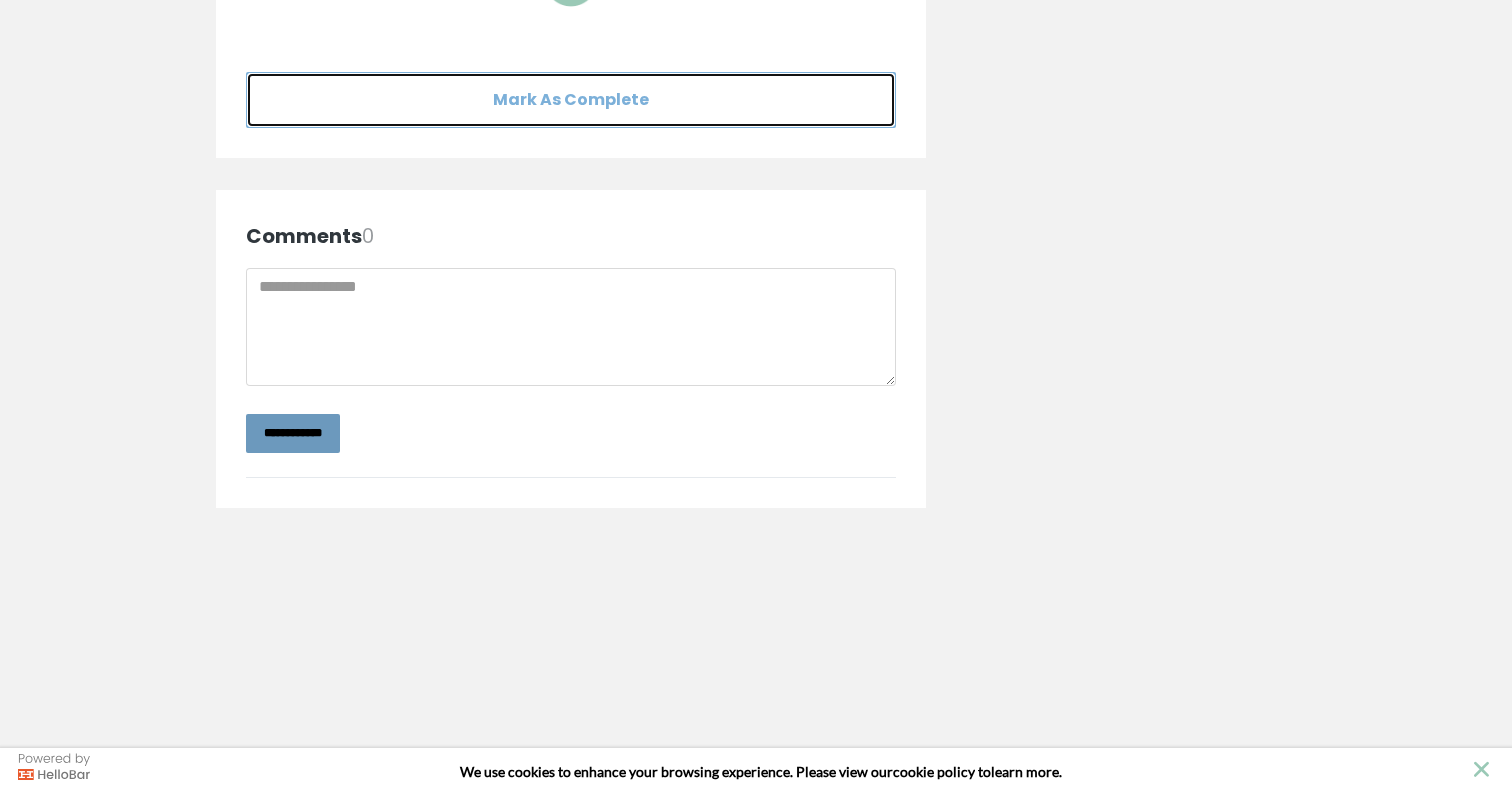 click on "Mark As Complete" at bounding box center [571, 99] 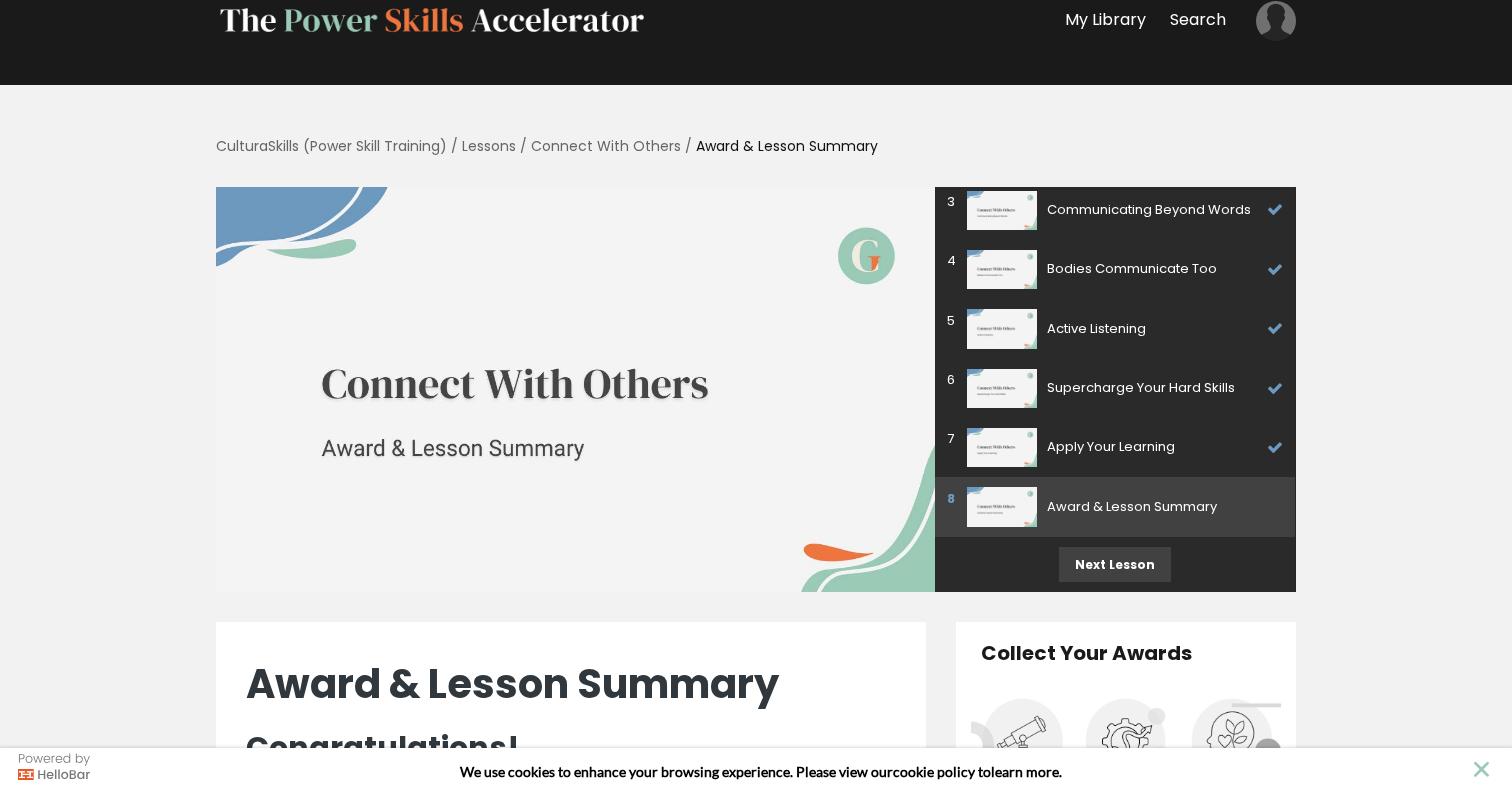 scroll, scrollTop: 0, scrollLeft: 0, axis: both 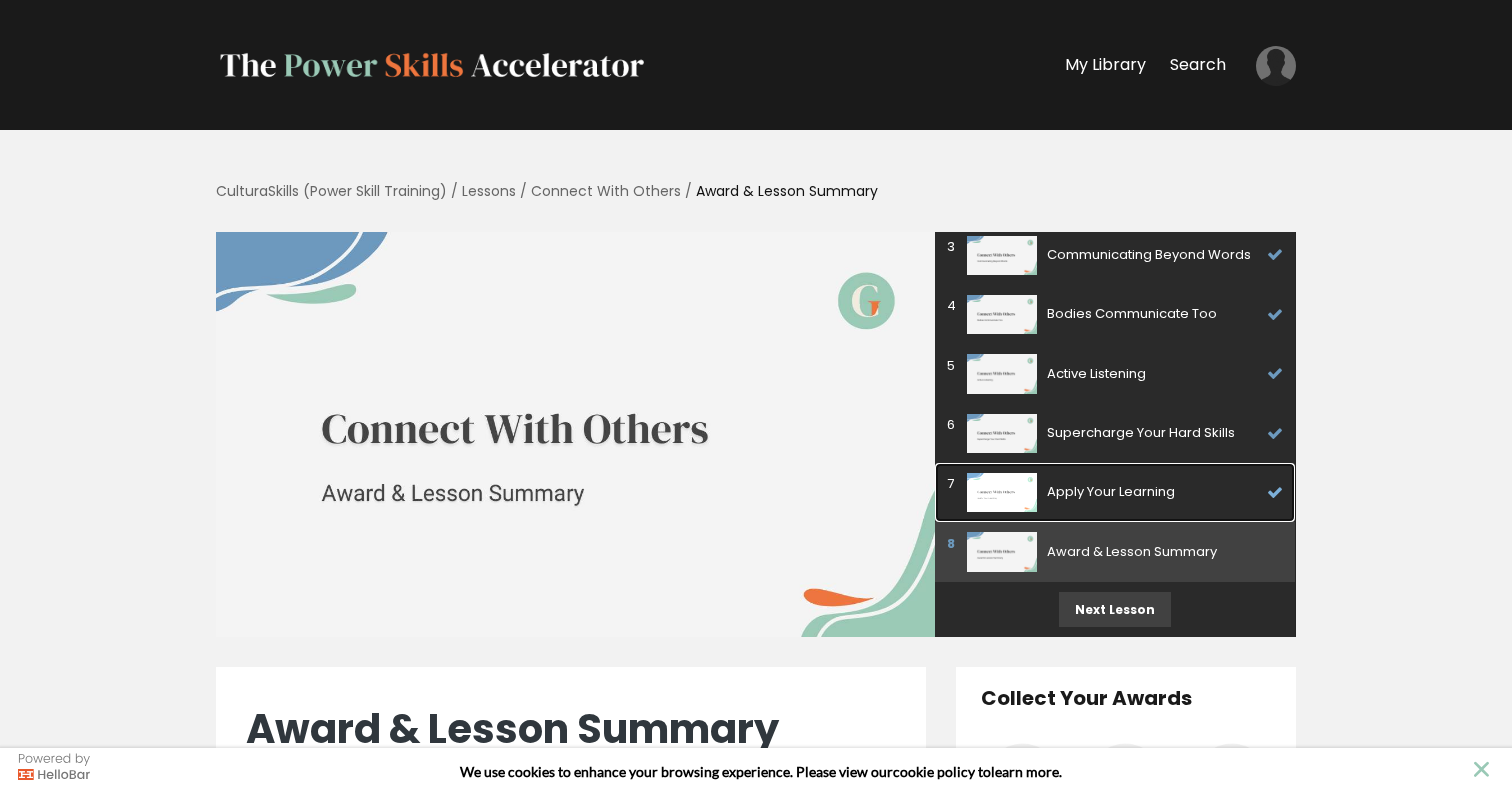 click on "Apply Your Learning" at bounding box center [1152, 492] 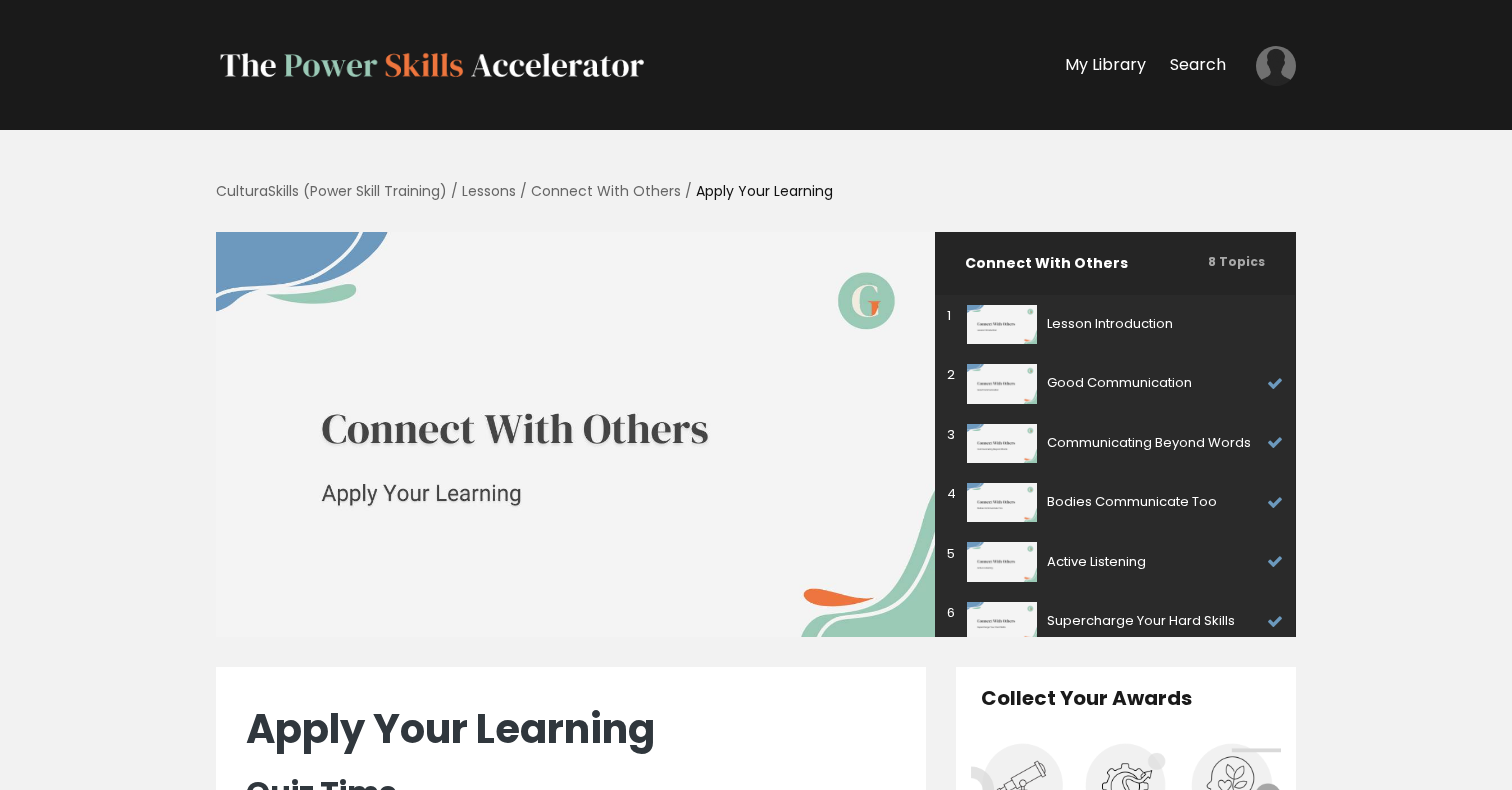 scroll, scrollTop: 0, scrollLeft: 0, axis: both 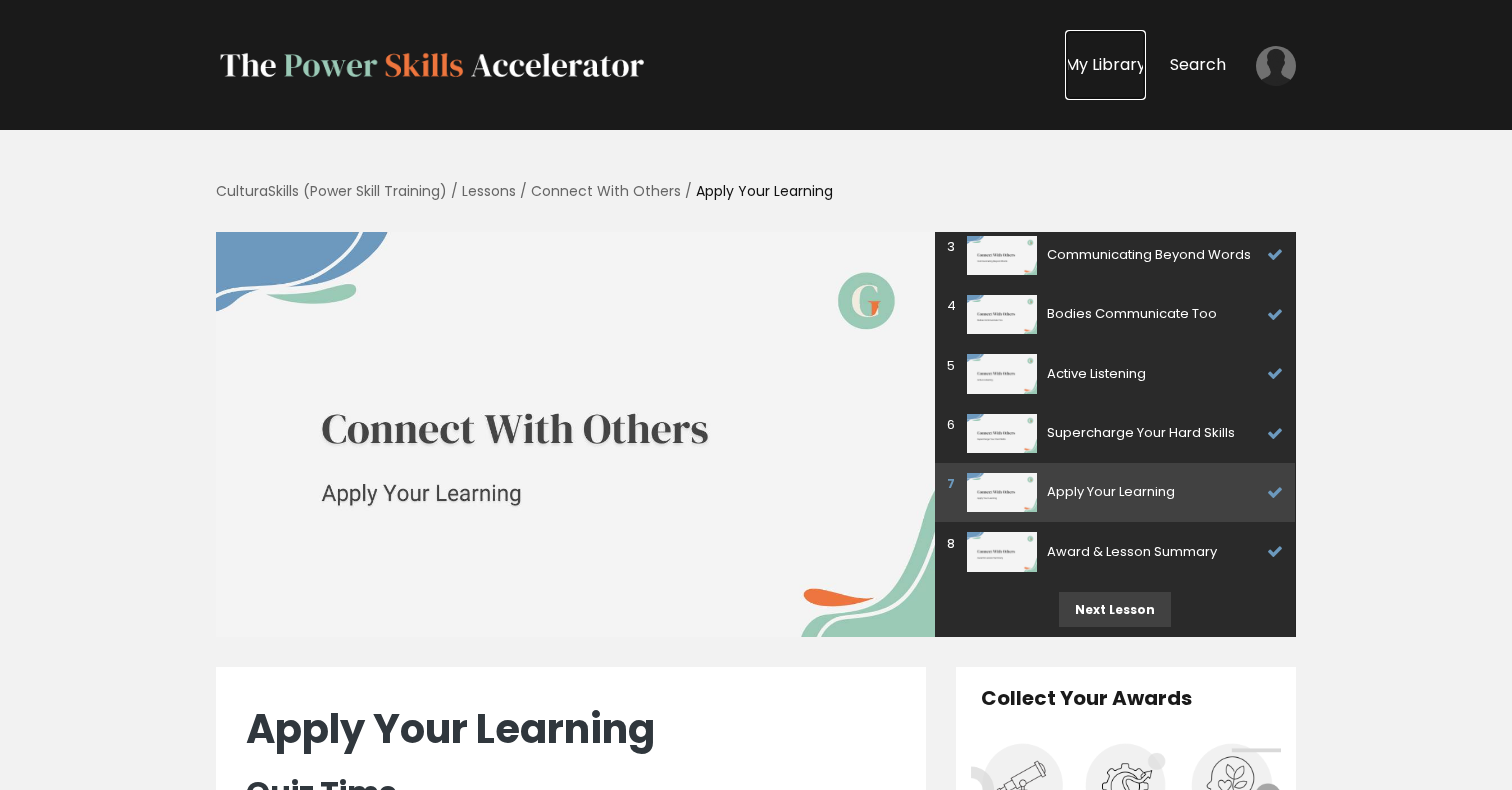 click on "My Library" at bounding box center (1105, 65) 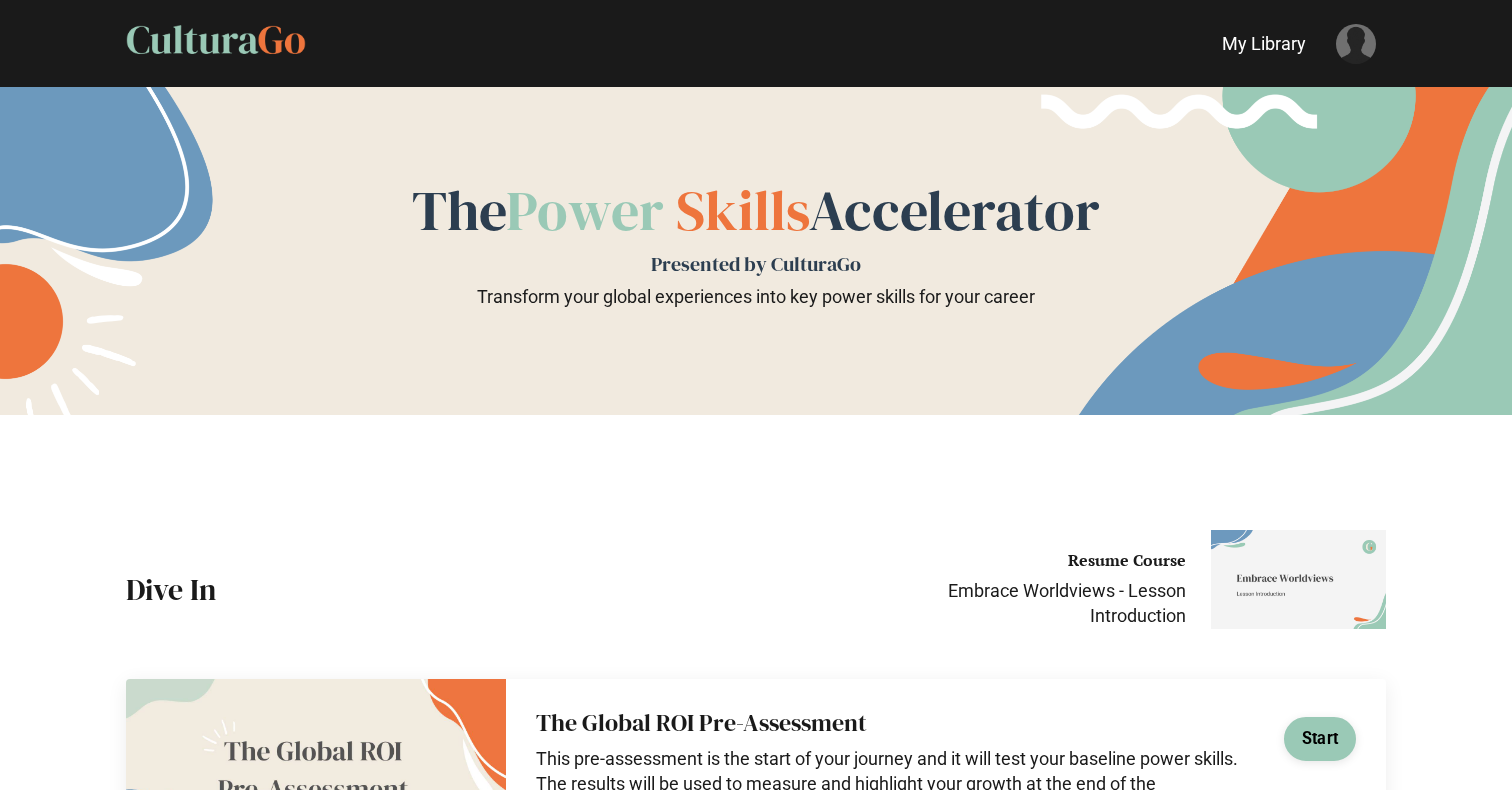 scroll, scrollTop: 0, scrollLeft: 0, axis: both 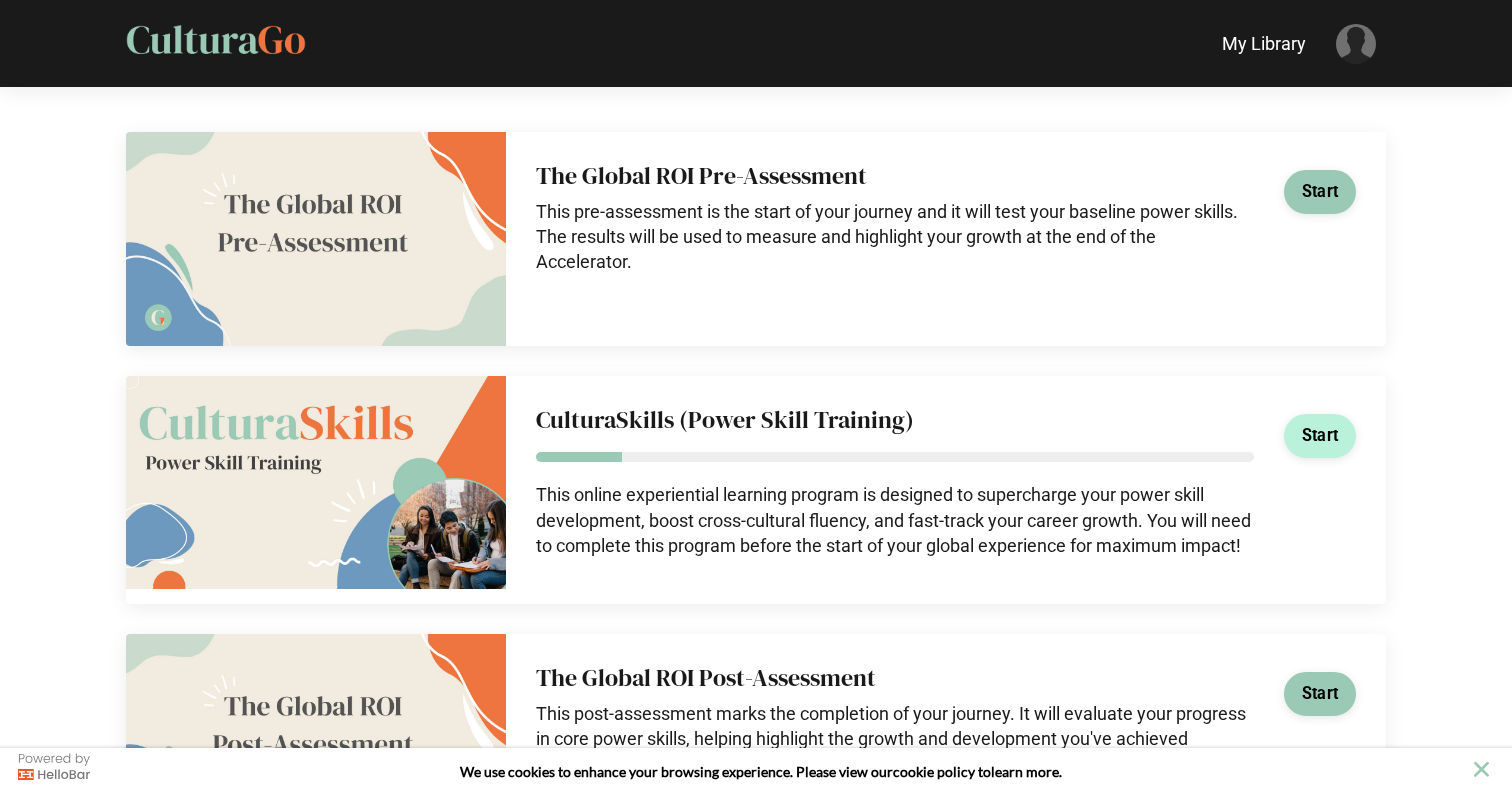 click on "Start" at bounding box center (1320, 436) 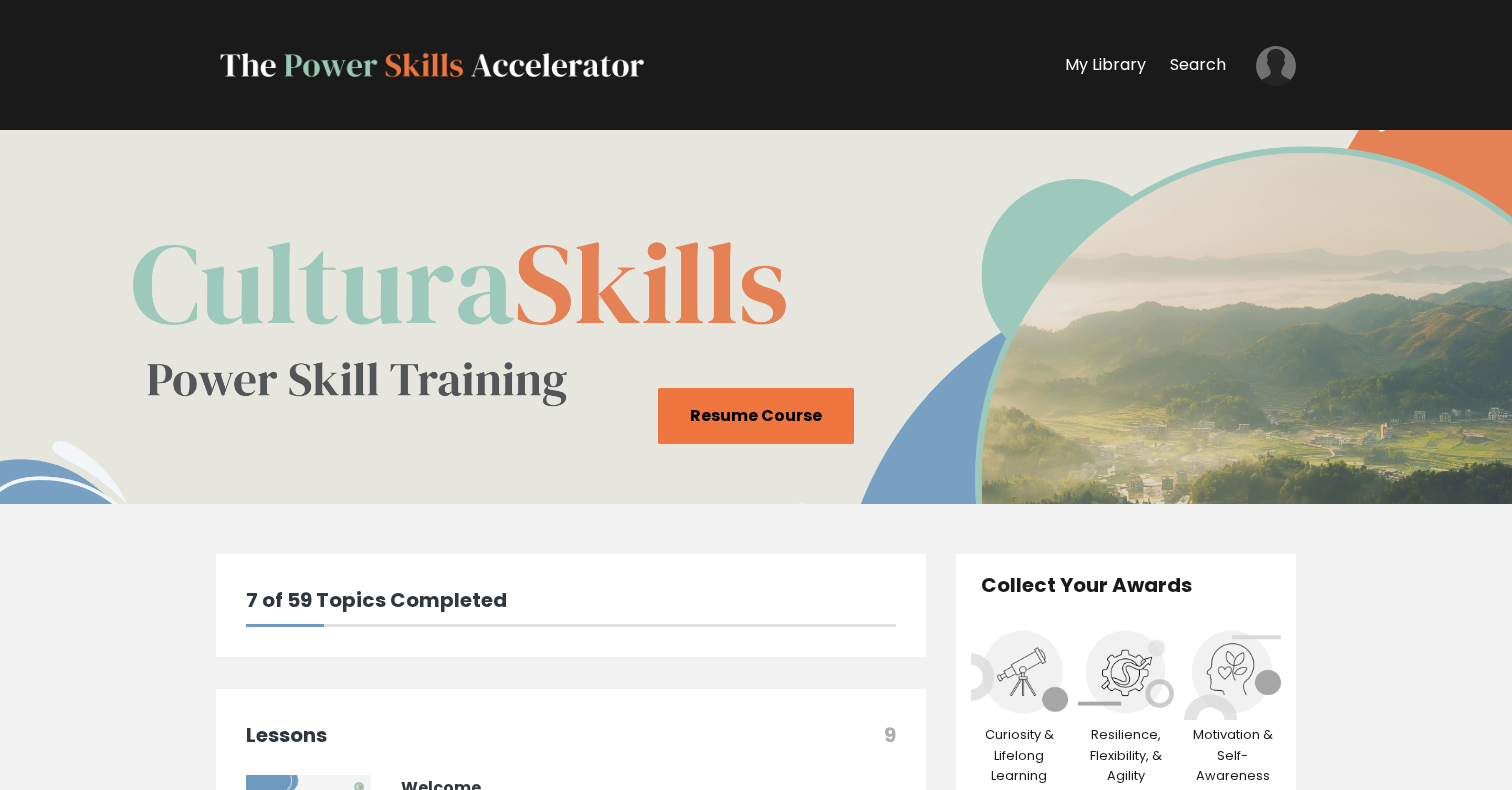 scroll, scrollTop: 0, scrollLeft: 0, axis: both 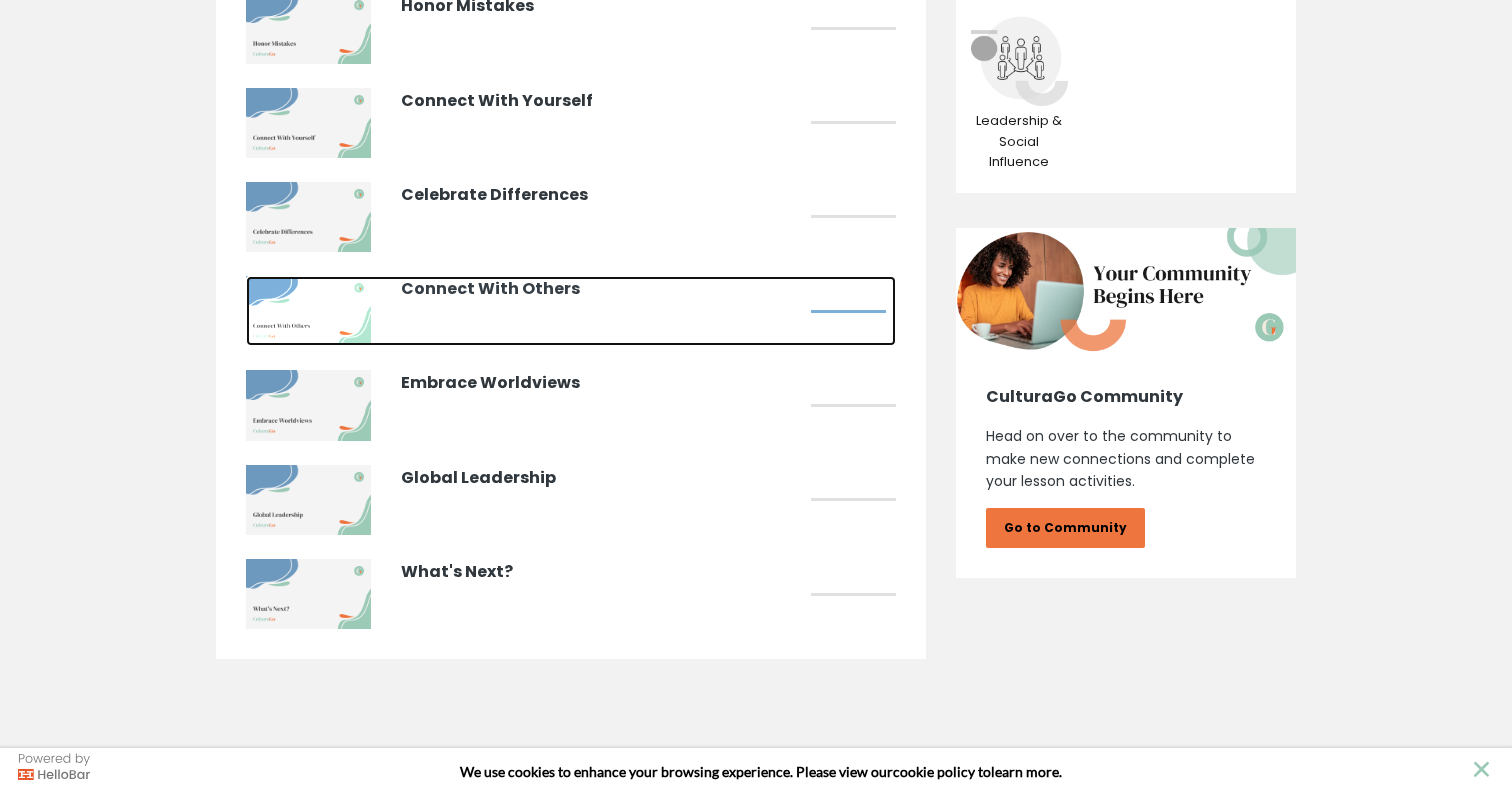 click at bounding box center [848, 311] 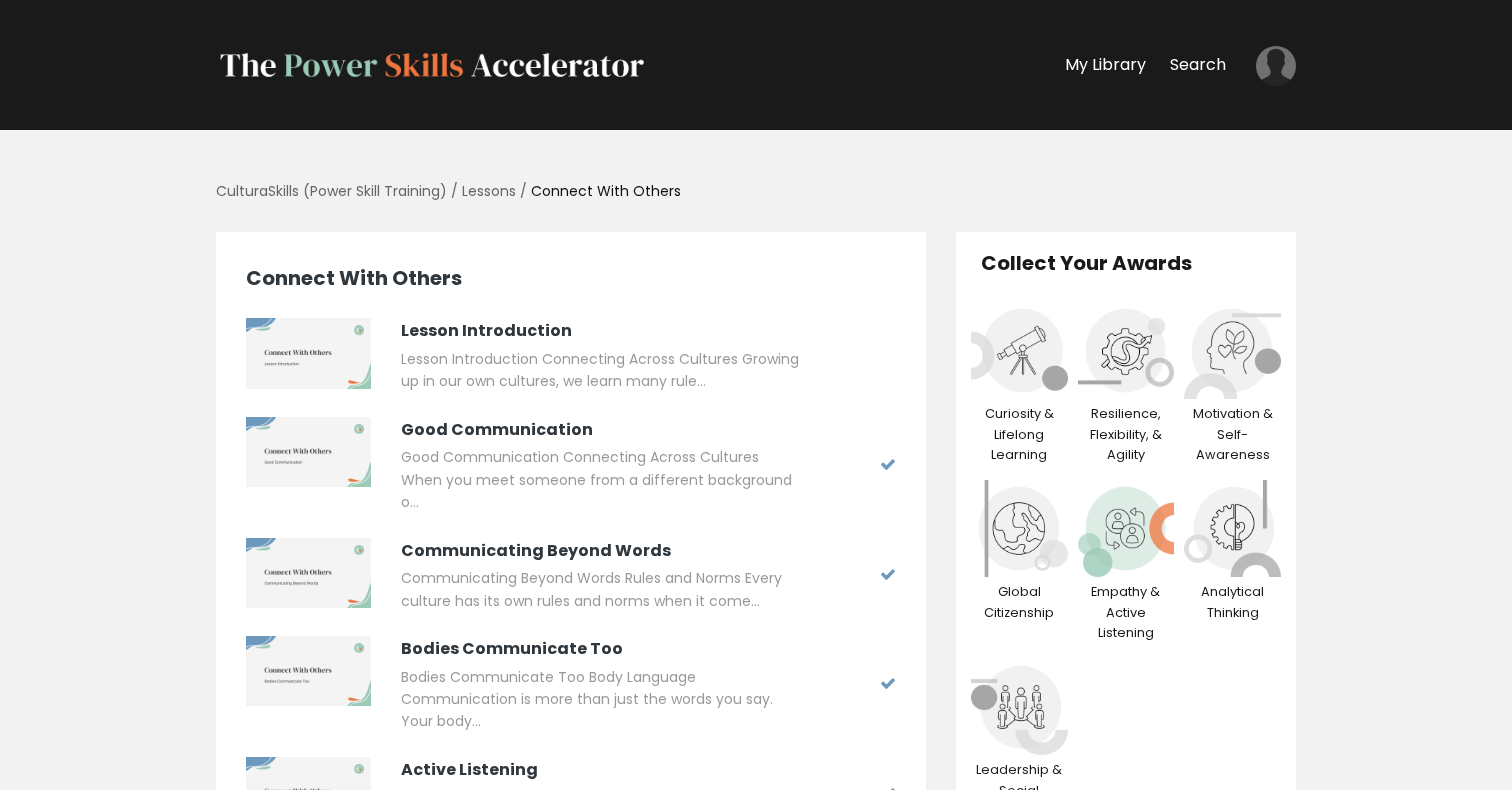 scroll, scrollTop: 0, scrollLeft: 0, axis: both 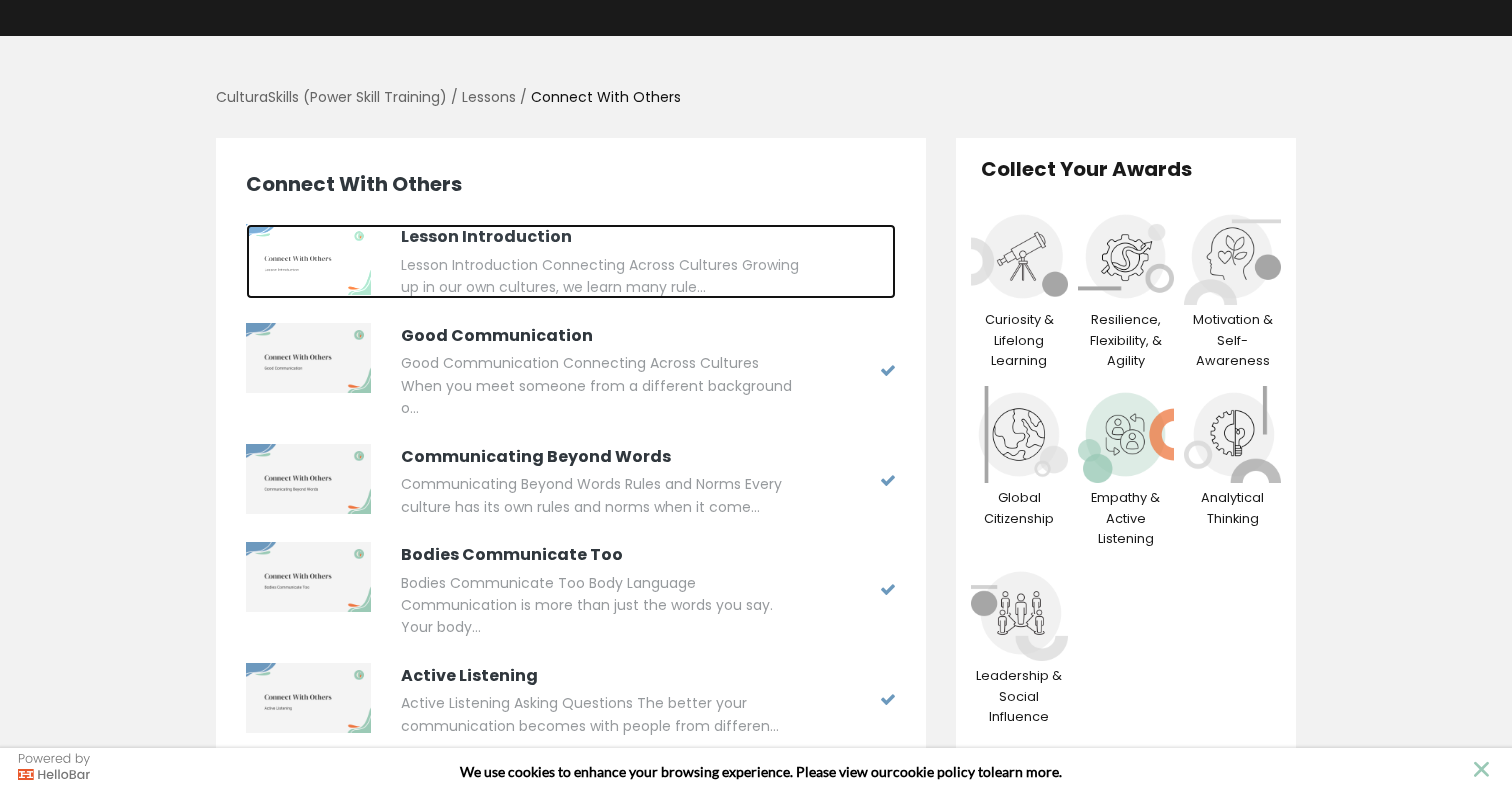 click on "Lesson Introduction
Connecting Across Cultures
Growing up in our own cultures, we learn many rule..." at bounding box center (601, 276) 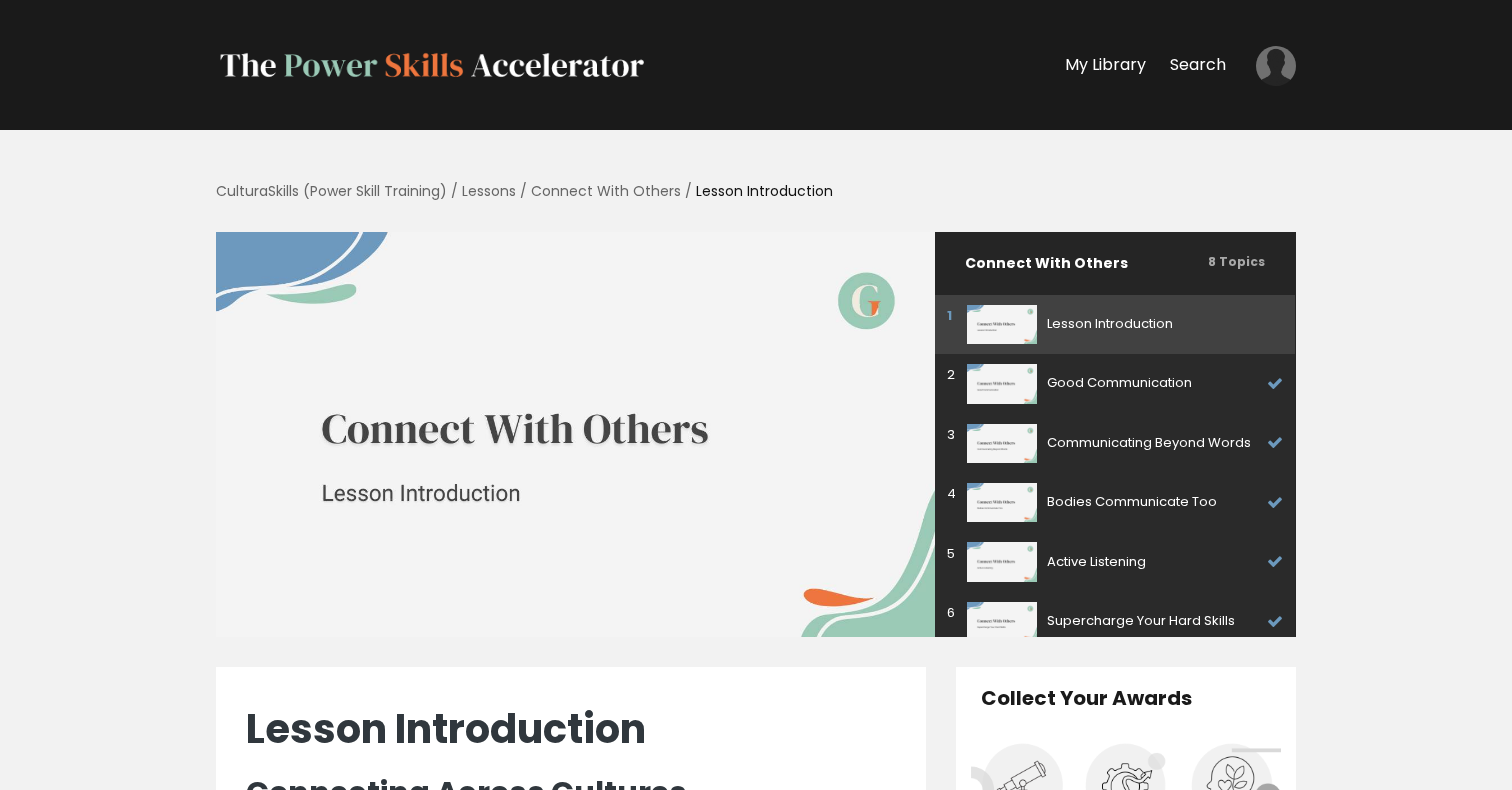 scroll, scrollTop: 0, scrollLeft: 0, axis: both 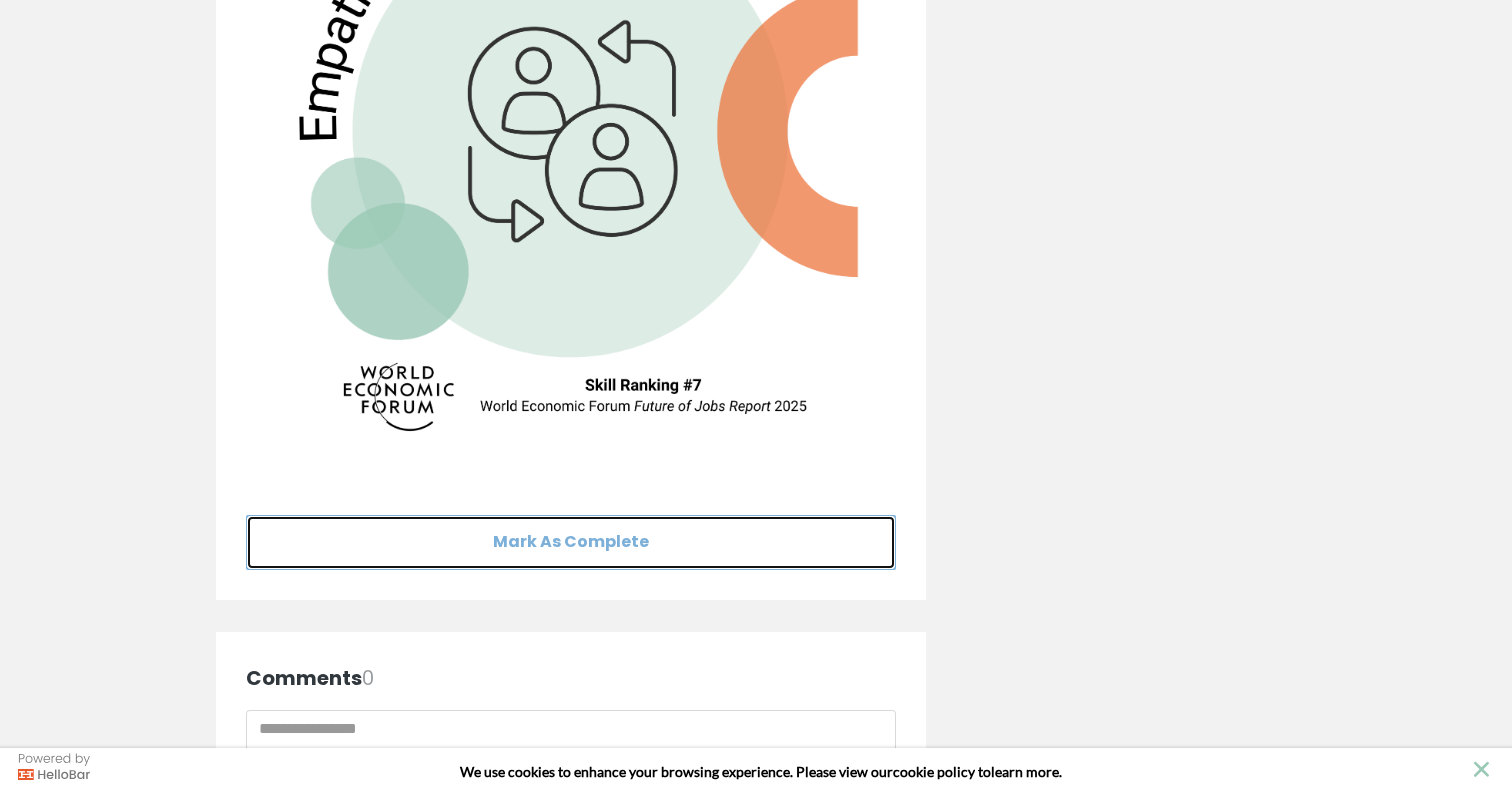 click on "Mark As Complete" at bounding box center (571, 542) 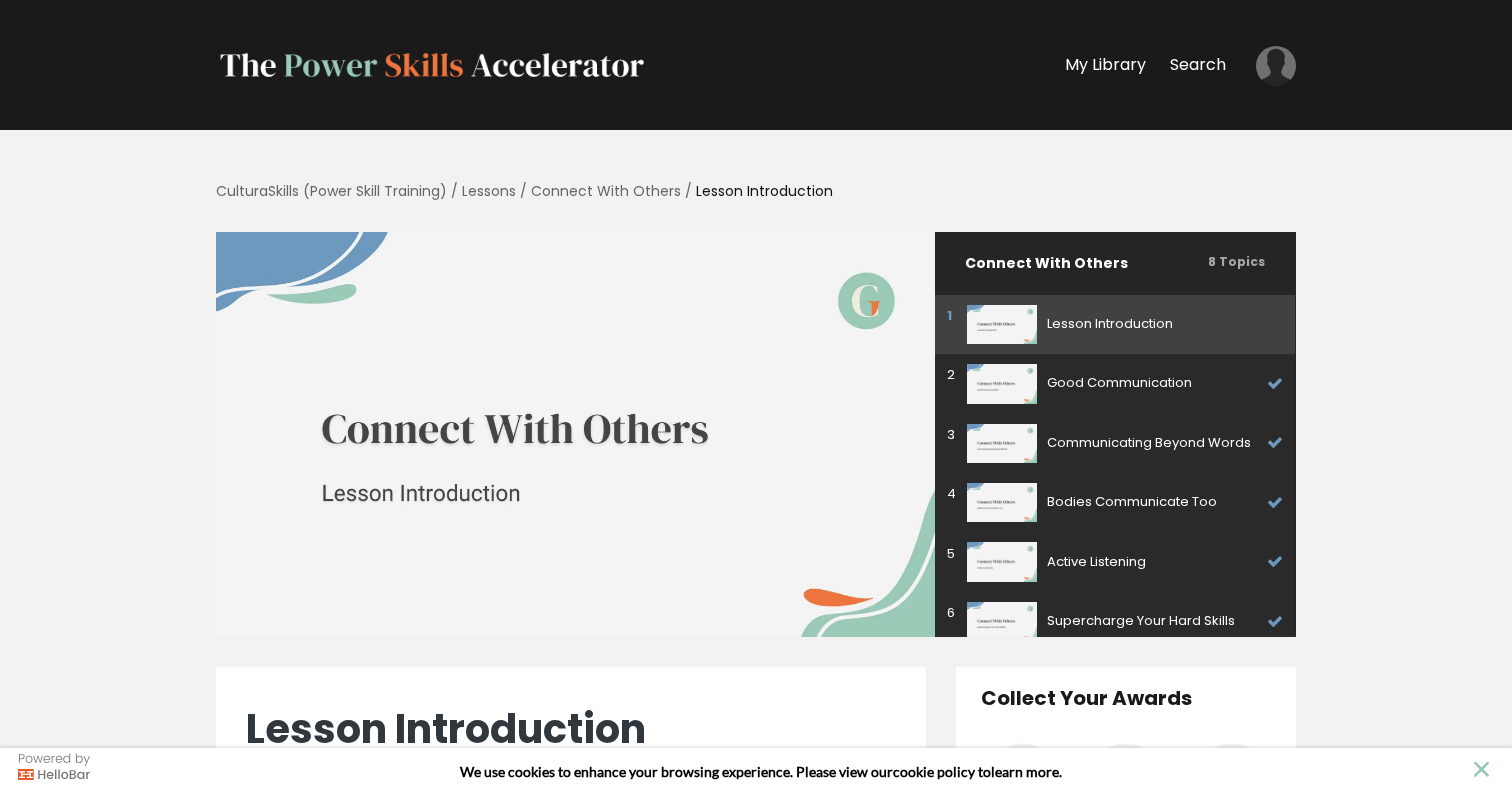 scroll, scrollTop: 0, scrollLeft: 0, axis: both 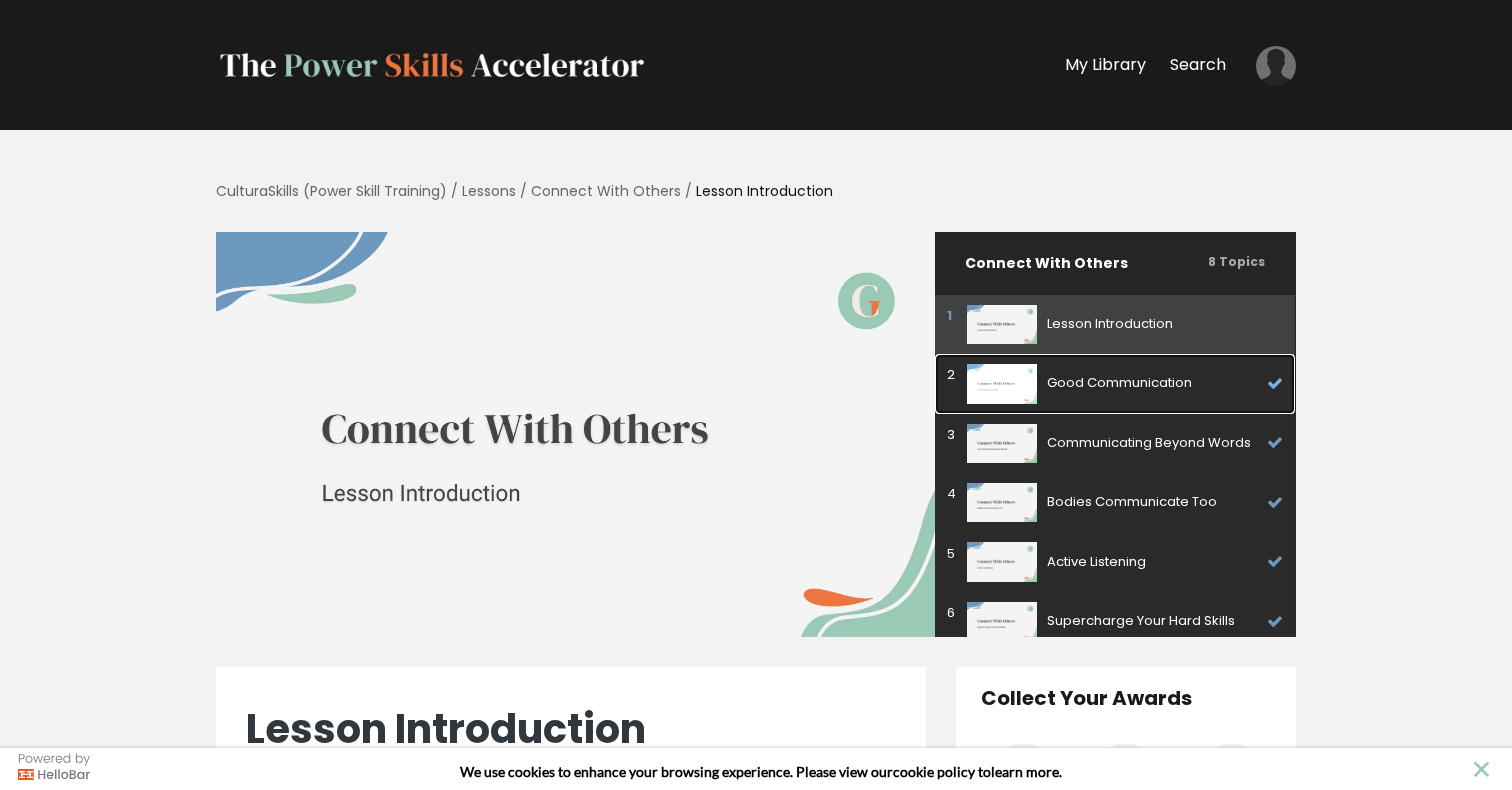 click on "Good Communication" at bounding box center (1152, 383) 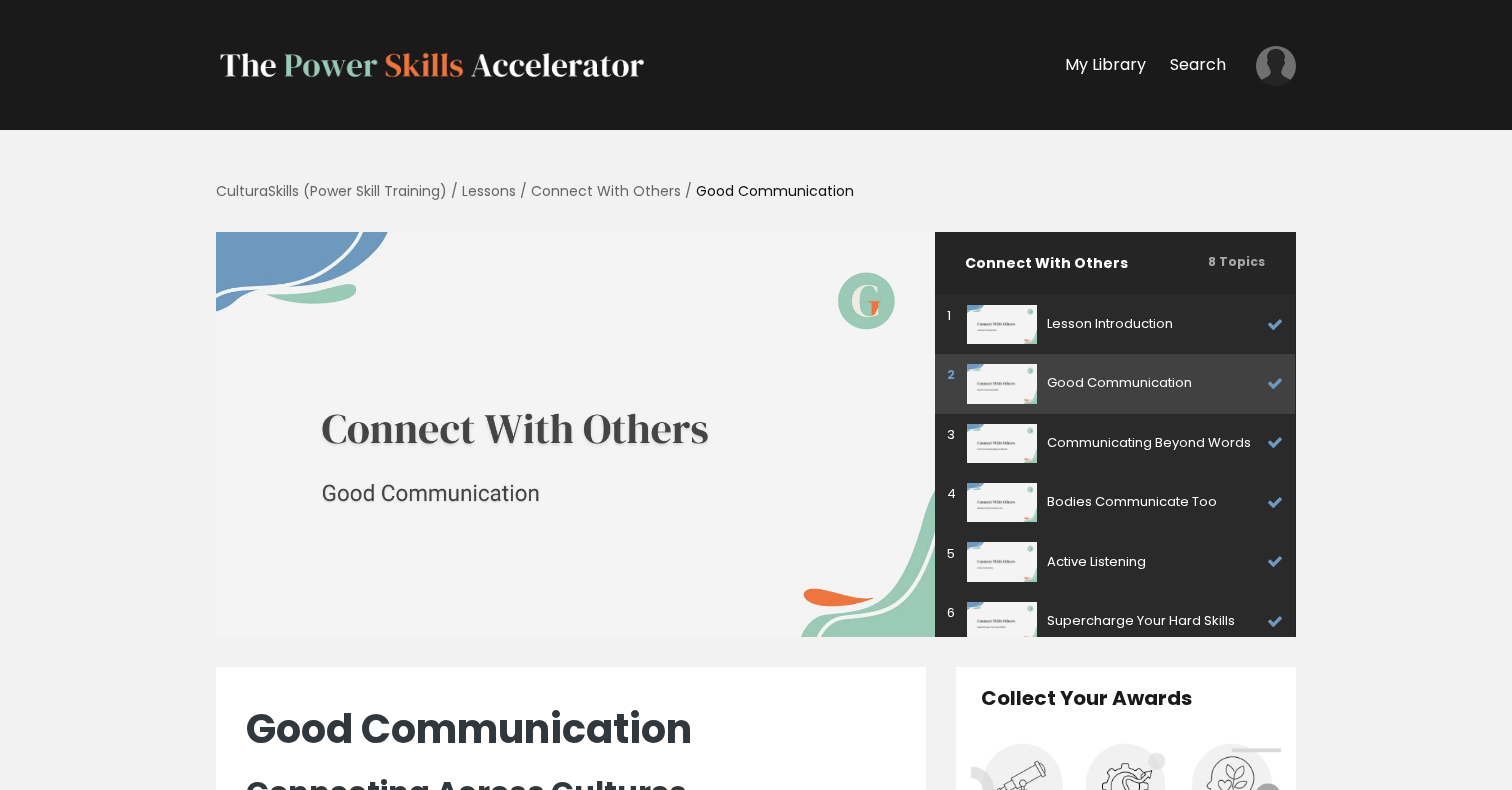 scroll, scrollTop: 0, scrollLeft: 0, axis: both 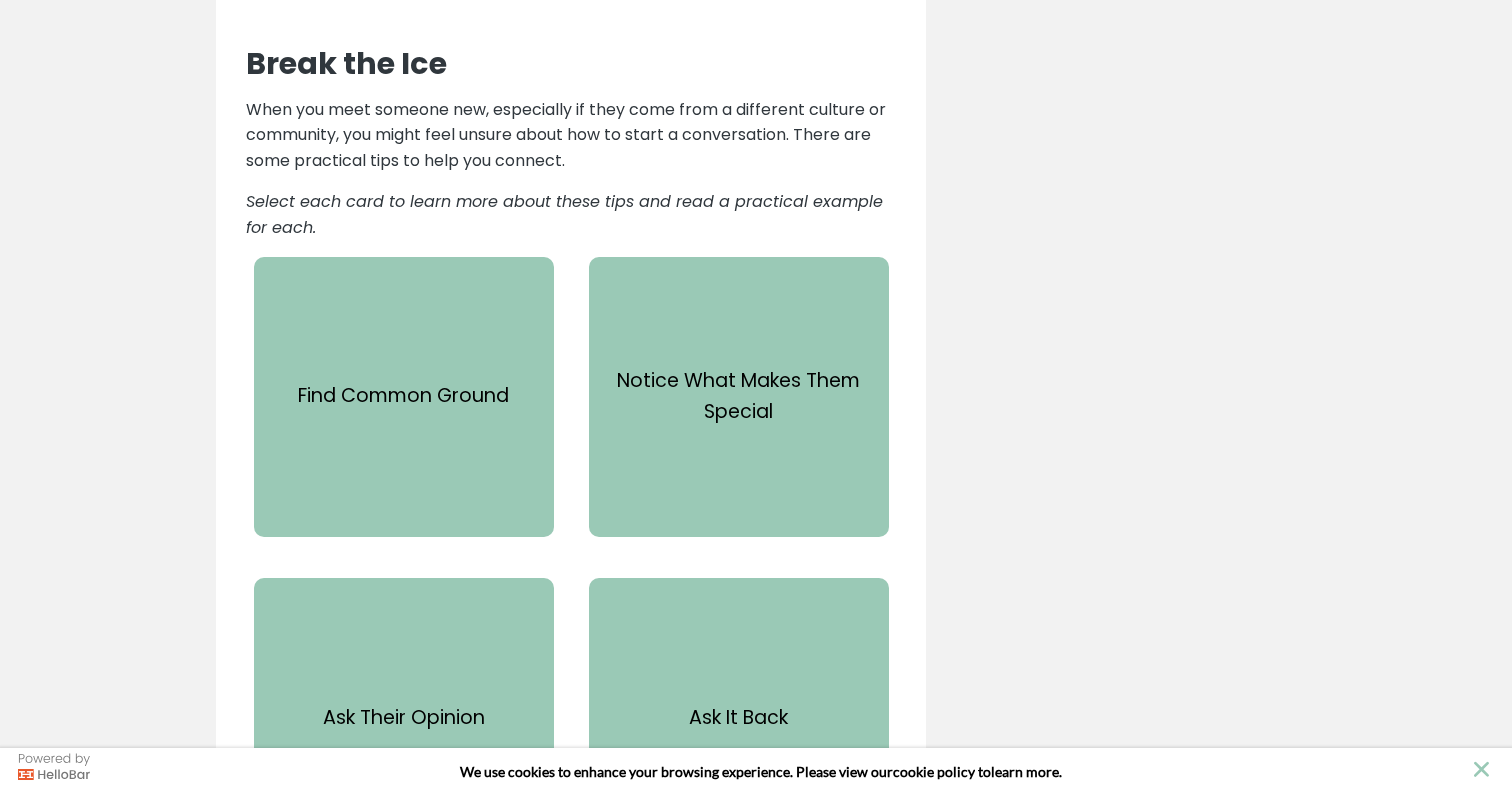 click on "Find Common Ground" at bounding box center [404, 397] 